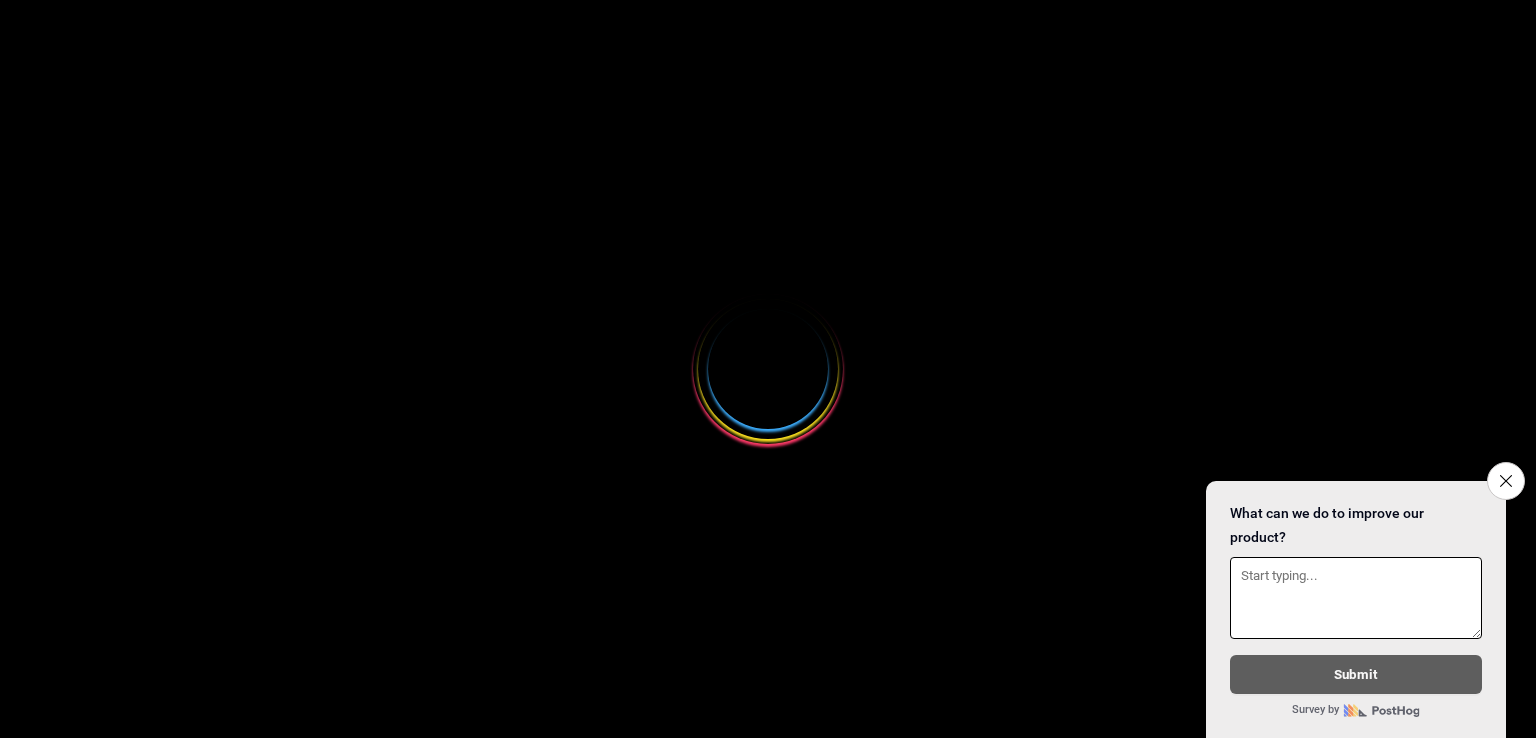 select 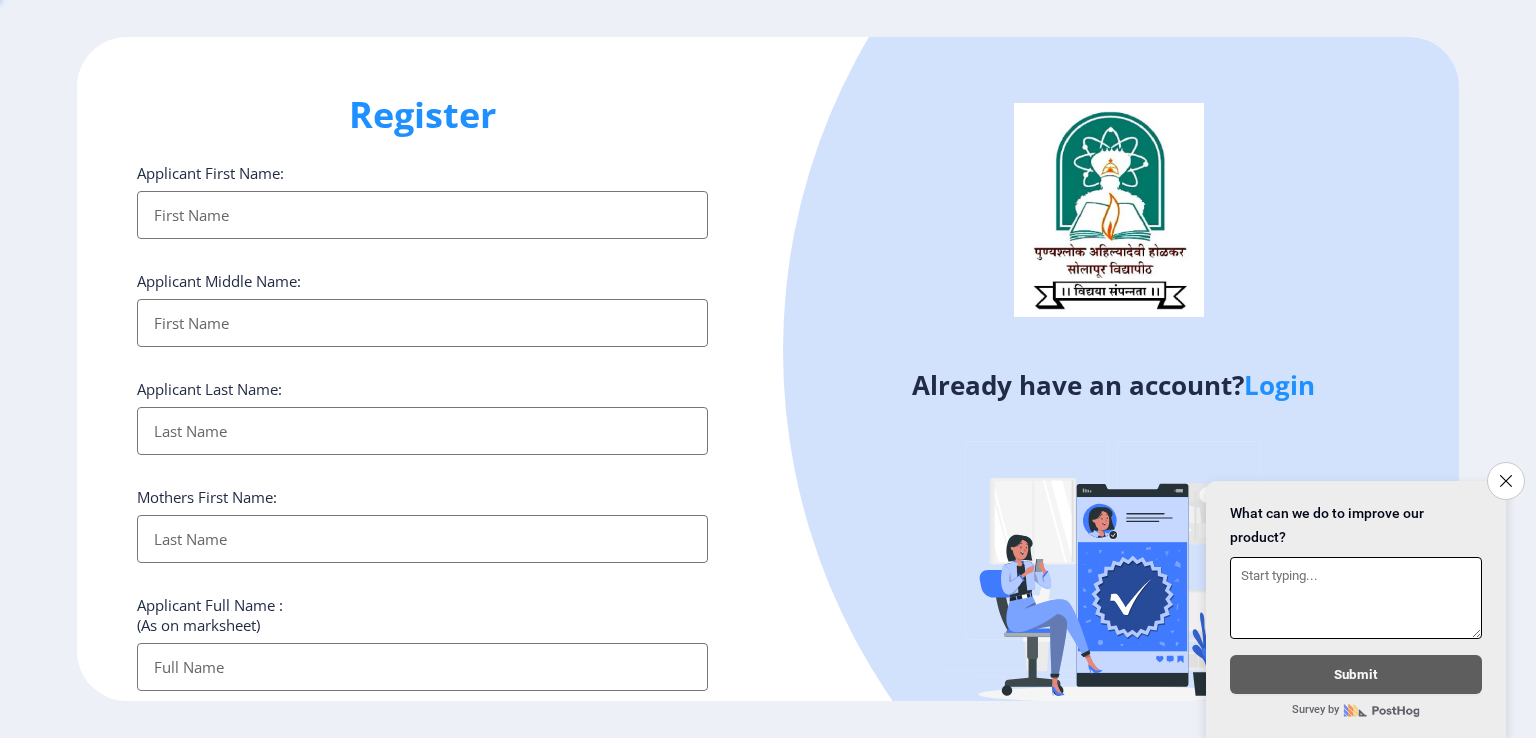 scroll, scrollTop: 0, scrollLeft: 0, axis: both 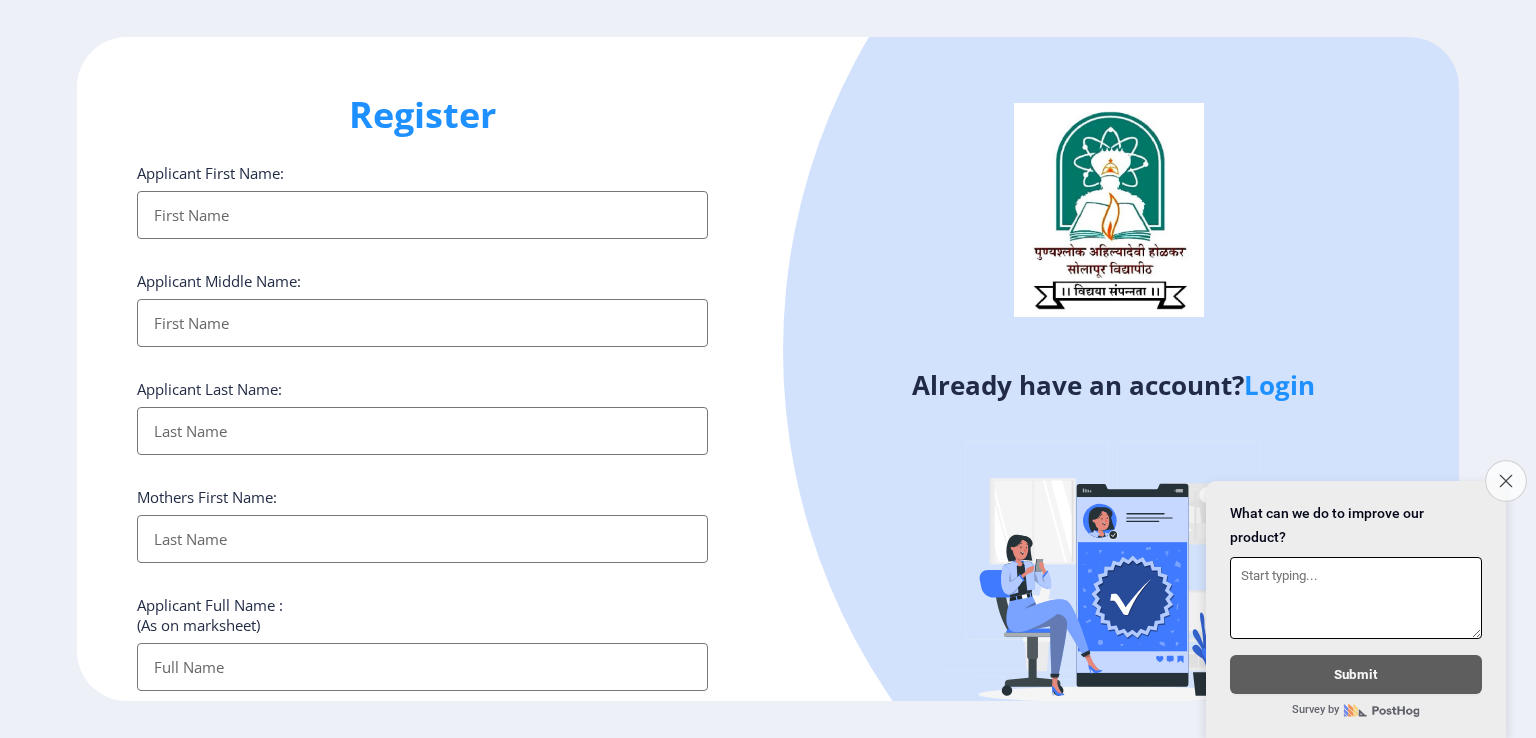 click on "Close survey" at bounding box center [1506, 481] 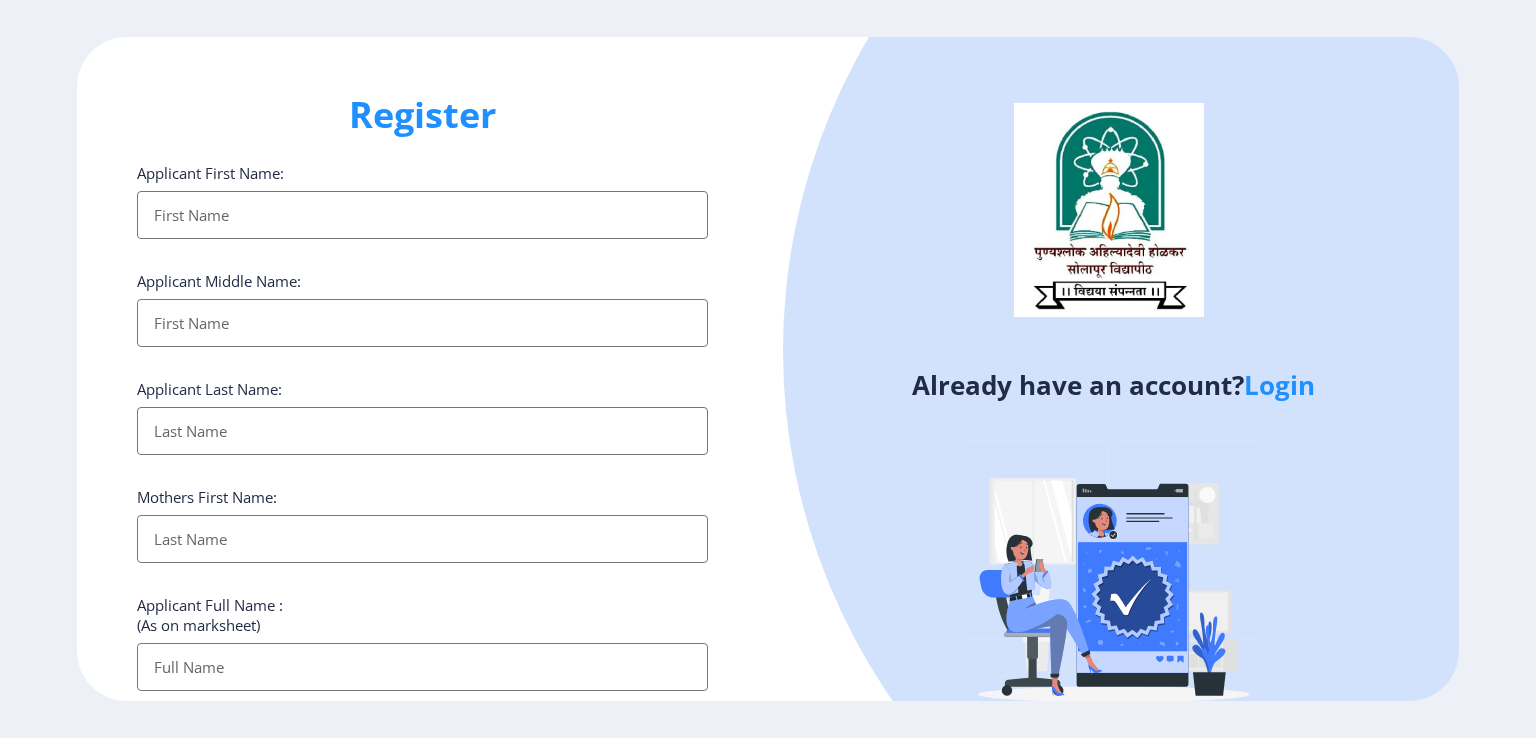 click on "Applicant First Name:" at bounding box center (422, 215) 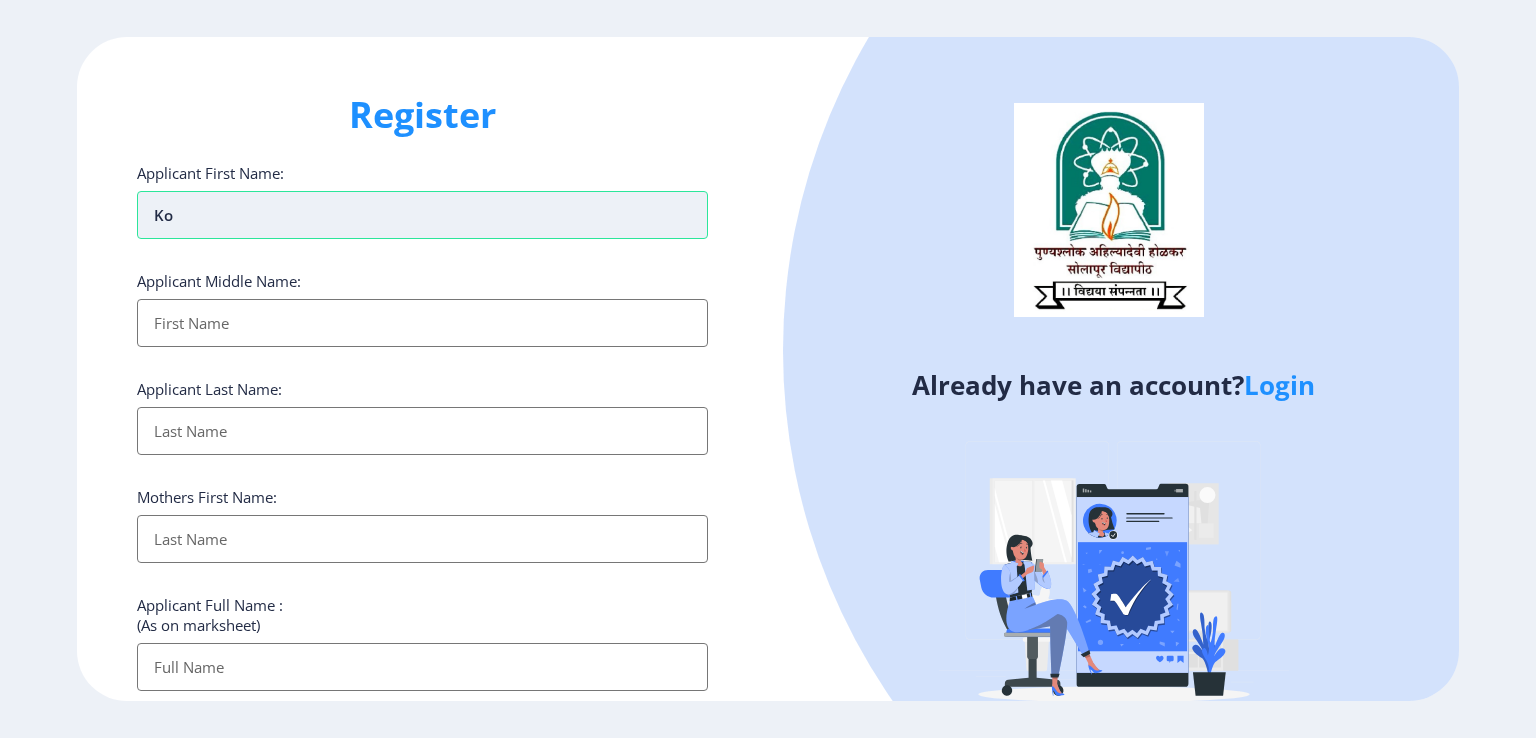 type on "k" 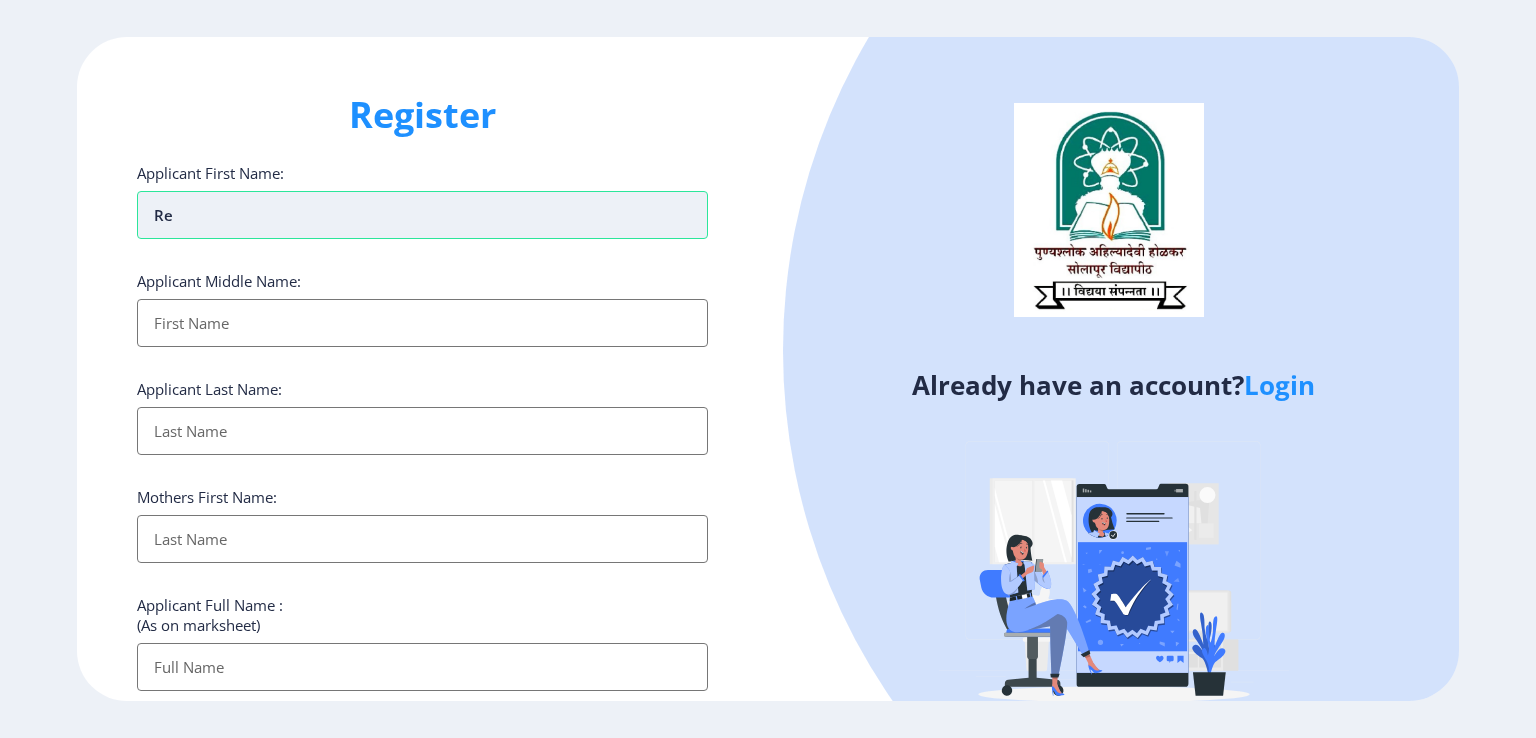 type on "r" 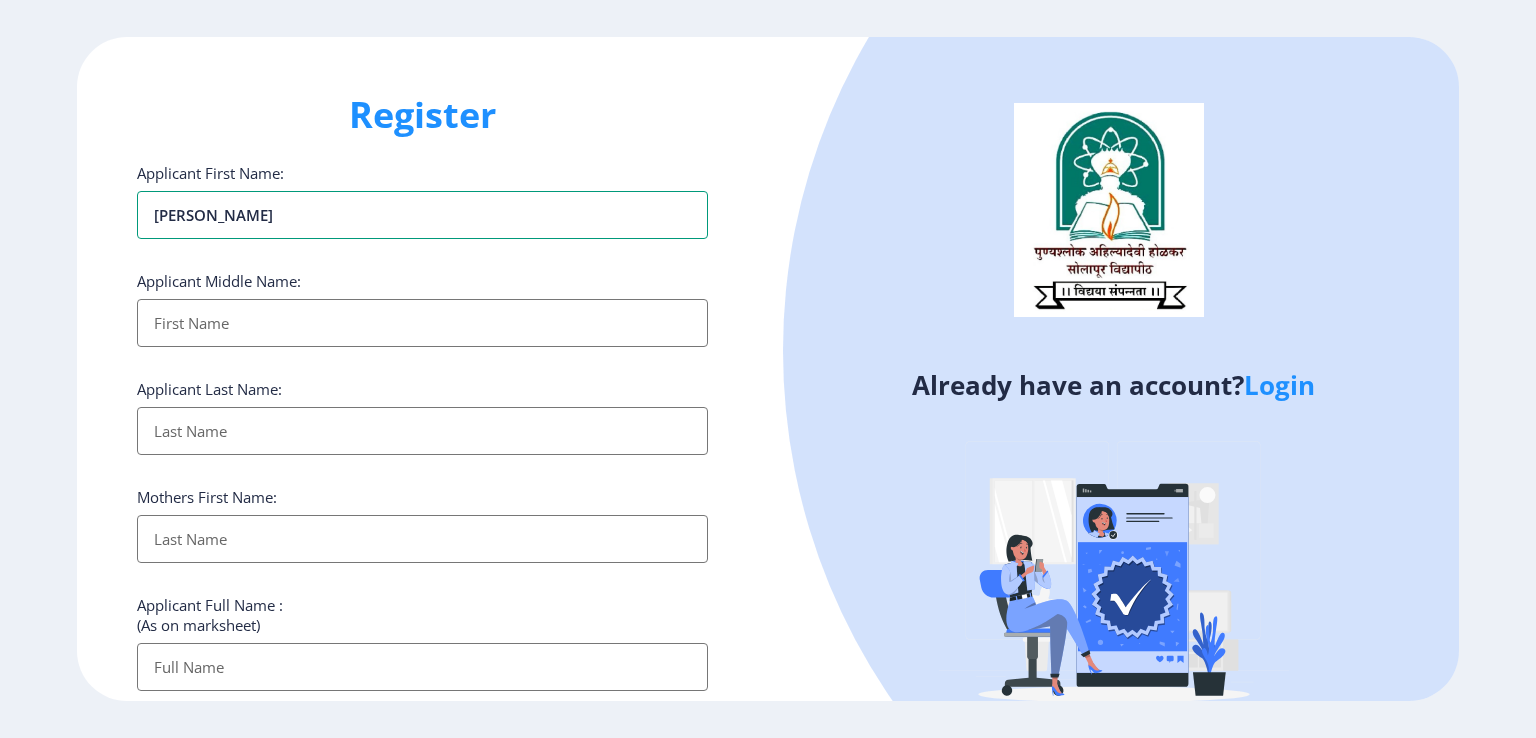 type on "[PERSON_NAME]" 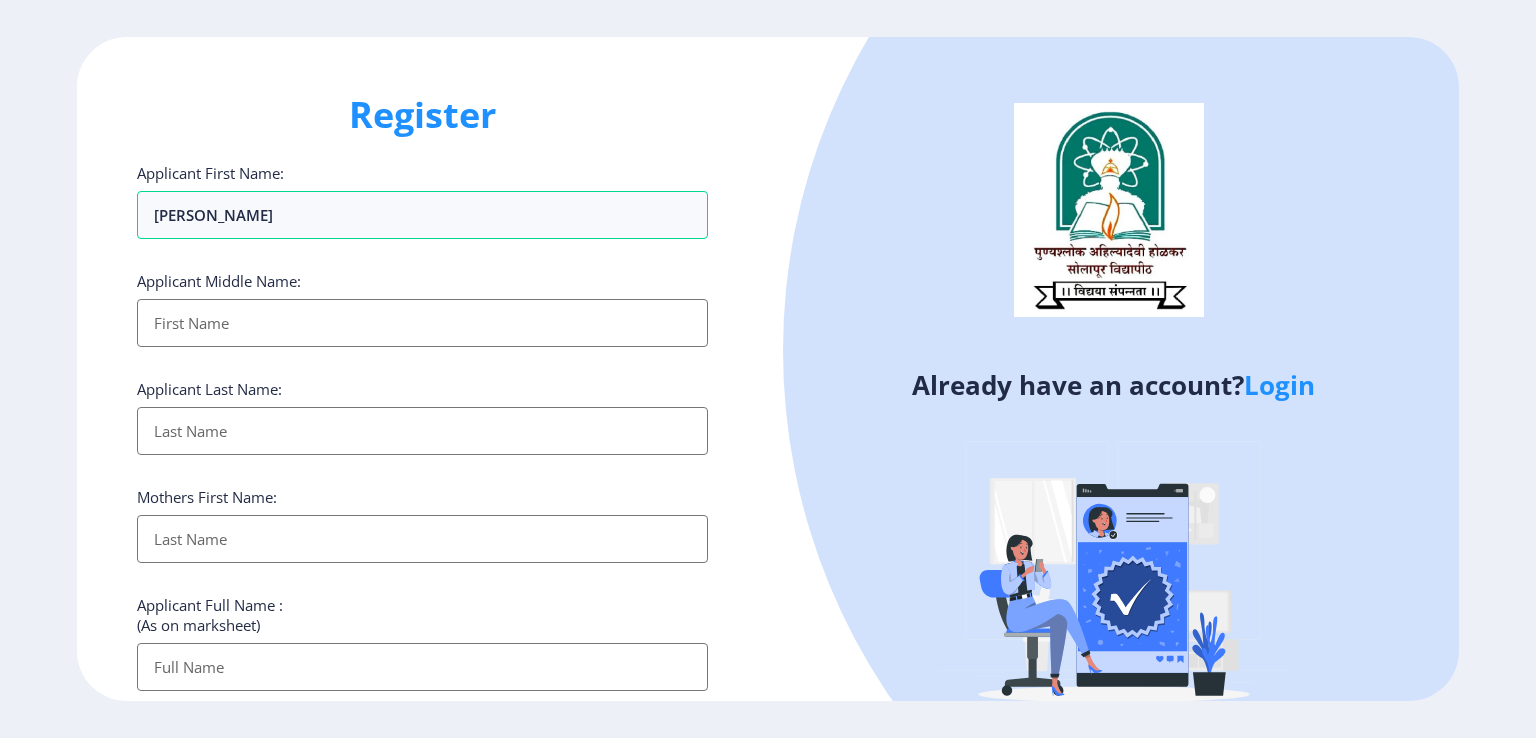 click on "Applicant First Name:" at bounding box center [422, 323] 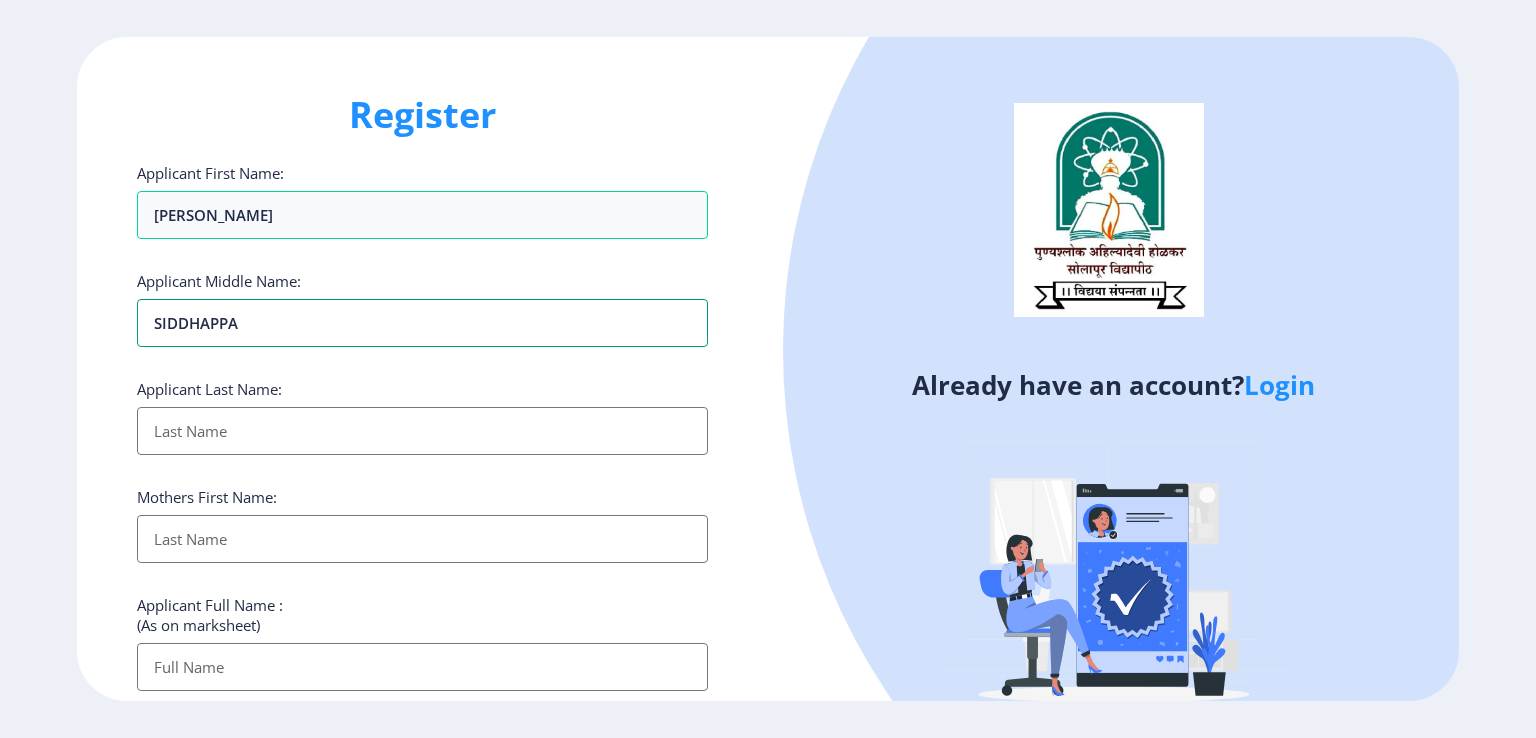 drag, startPoint x: 261, startPoint y: 319, endPoint x: 271, endPoint y: 427, distance: 108.461975 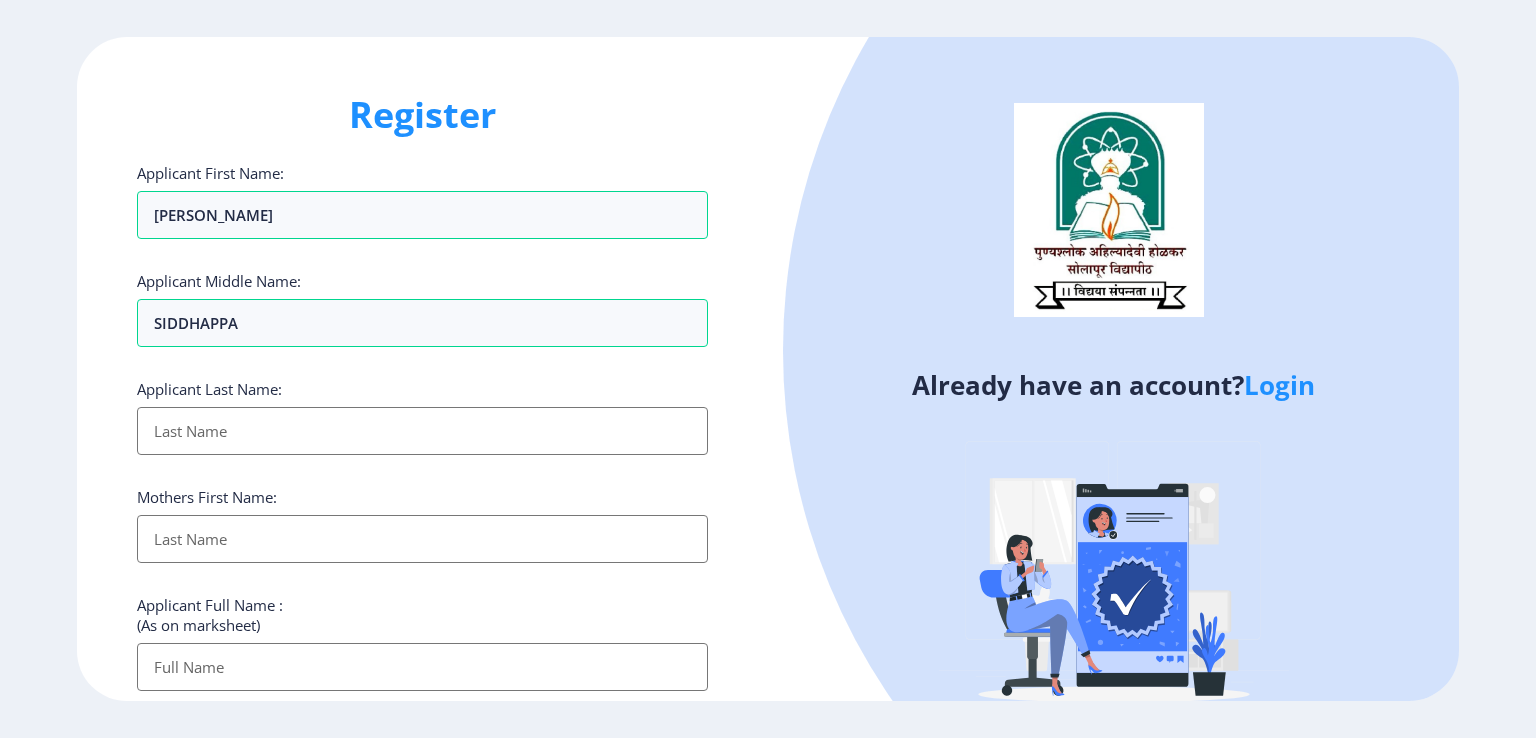 click on "Applicant First Name:" at bounding box center [422, 431] 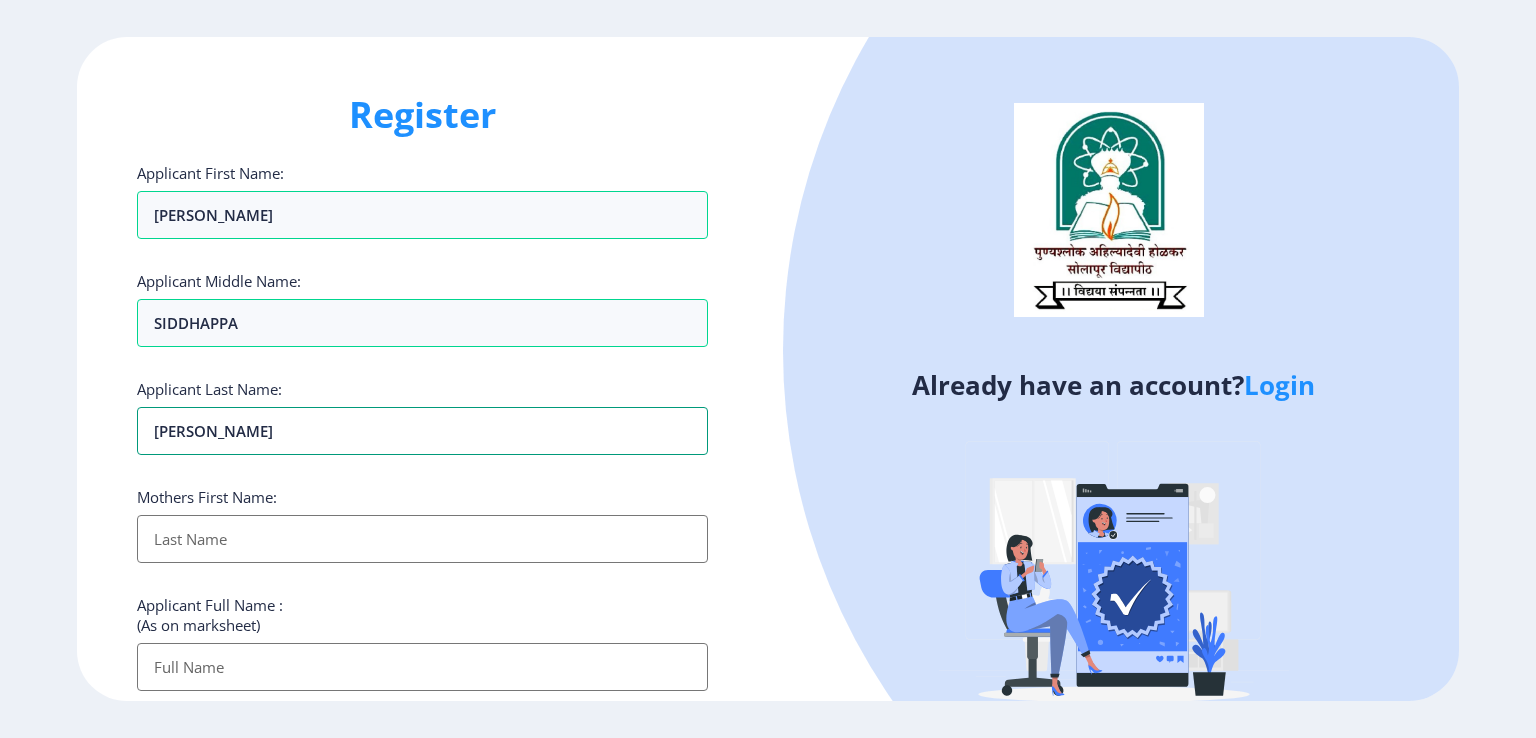 type on "[PERSON_NAME]" 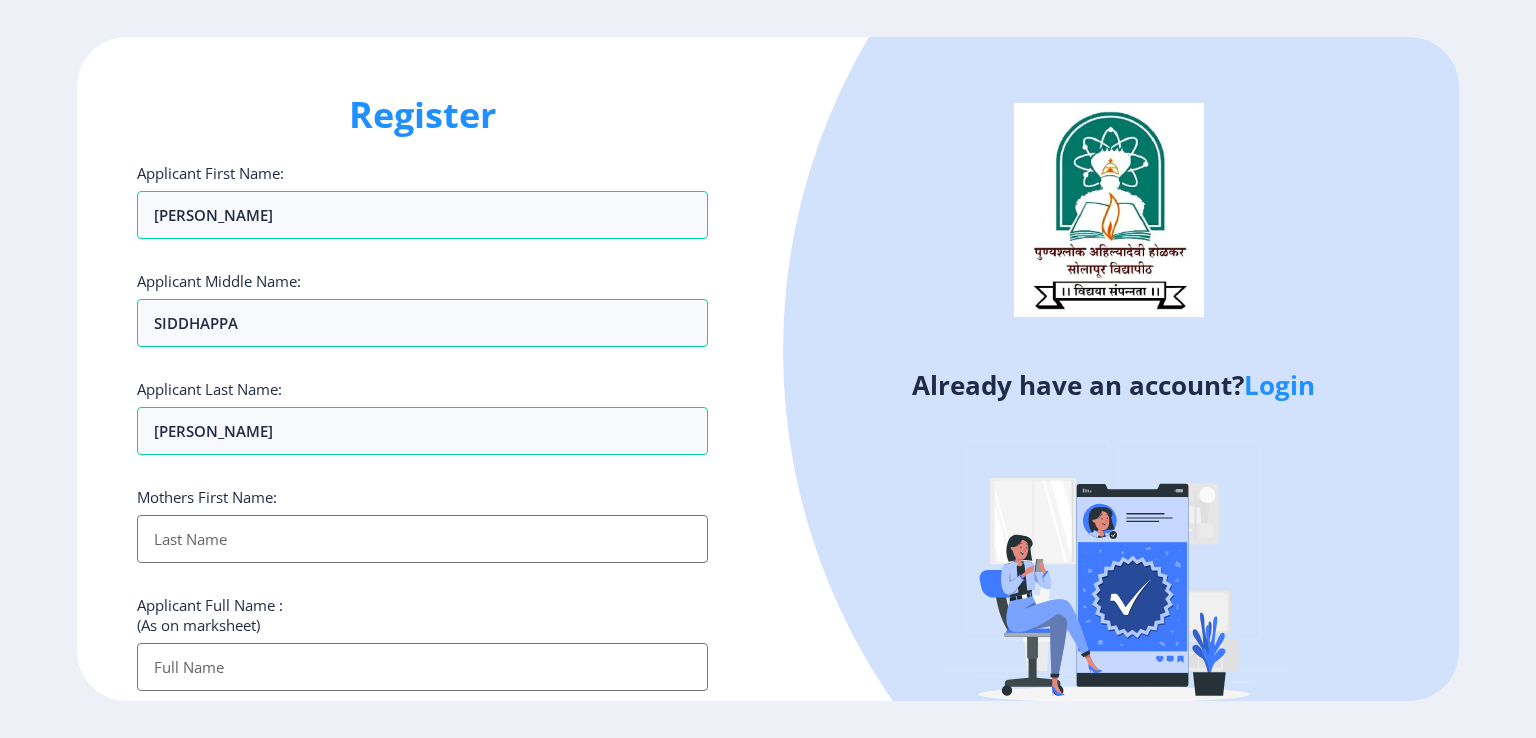 click on "Applicant First Name:" at bounding box center [422, 539] 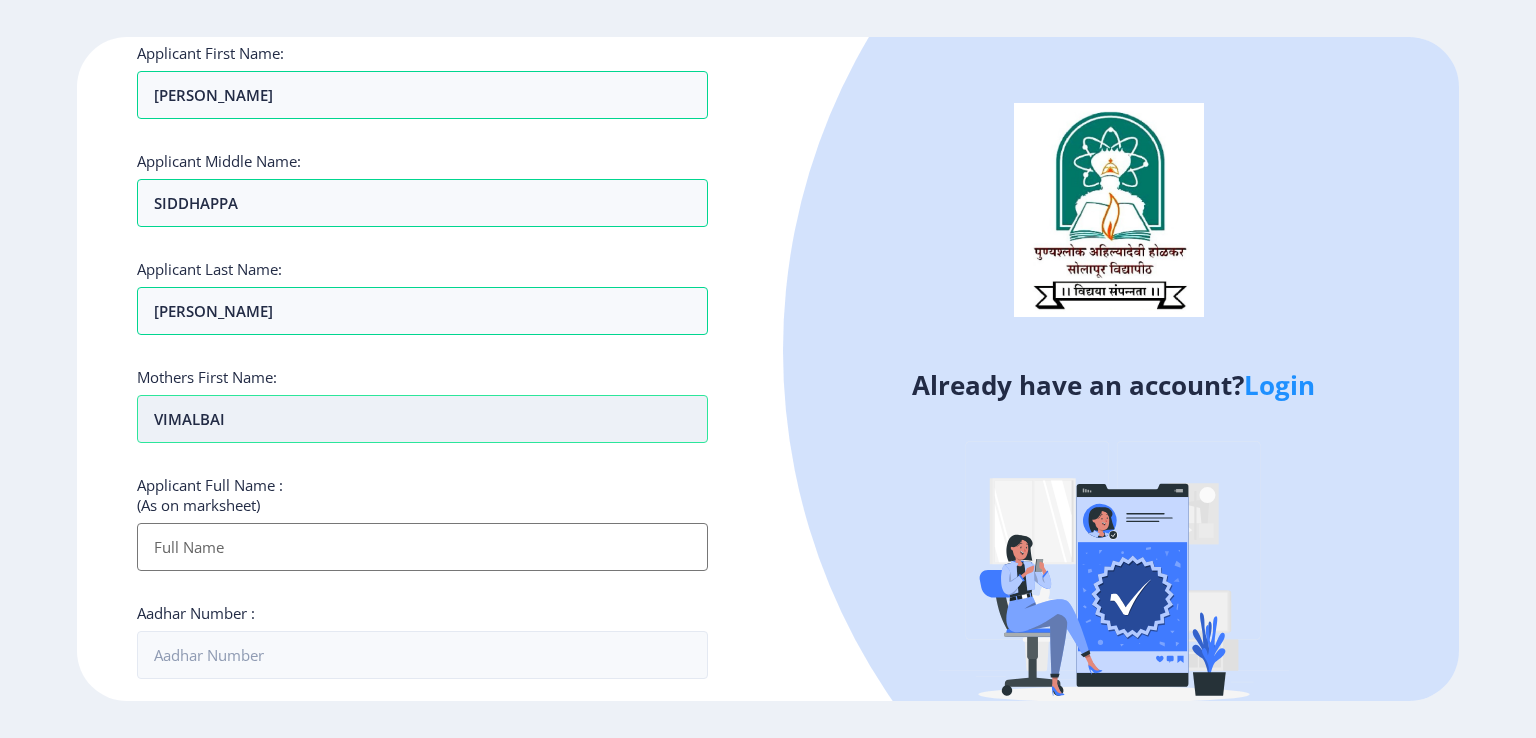 scroll, scrollTop: 131, scrollLeft: 0, axis: vertical 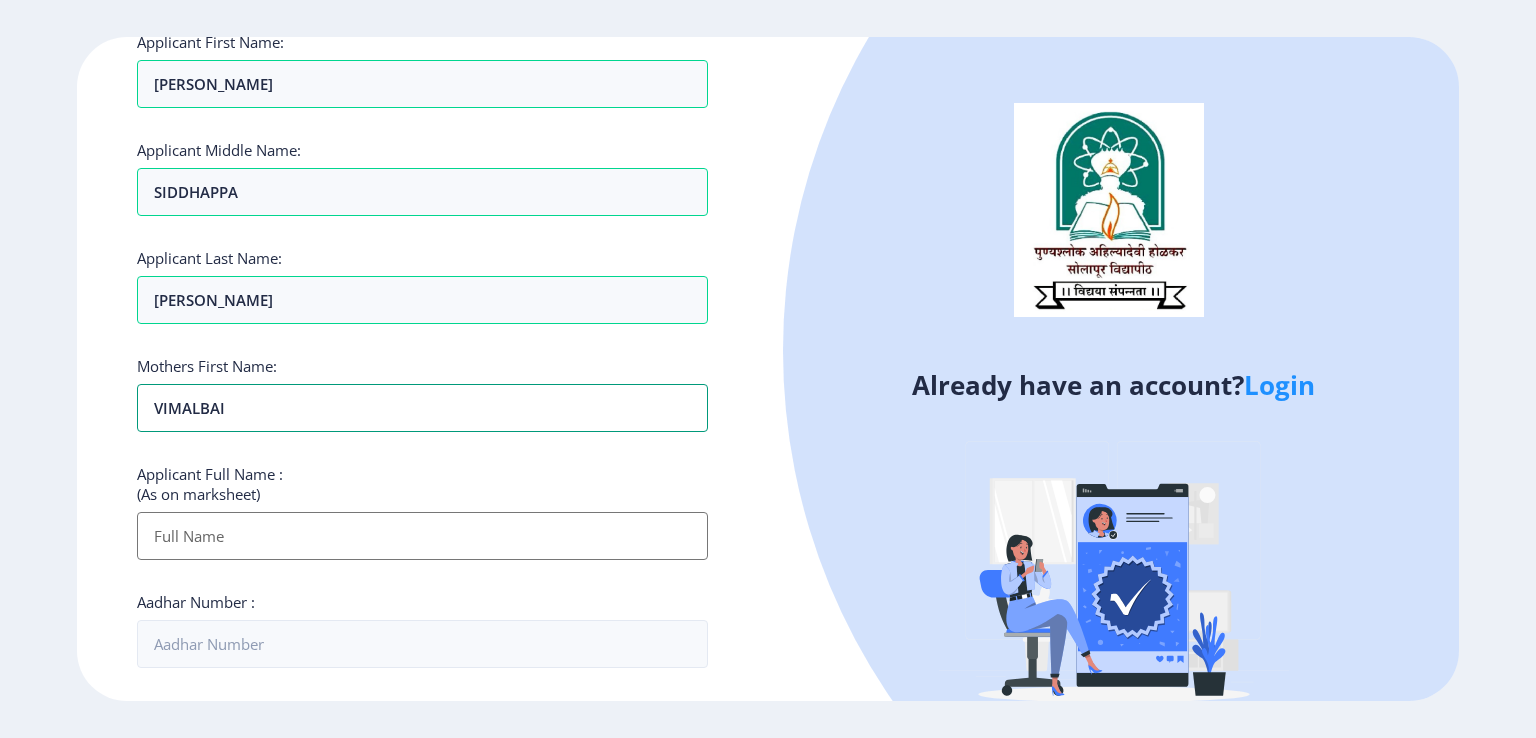 type on "VIMALBAI" 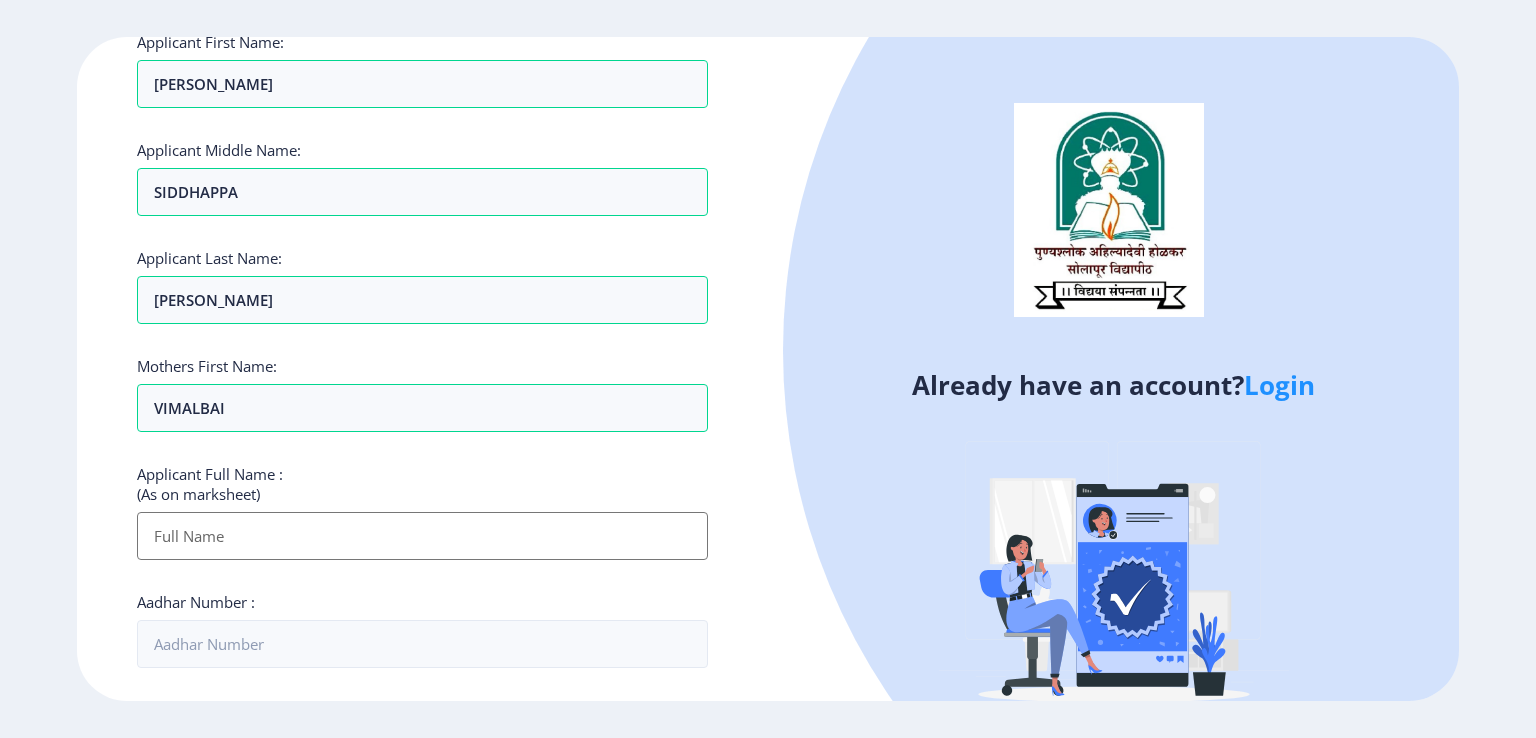 click on "Applicant First Name:" at bounding box center (422, 536) 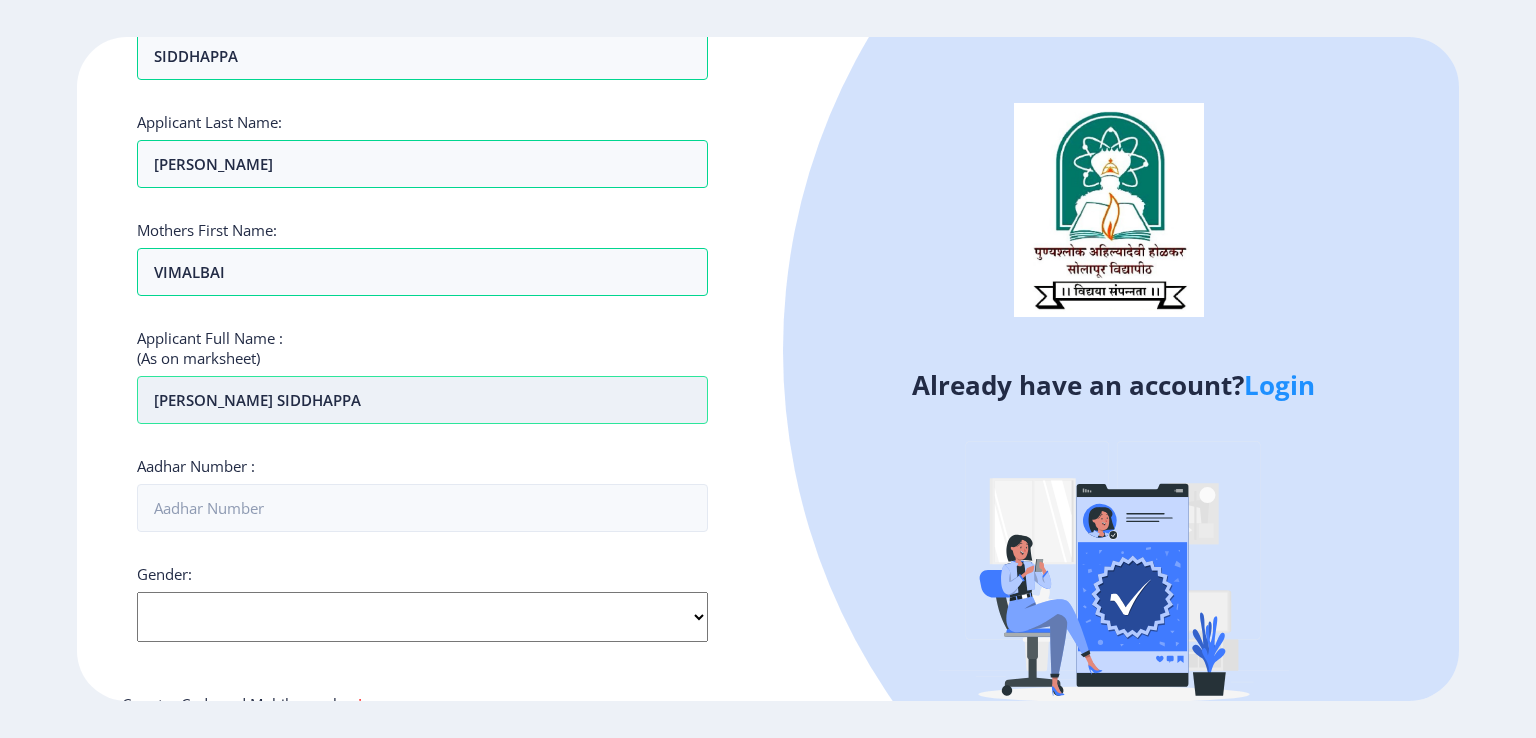 scroll, scrollTop: 268, scrollLeft: 0, axis: vertical 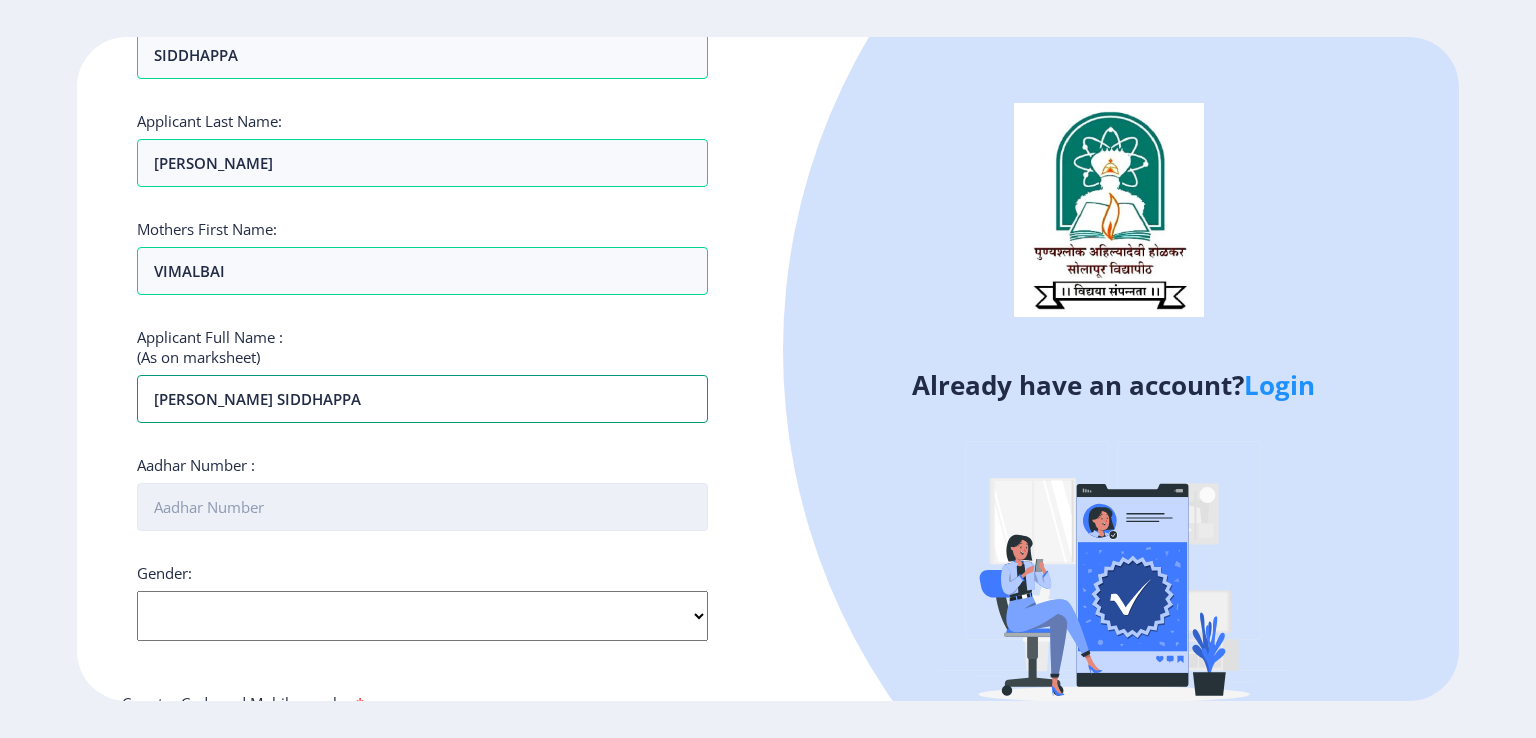 type on "[PERSON_NAME] SIDDHAPPA" 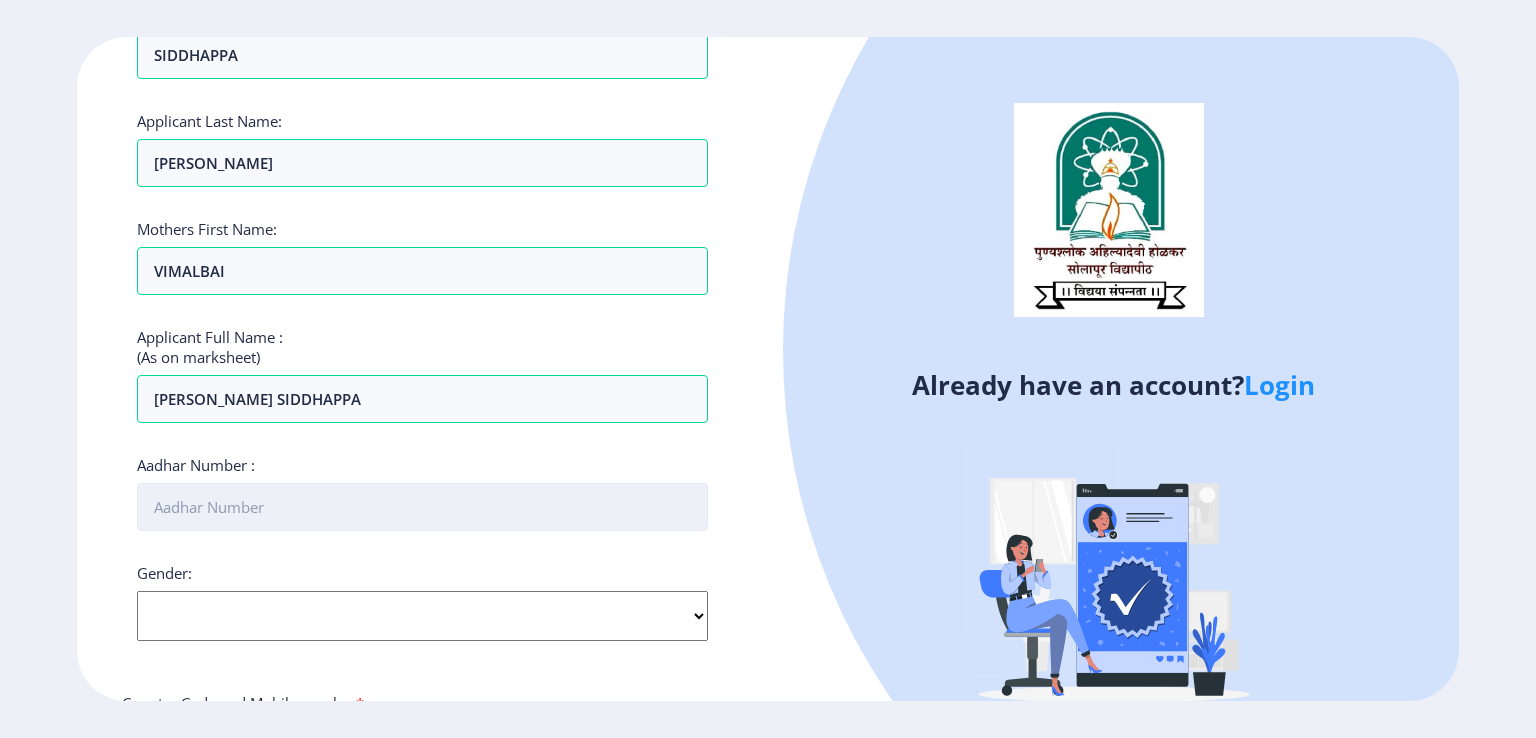 click on "Aadhar Number :" at bounding box center (422, 507) 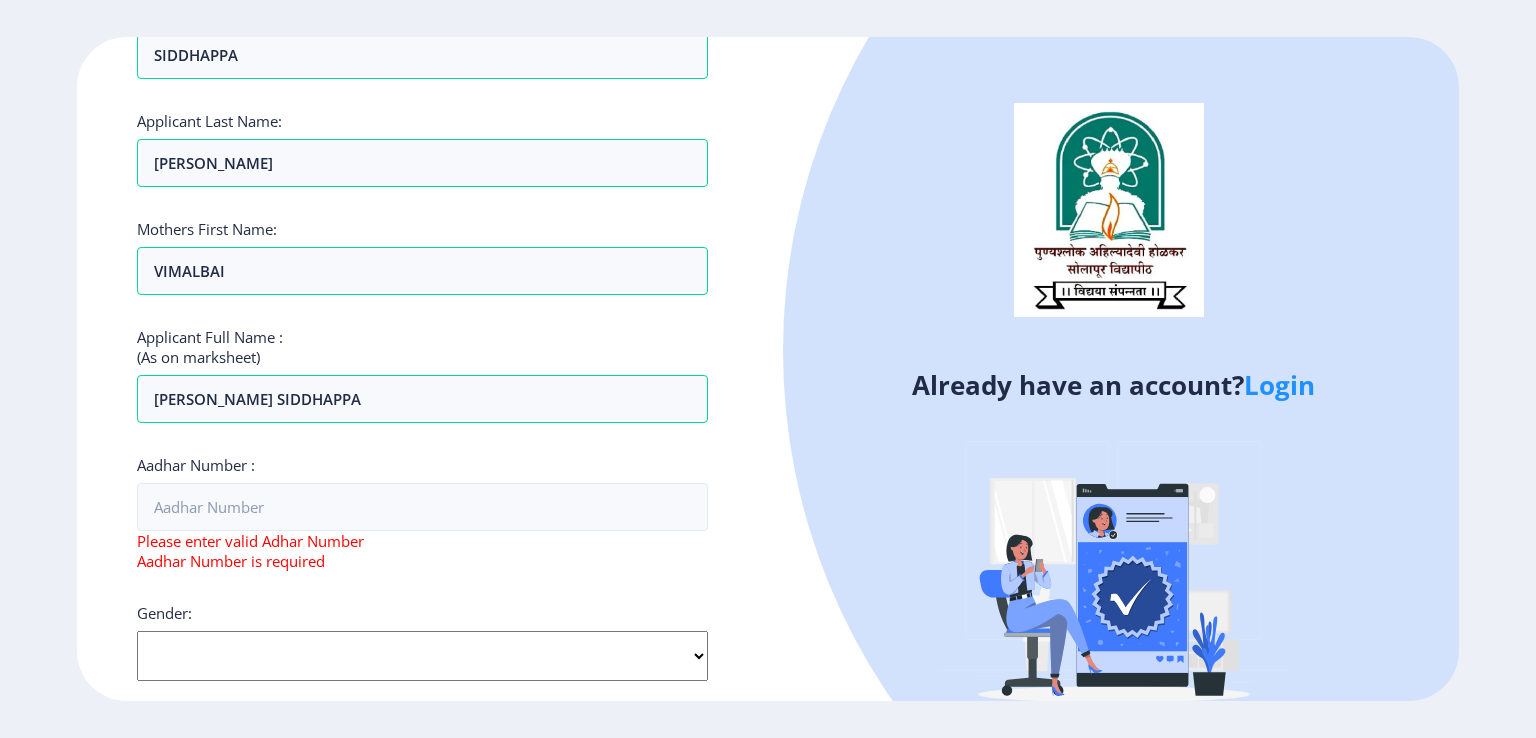 click on "Gender: Select Gender [DEMOGRAPHIC_DATA] [DEMOGRAPHIC_DATA] Other" 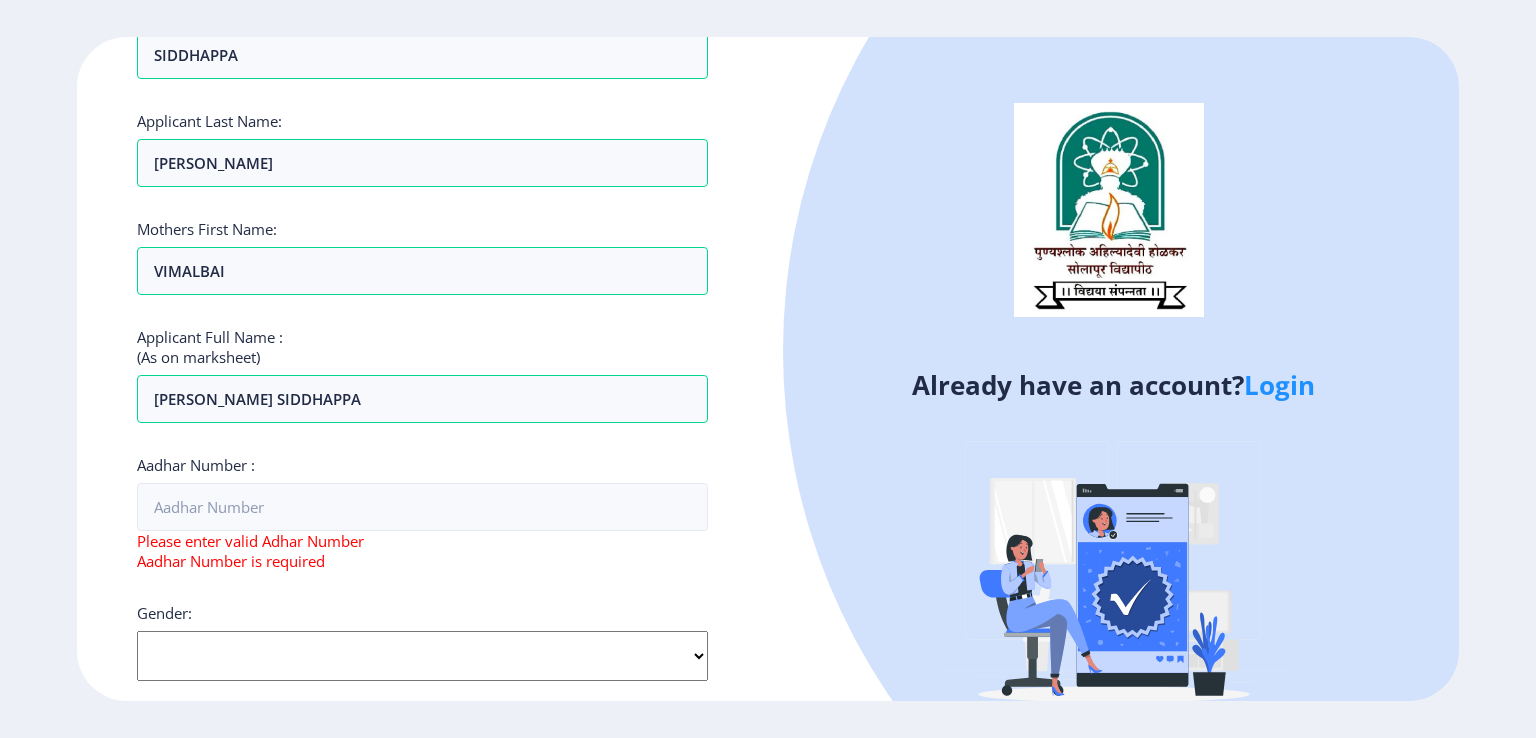 select on "[DEMOGRAPHIC_DATA]" 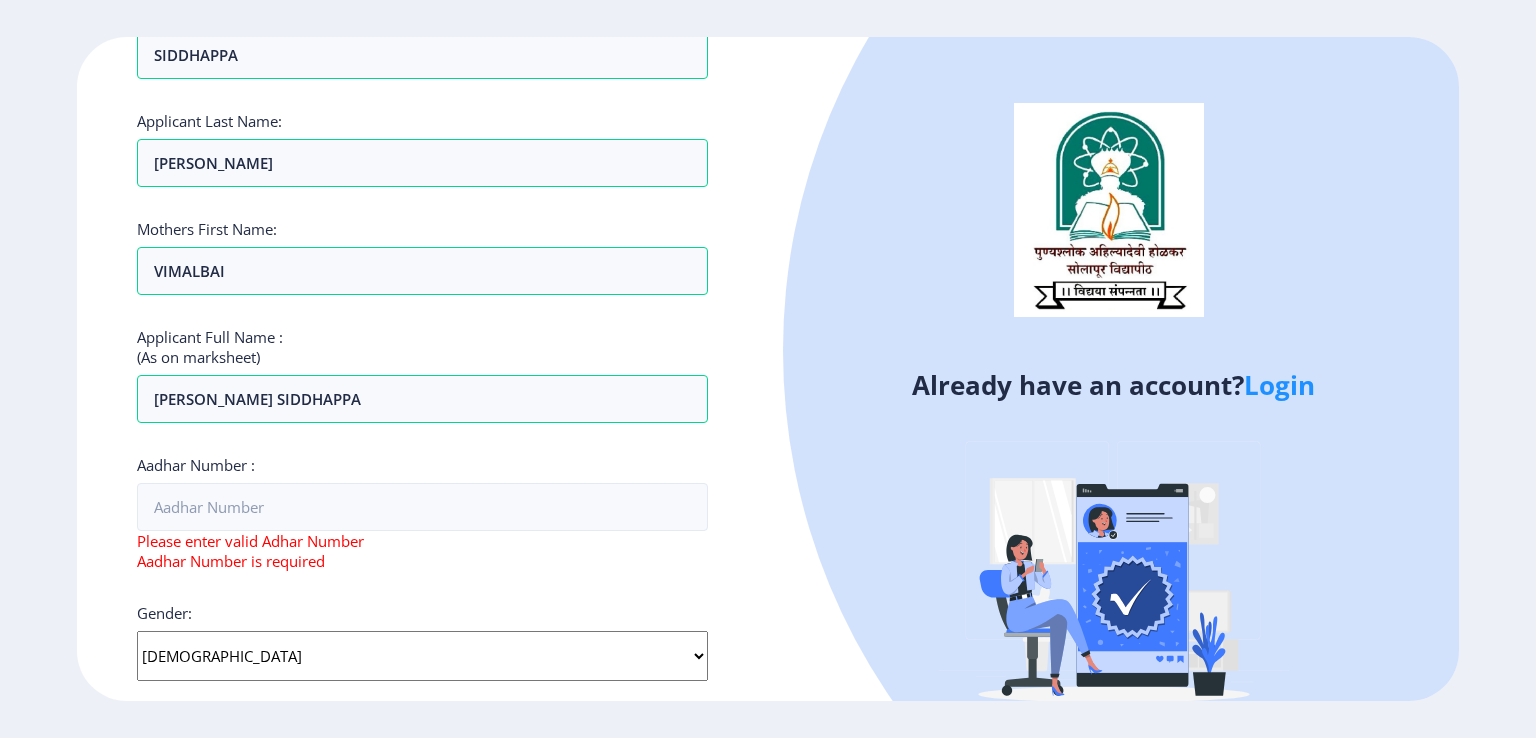 click on "Select Gender [DEMOGRAPHIC_DATA] [DEMOGRAPHIC_DATA] Other" 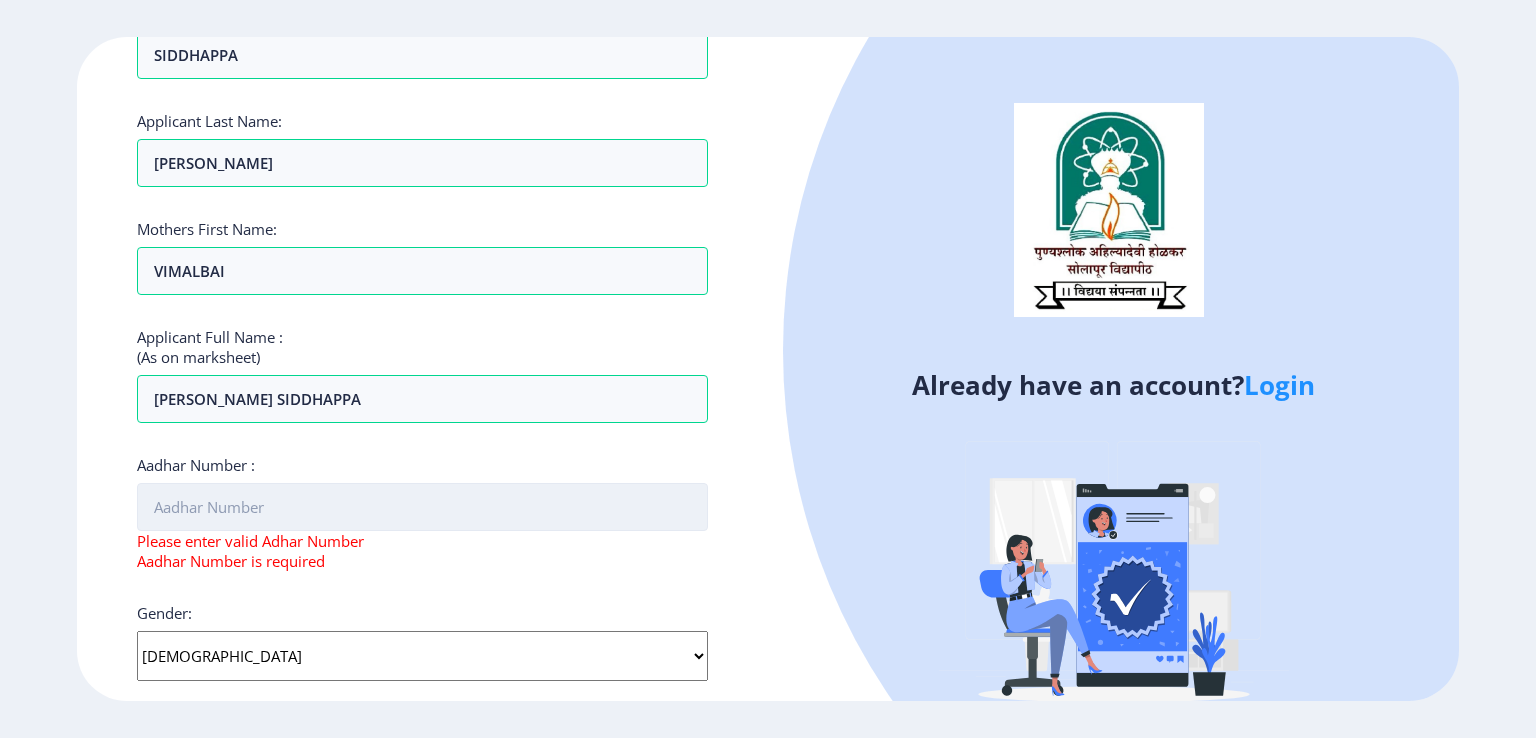 click on "Aadhar Number :" at bounding box center [422, 507] 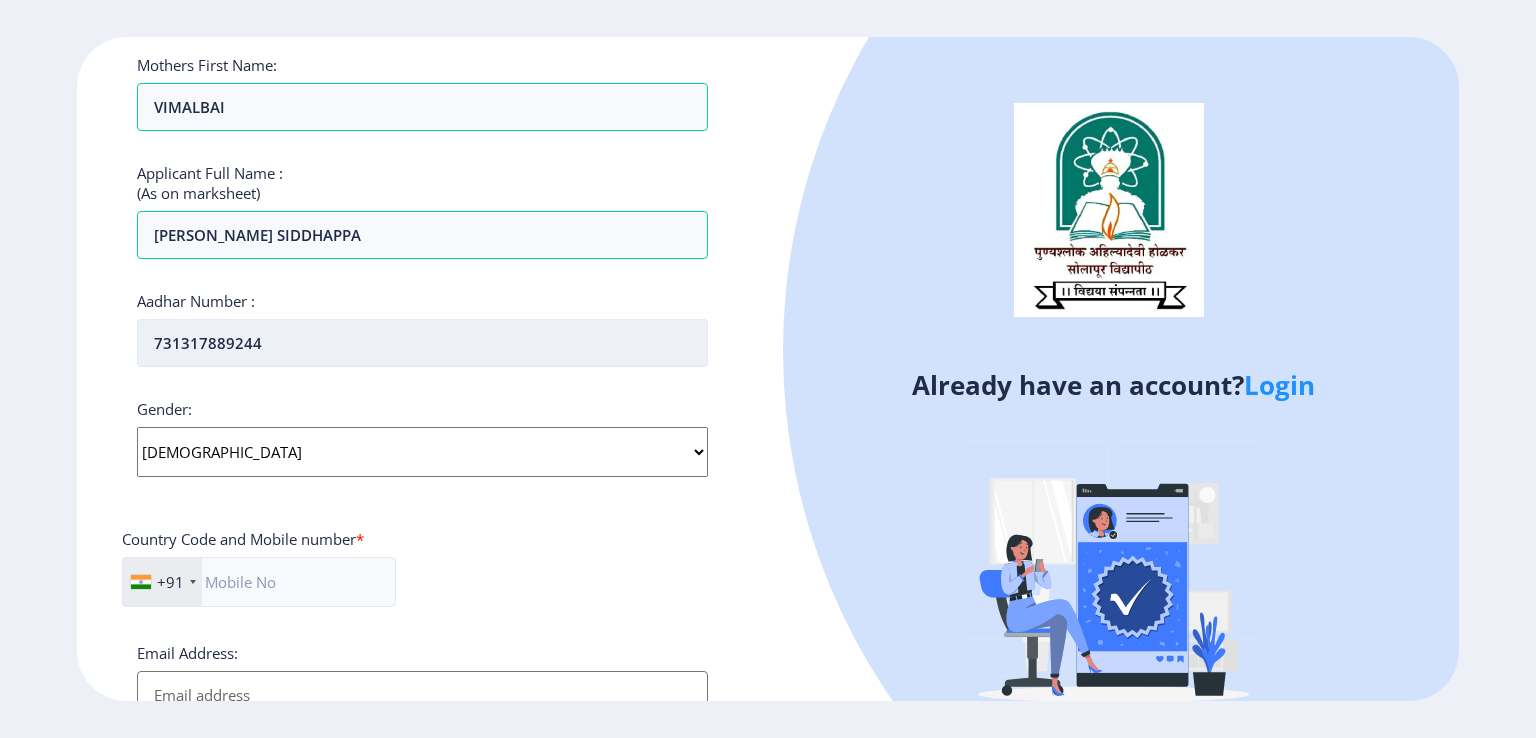 scroll, scrollTop: 516, scrollLeft: 0, axis: vertical 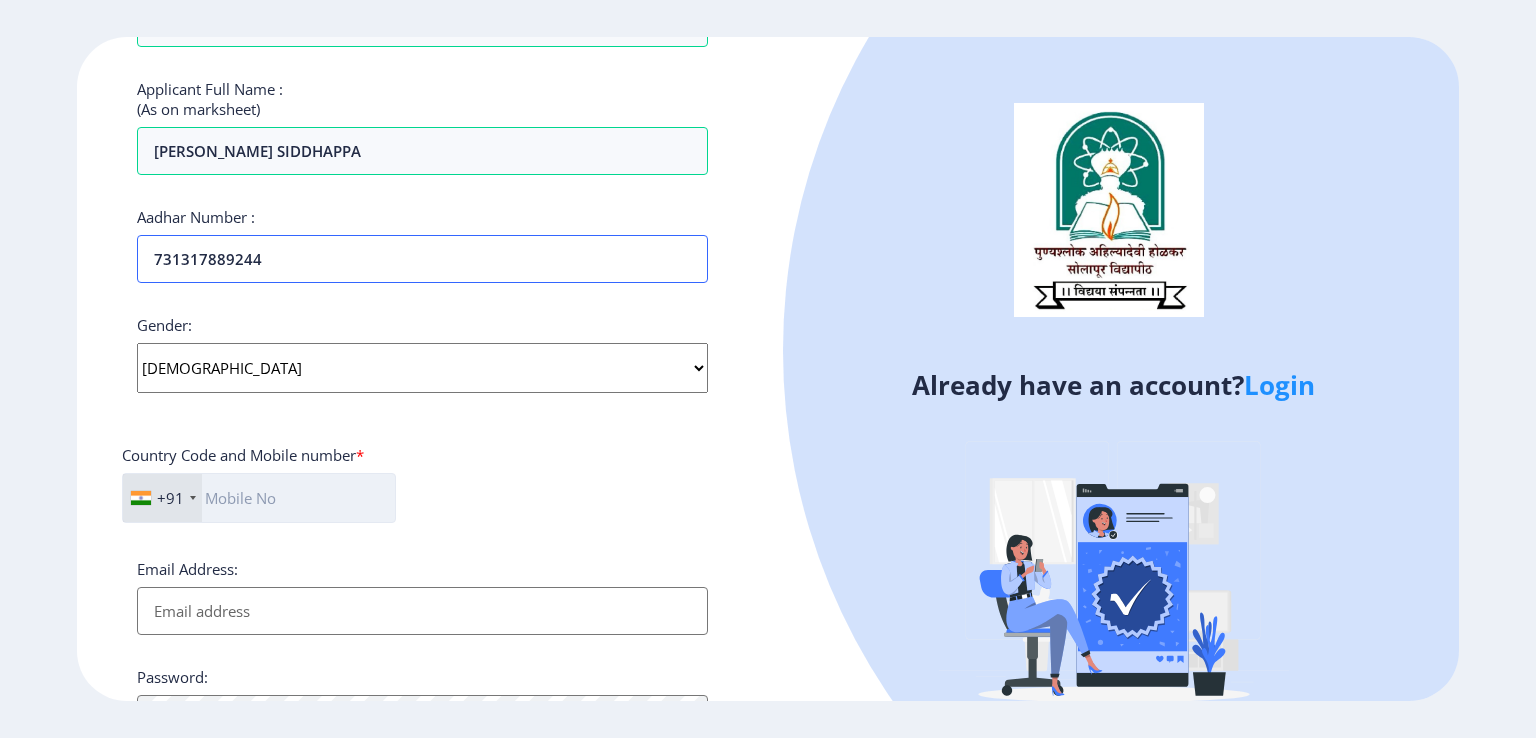 type on "731317889244" 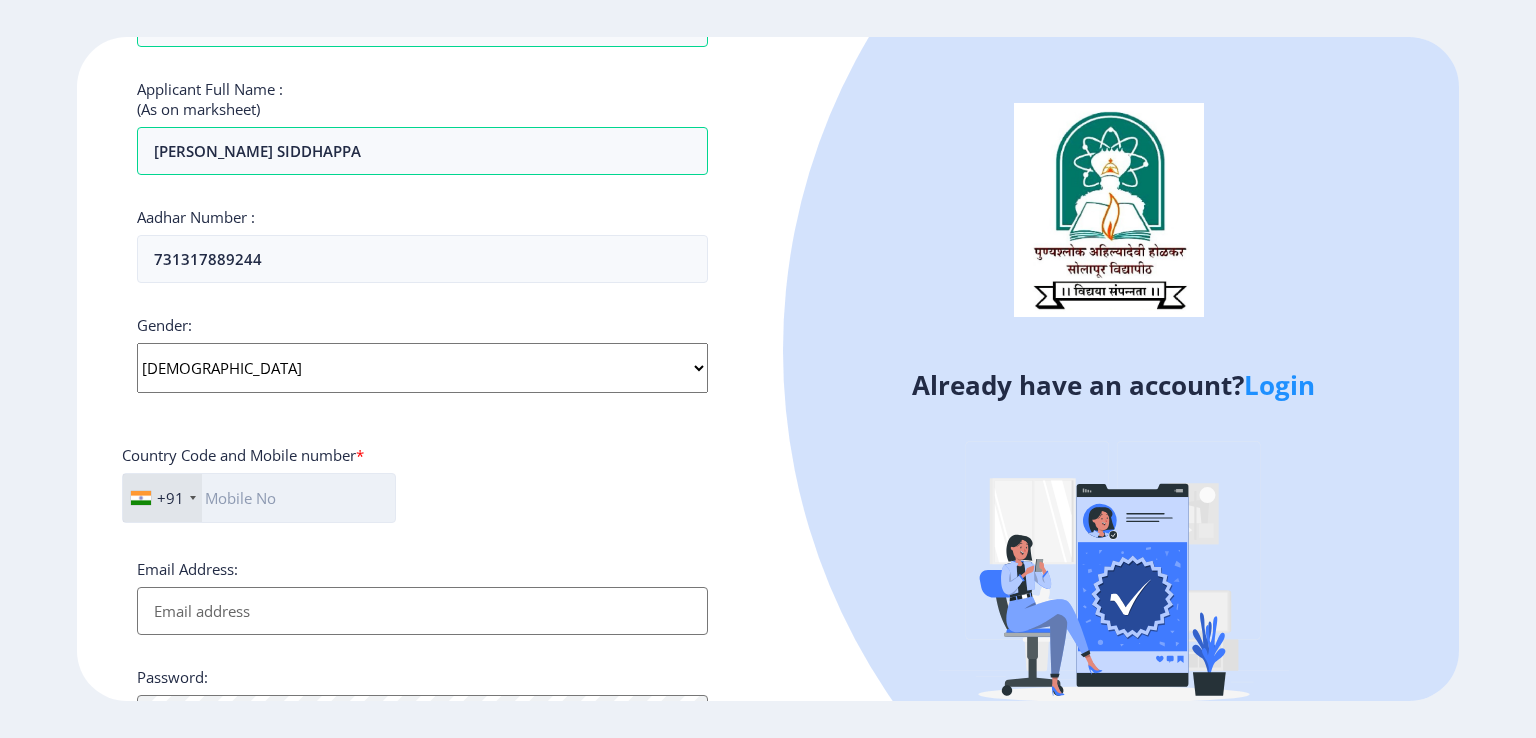 click 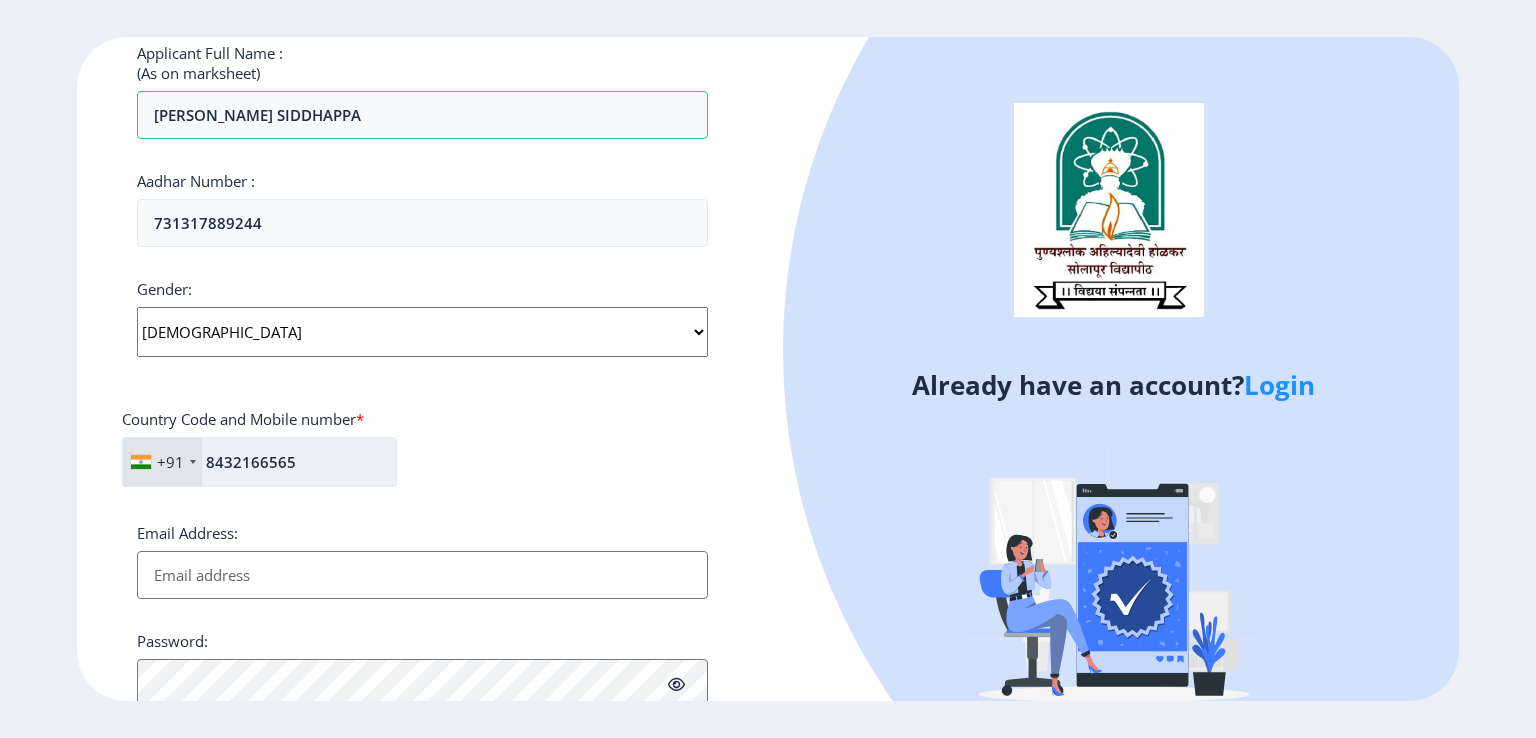 scroll, scrollTop: 554, scrollLeft: 0, axis: vertical 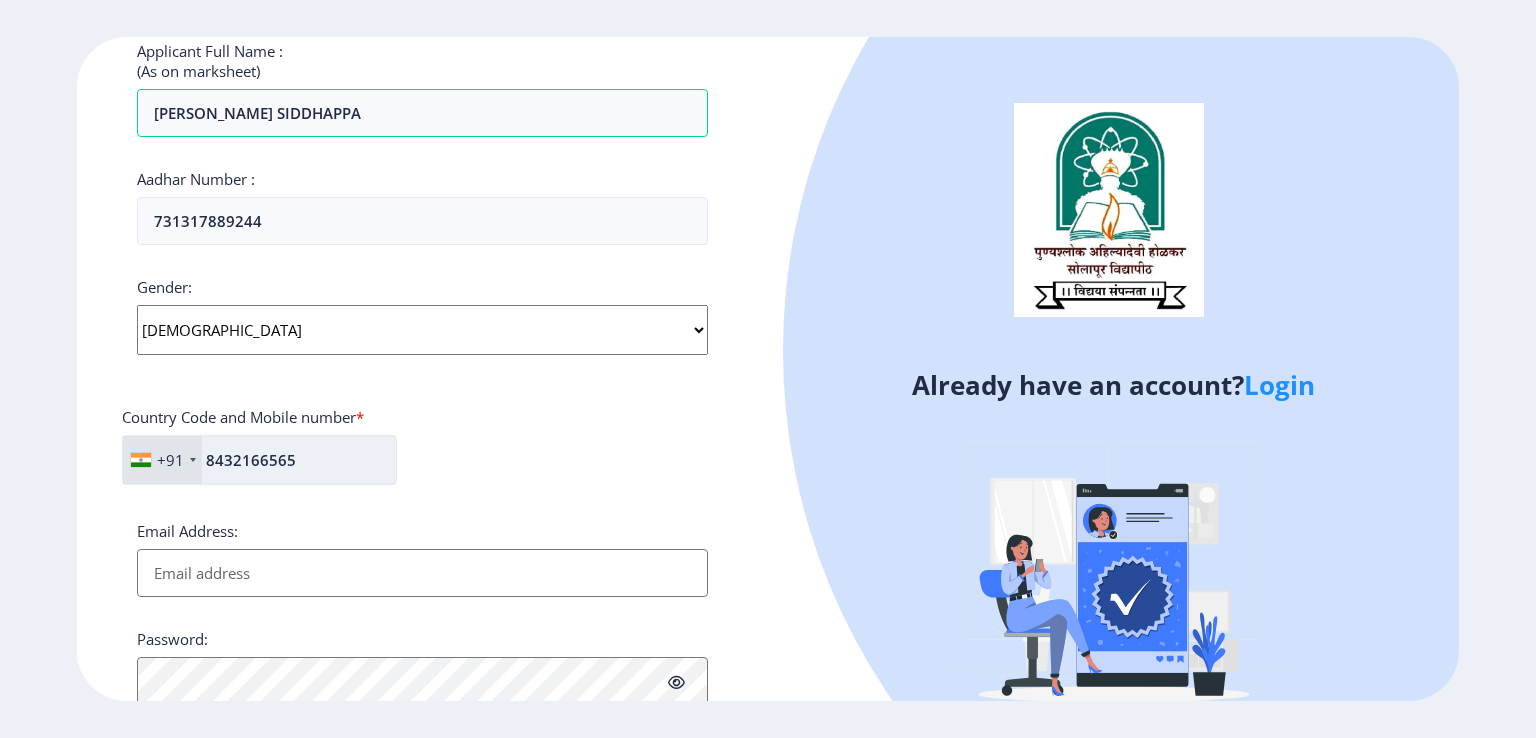 click on "8432166565" 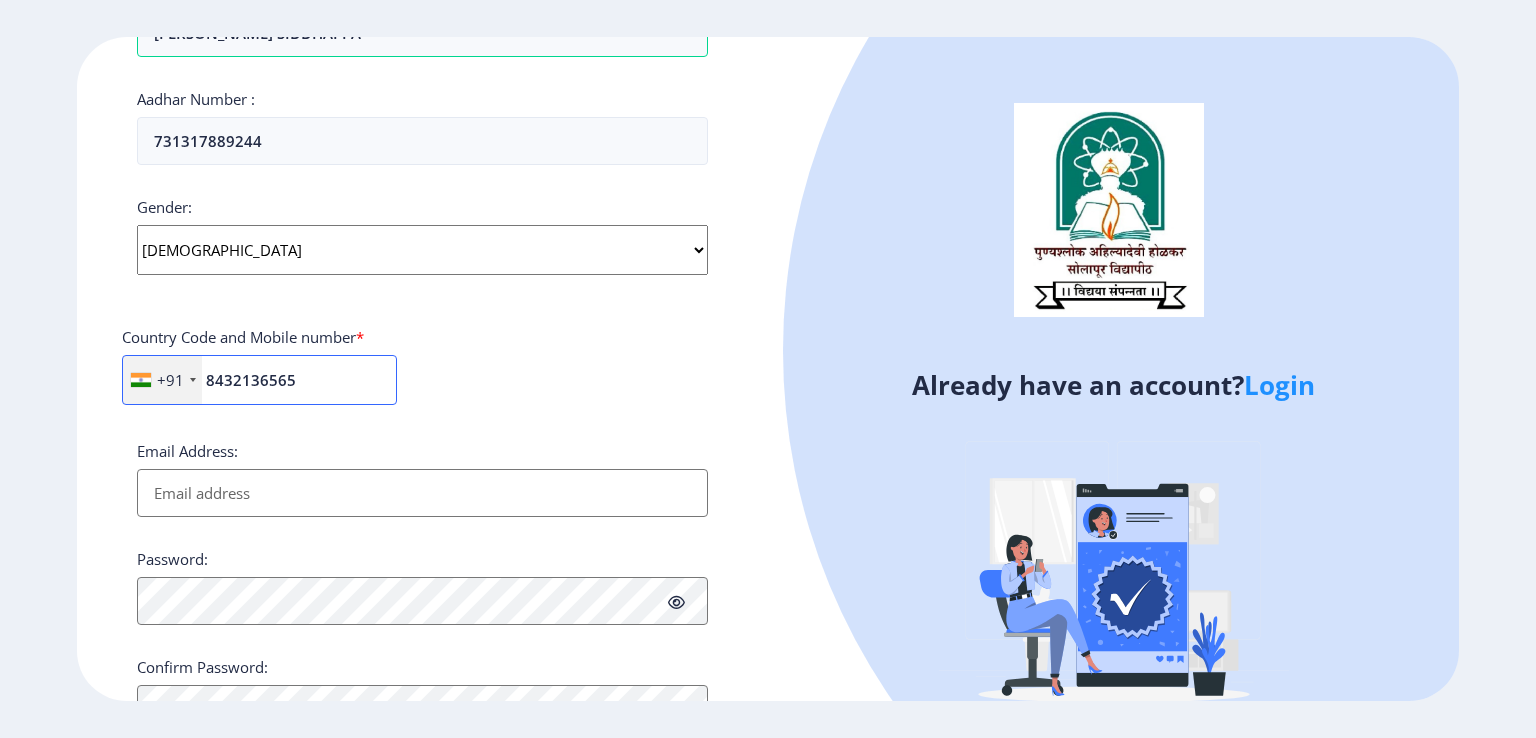 scroll, scrollTop: 636, scrollLeft: 0, axis: vertical 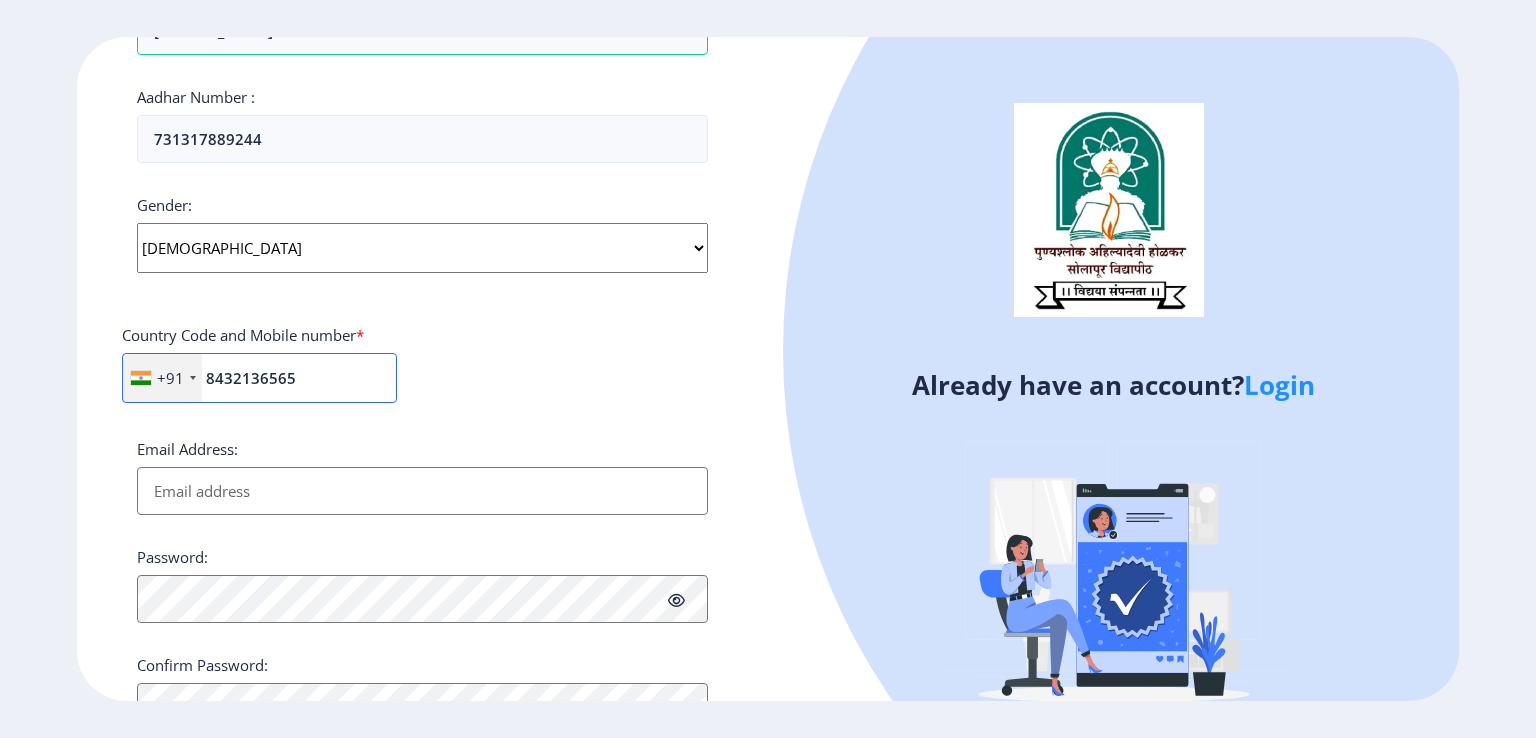 type on "8432136565" 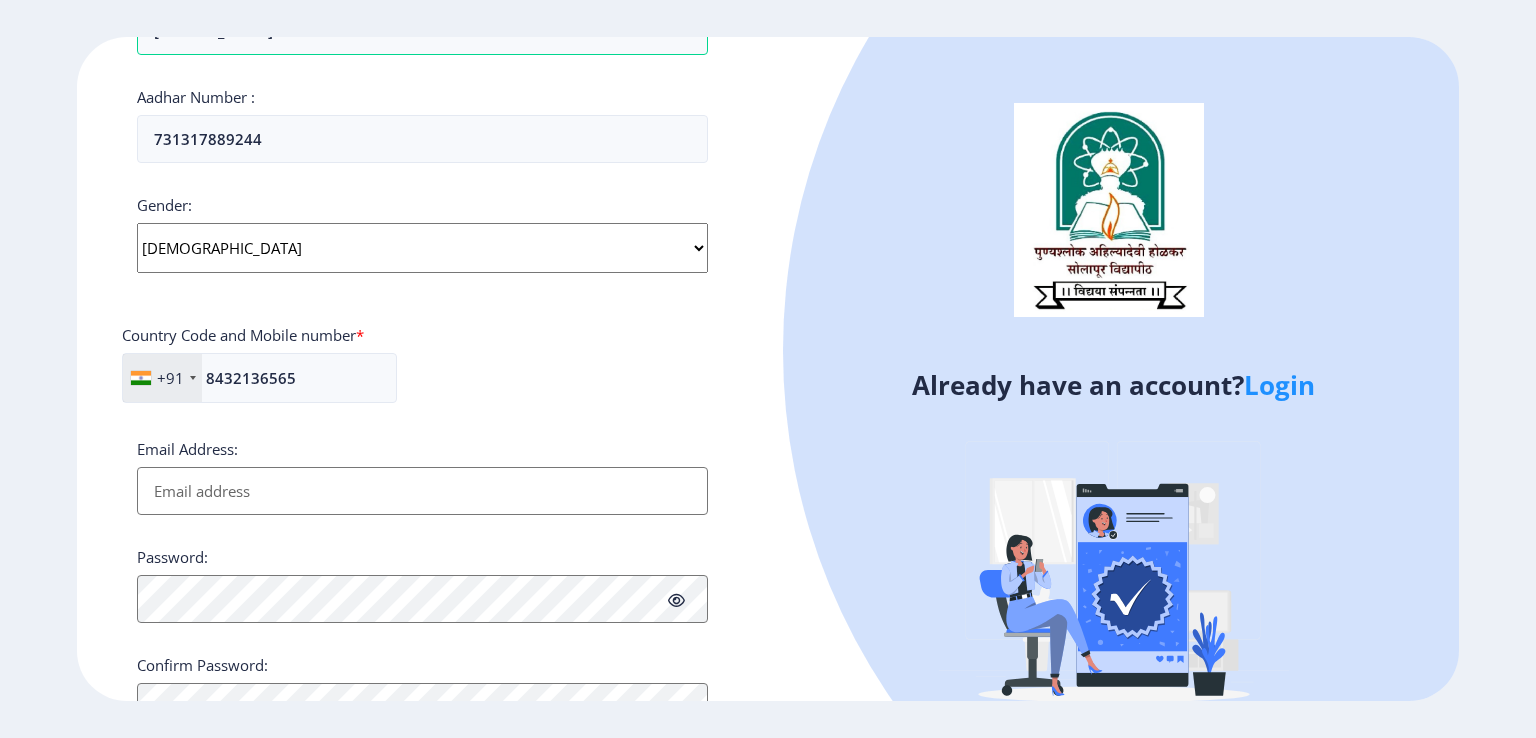 click on "Email Address:" at bounding box center [422, 491] 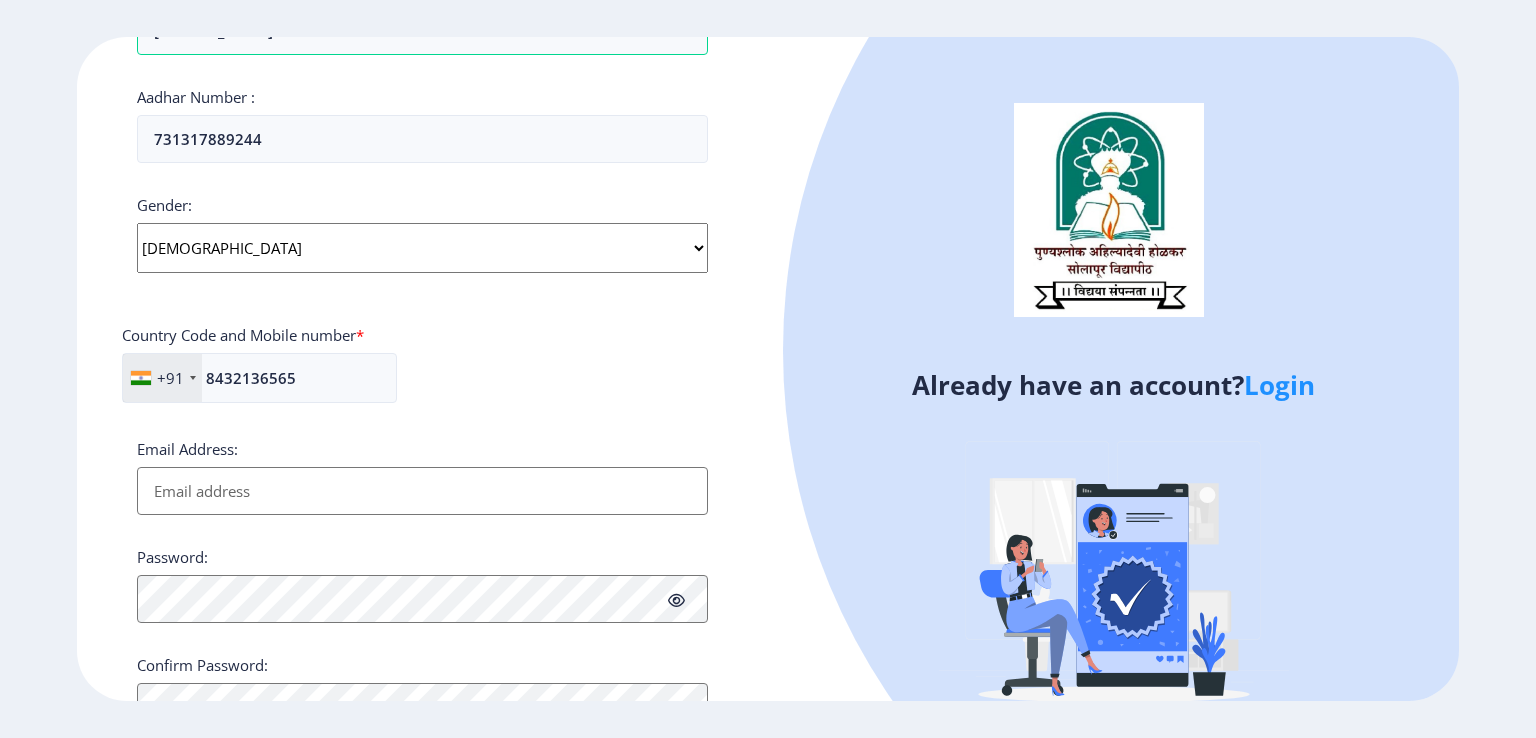 type on "R" 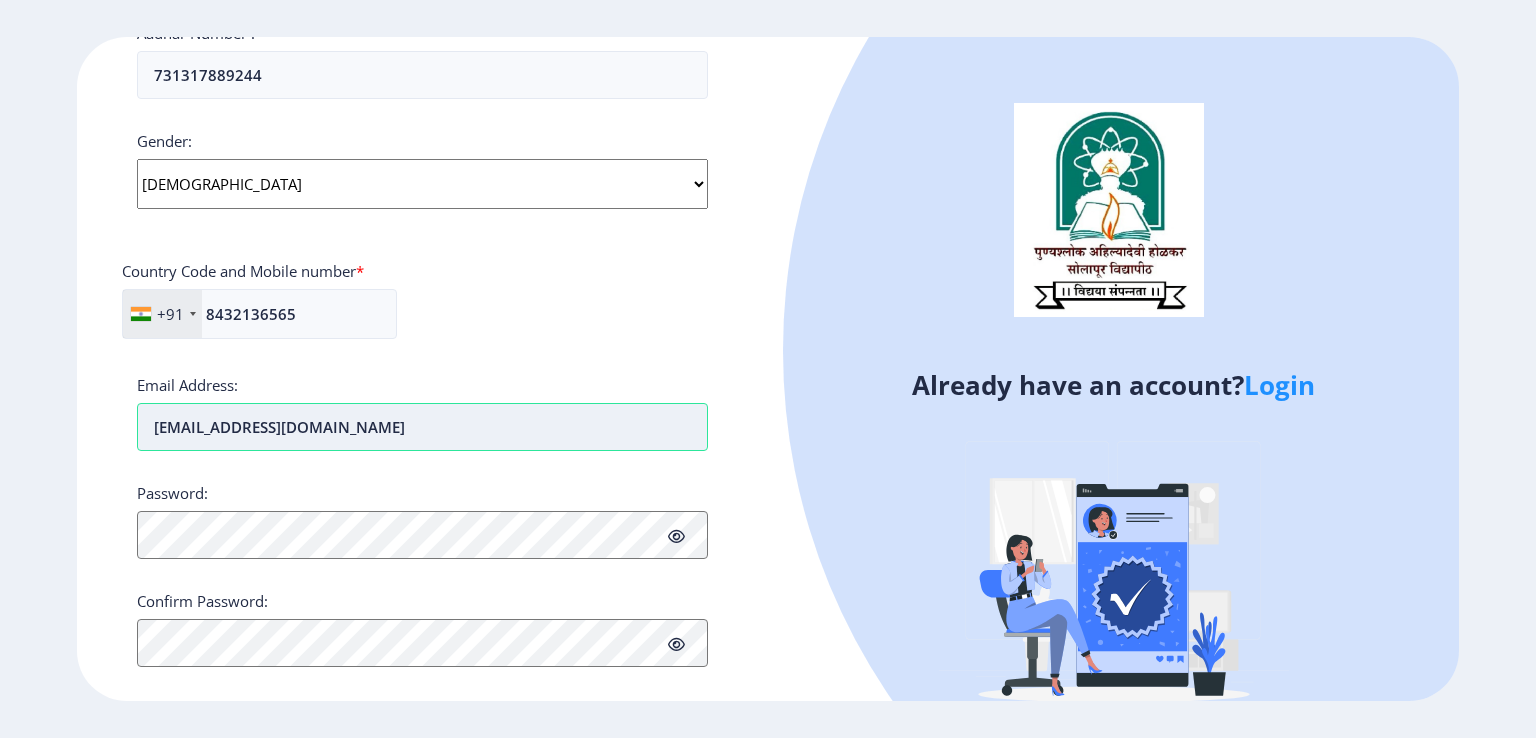 scroll, scrollTop: 703, scrollLeft: 0, axis: vertical 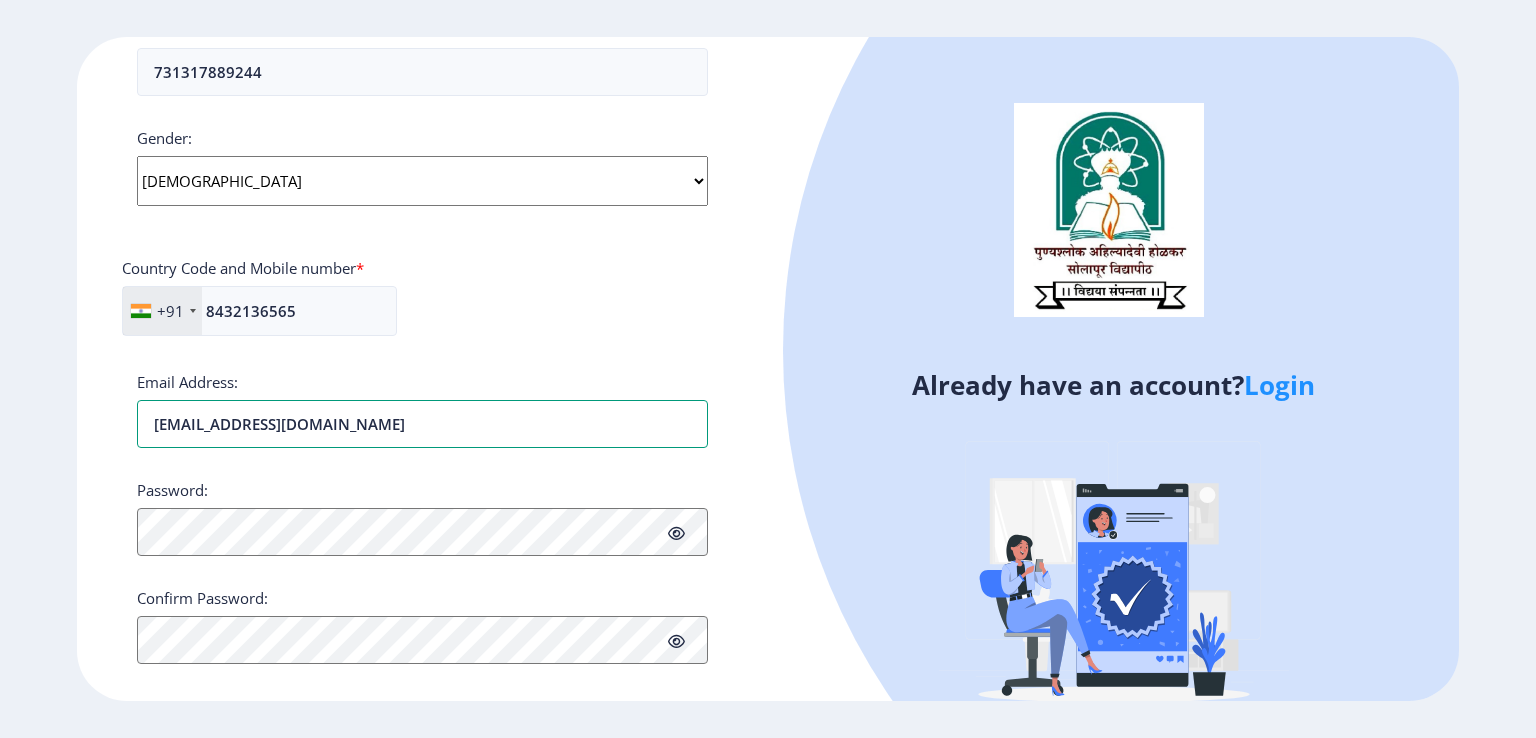 type on "[EMAIL_ADDRESS][DOMAIN_NAME]" 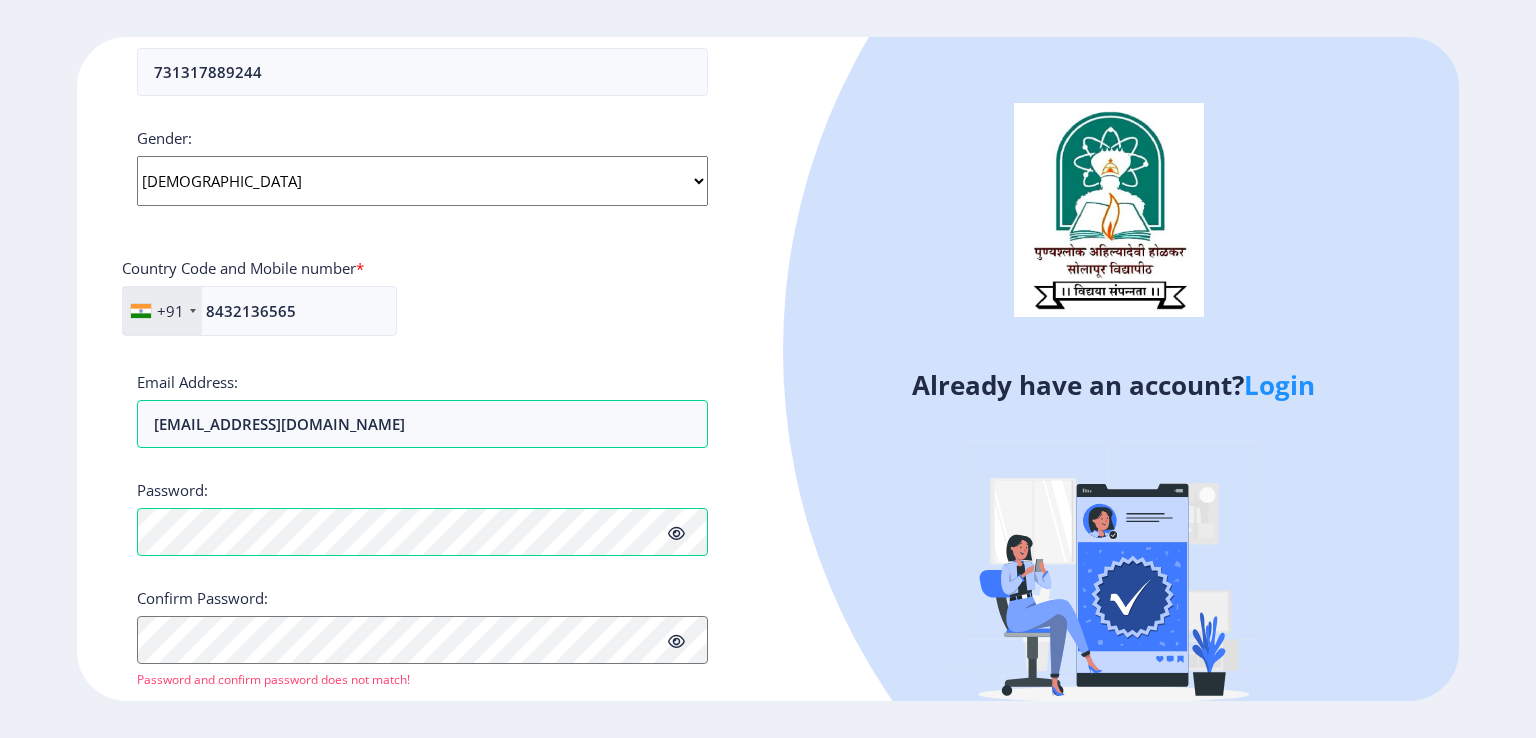click 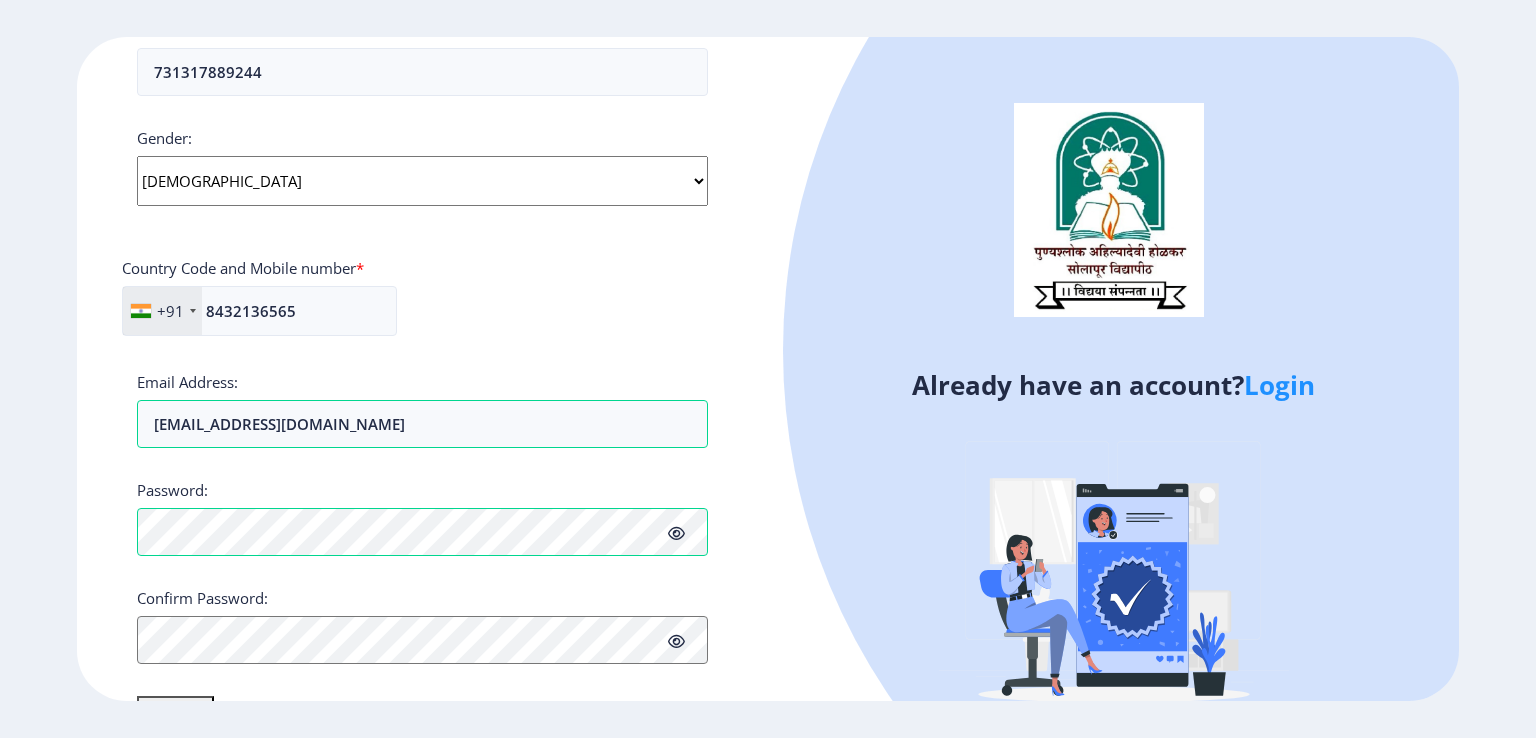 scroll, scrollTop: 748, scrollLeft: 0, axis: vertical 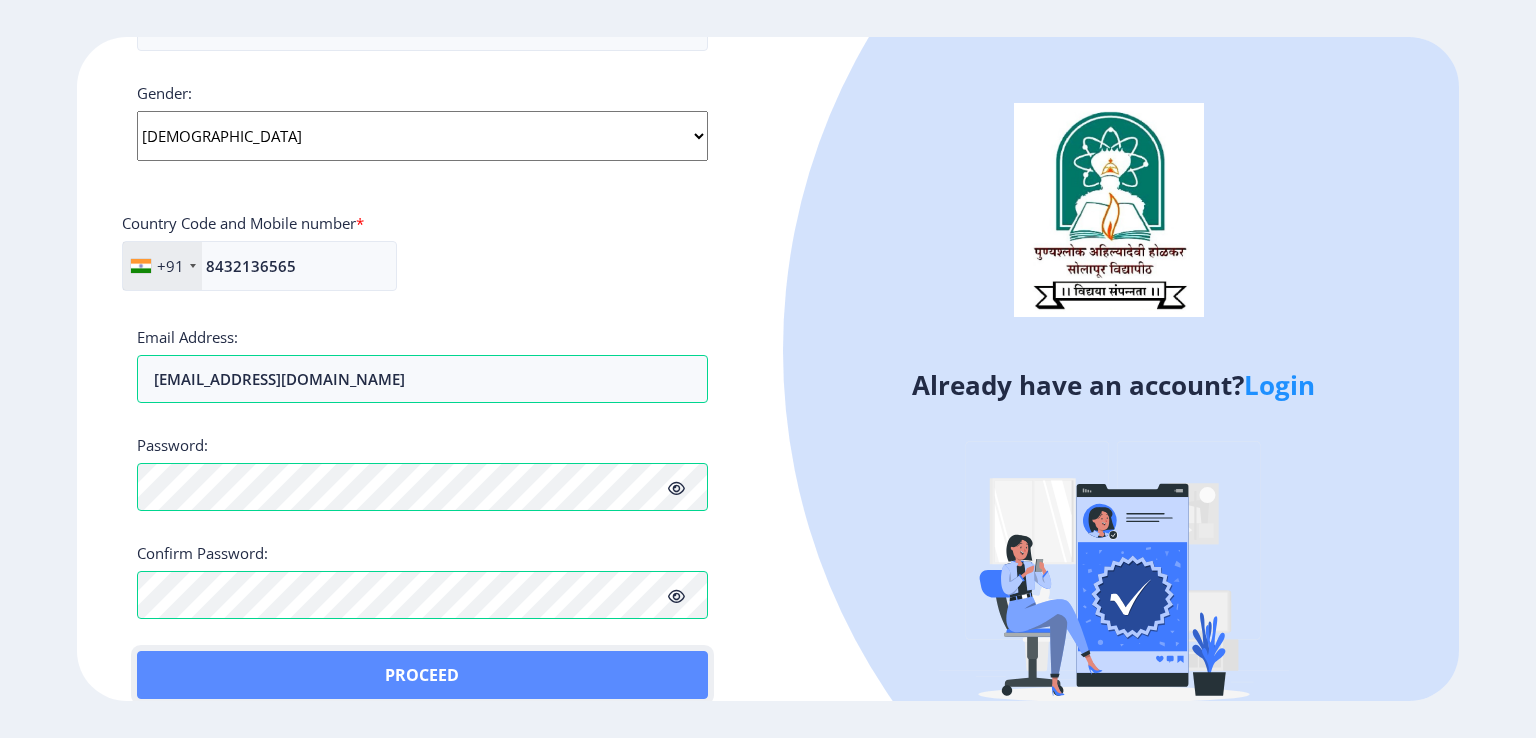 click on "Proceed" 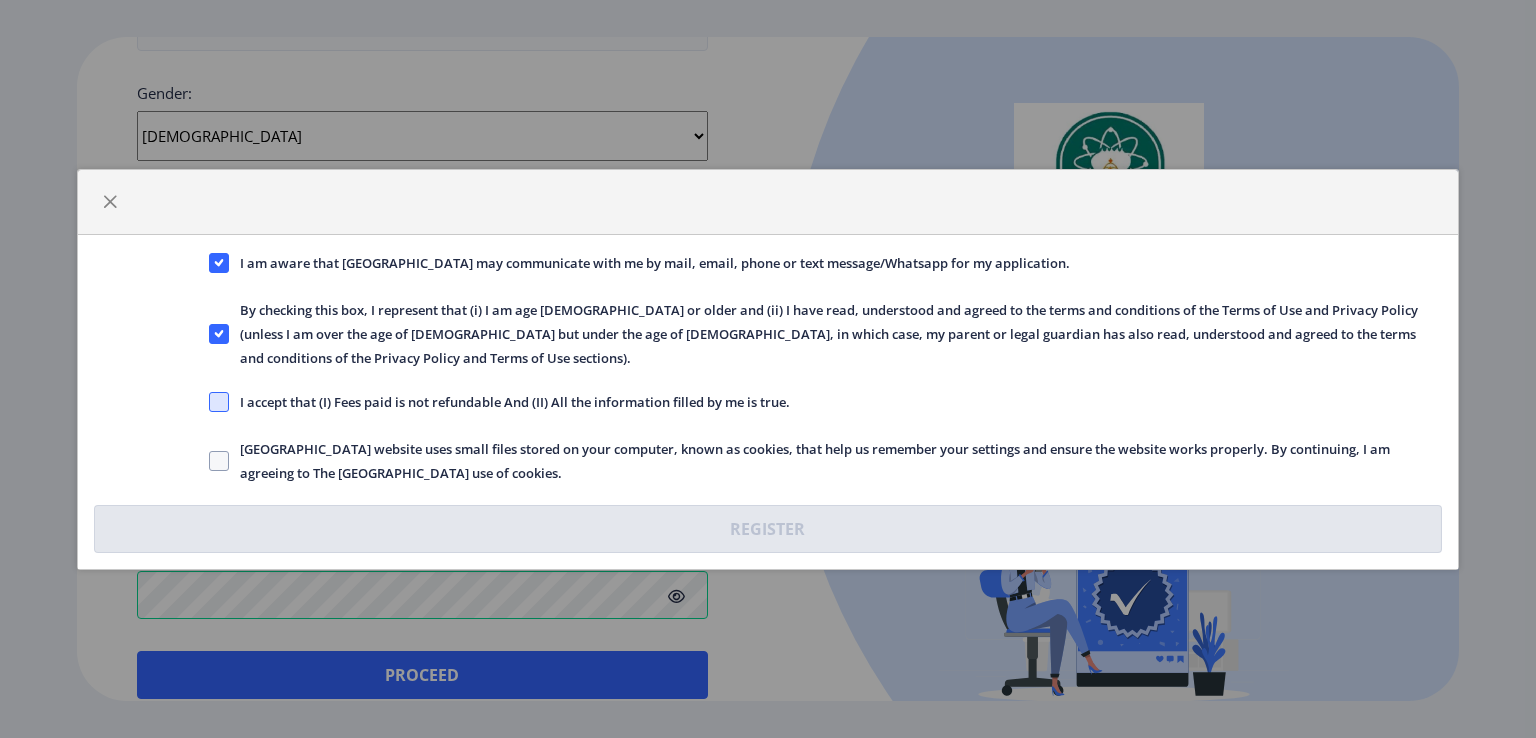 click 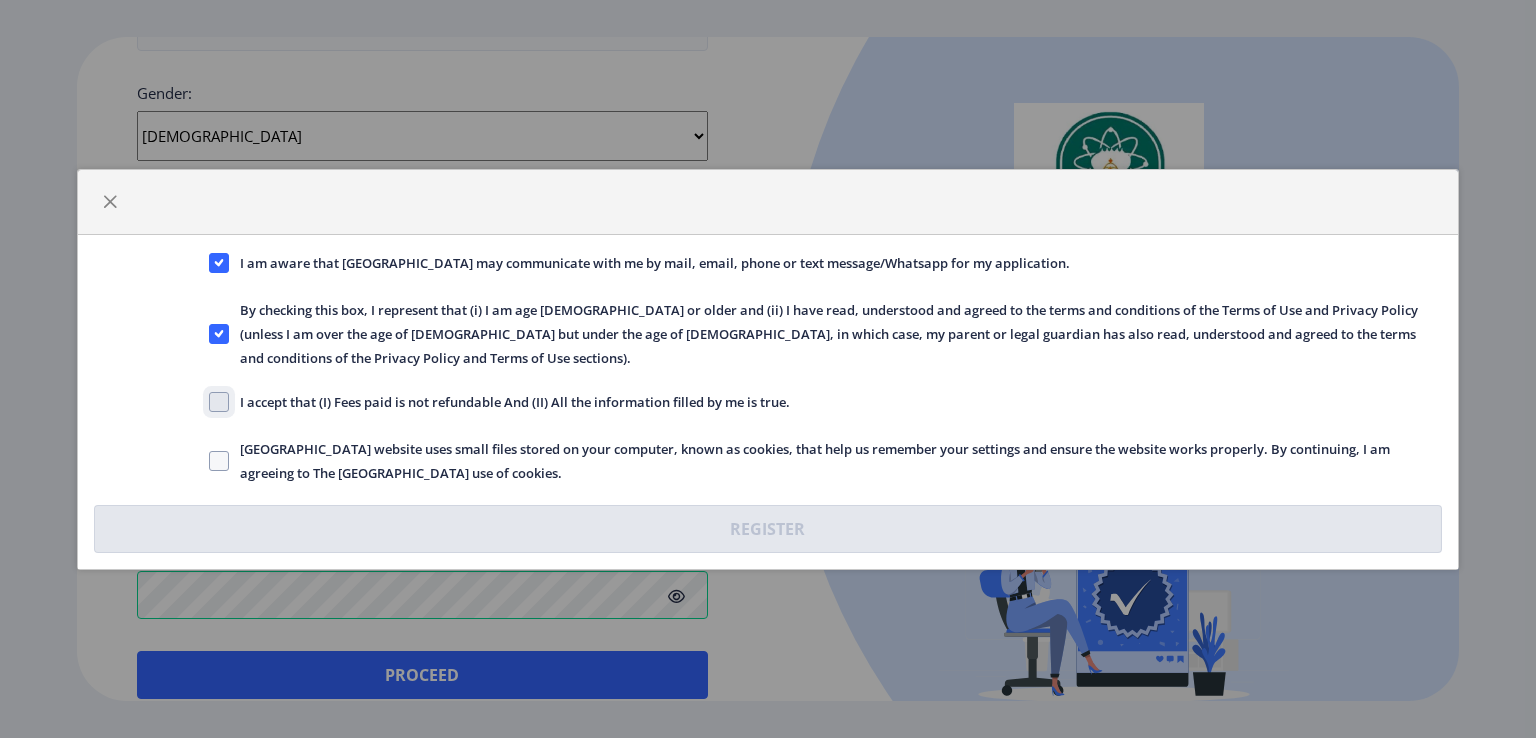 click on "I accept that (I) Fees paid is not refundable And (II) All the information filled by me is true." 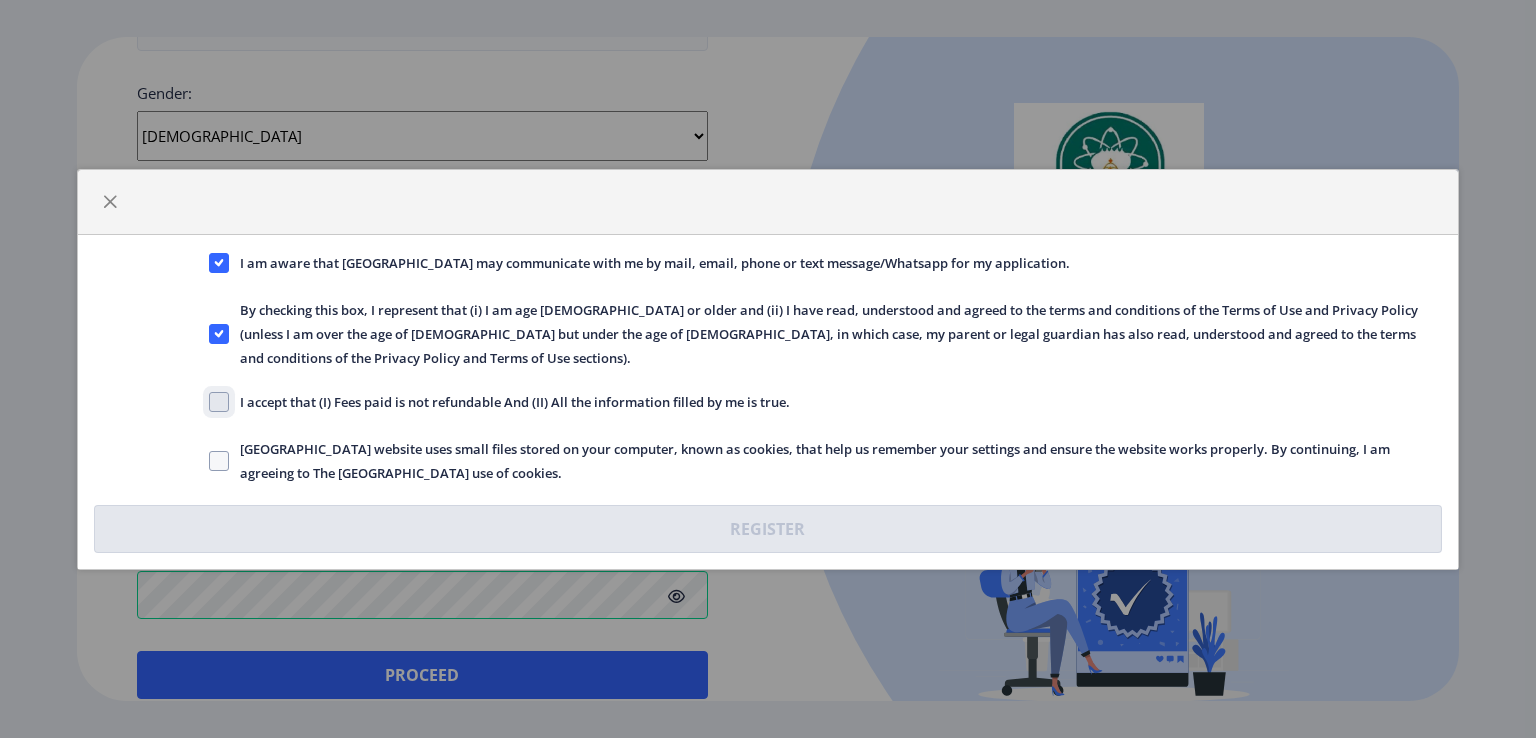 checkbox on "true" 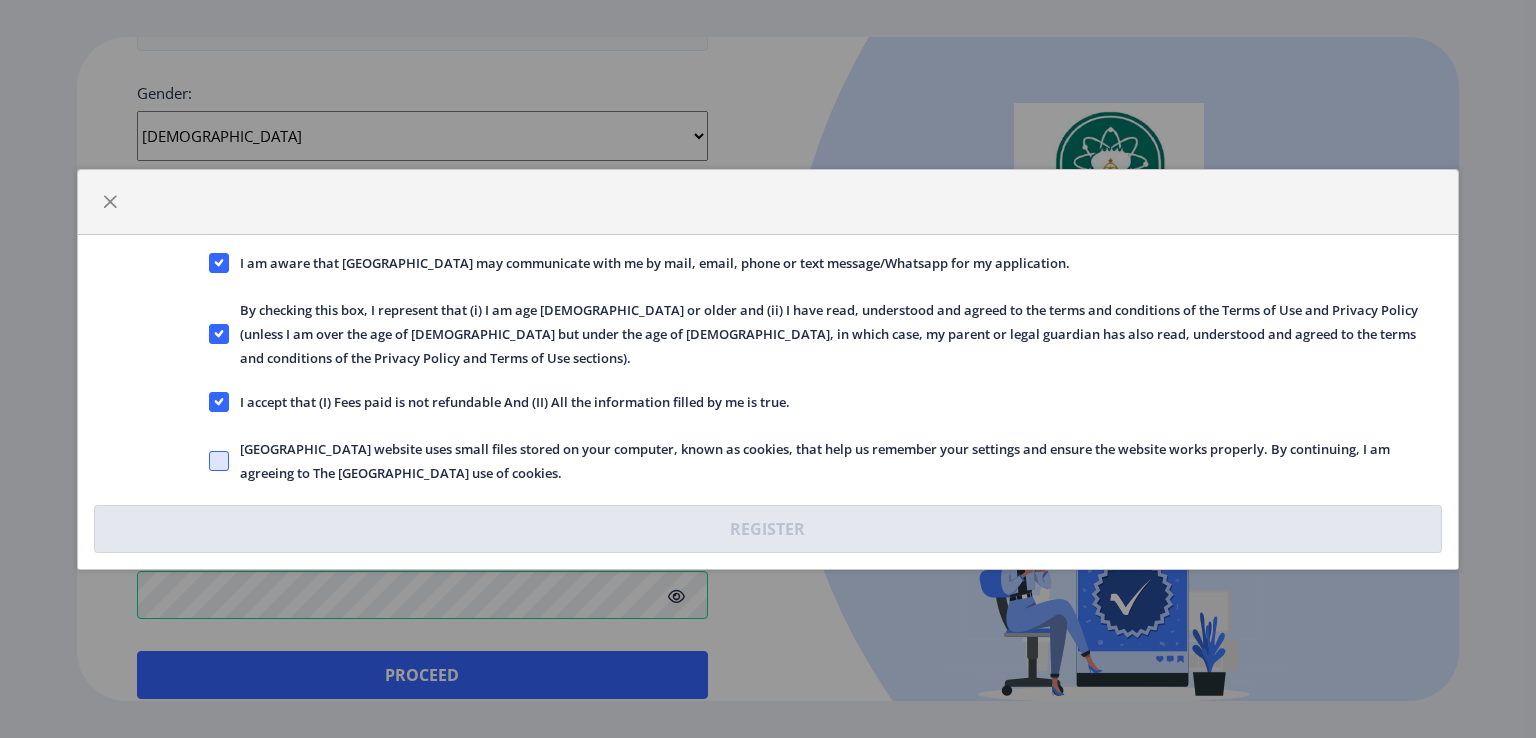 click 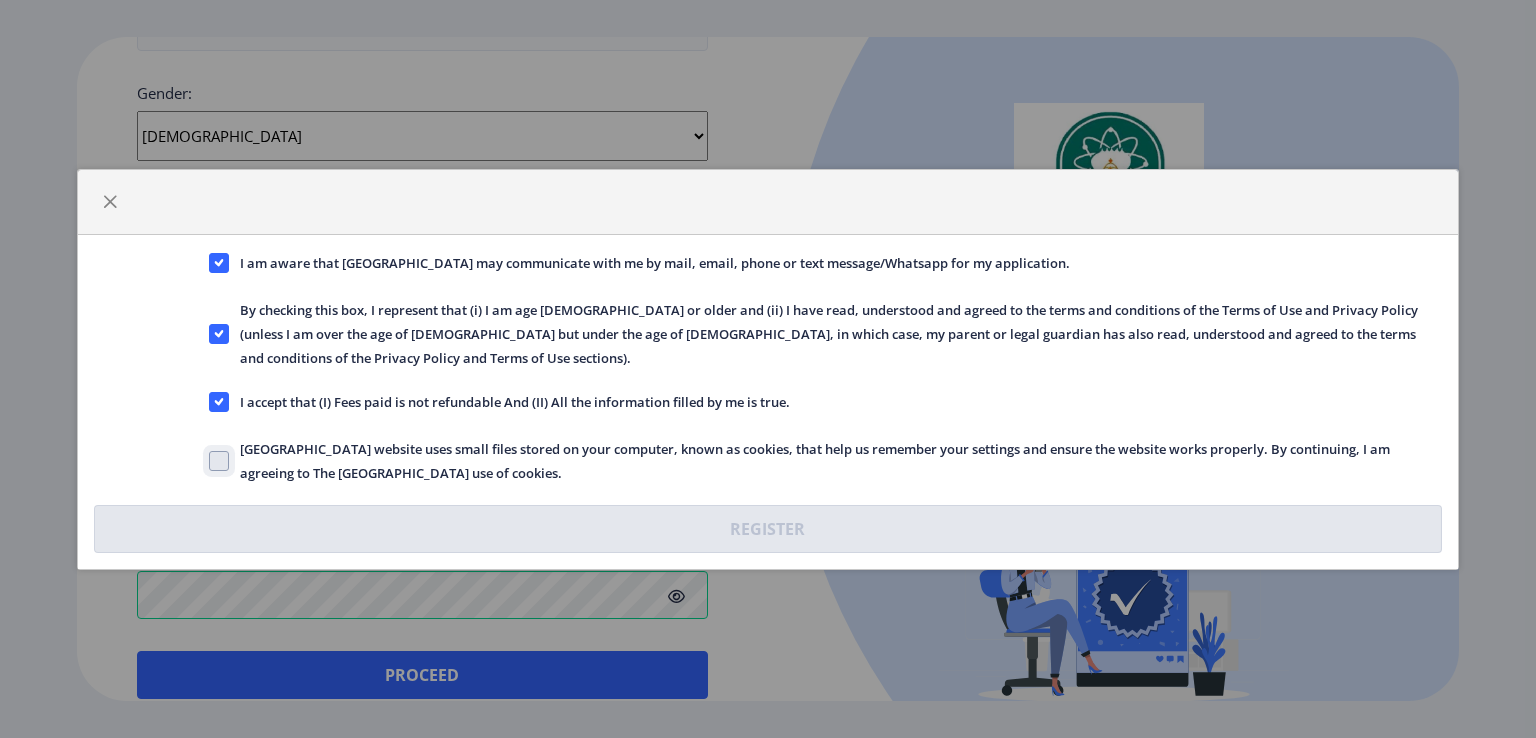 click on "[GEOGRAPHIC_DATA] website uses small files stored on your computer, known as cookies, that help us remember your settings and ensure the website works properly. By continuing, I am agreeing to The [GEOGRAPHIC_DATA] use of cookies." 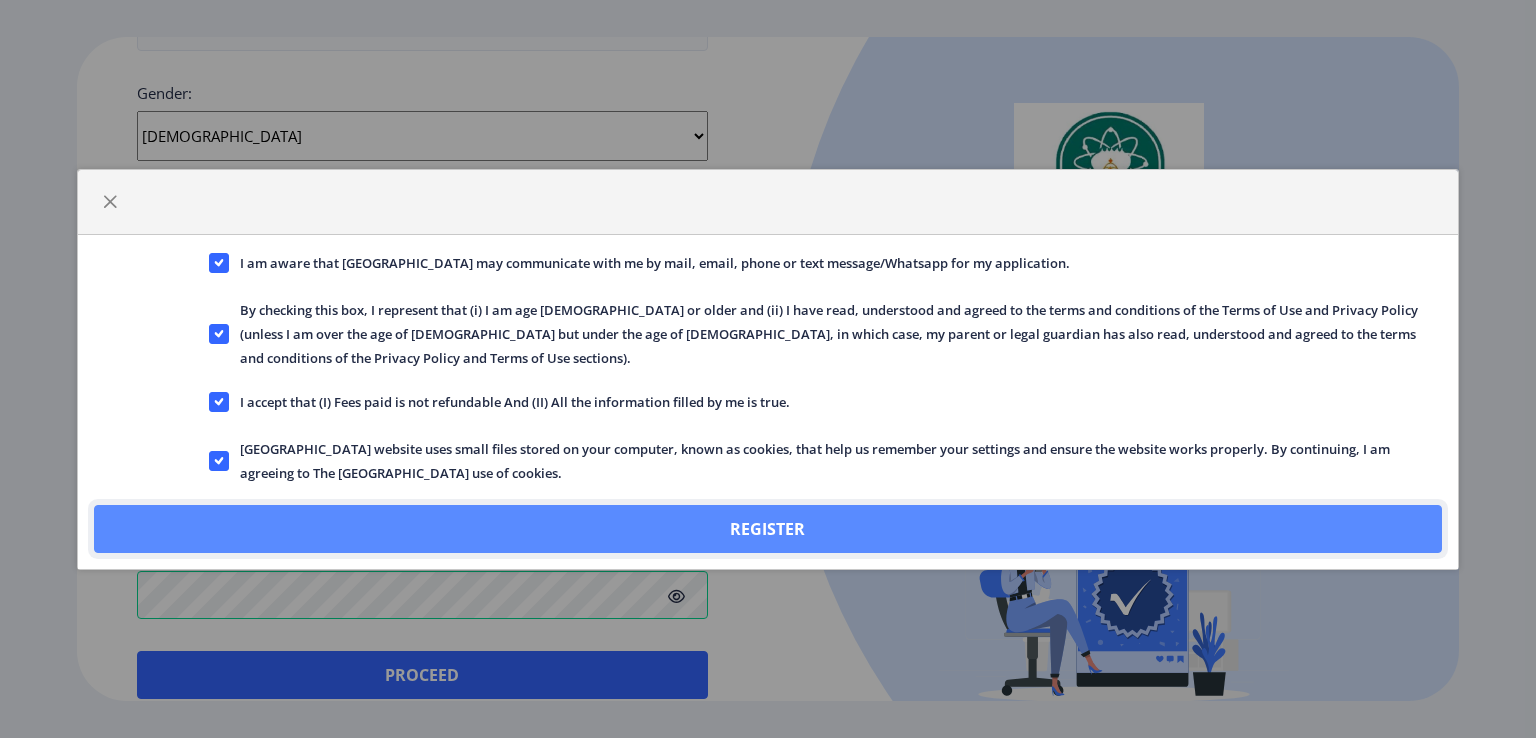 click on "Register" 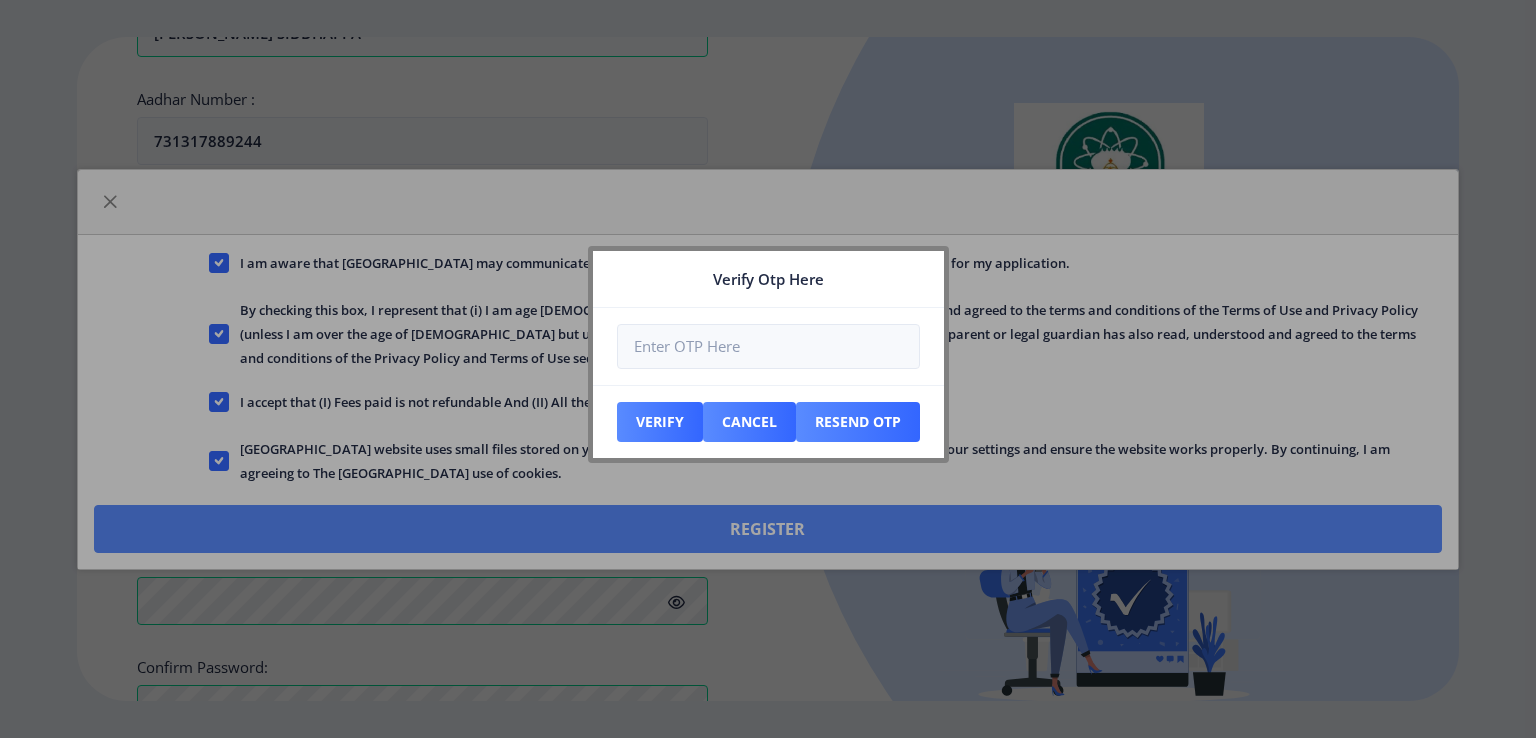 scroll, scrollTop: 862, scrollLeft: 0, axis: vertical 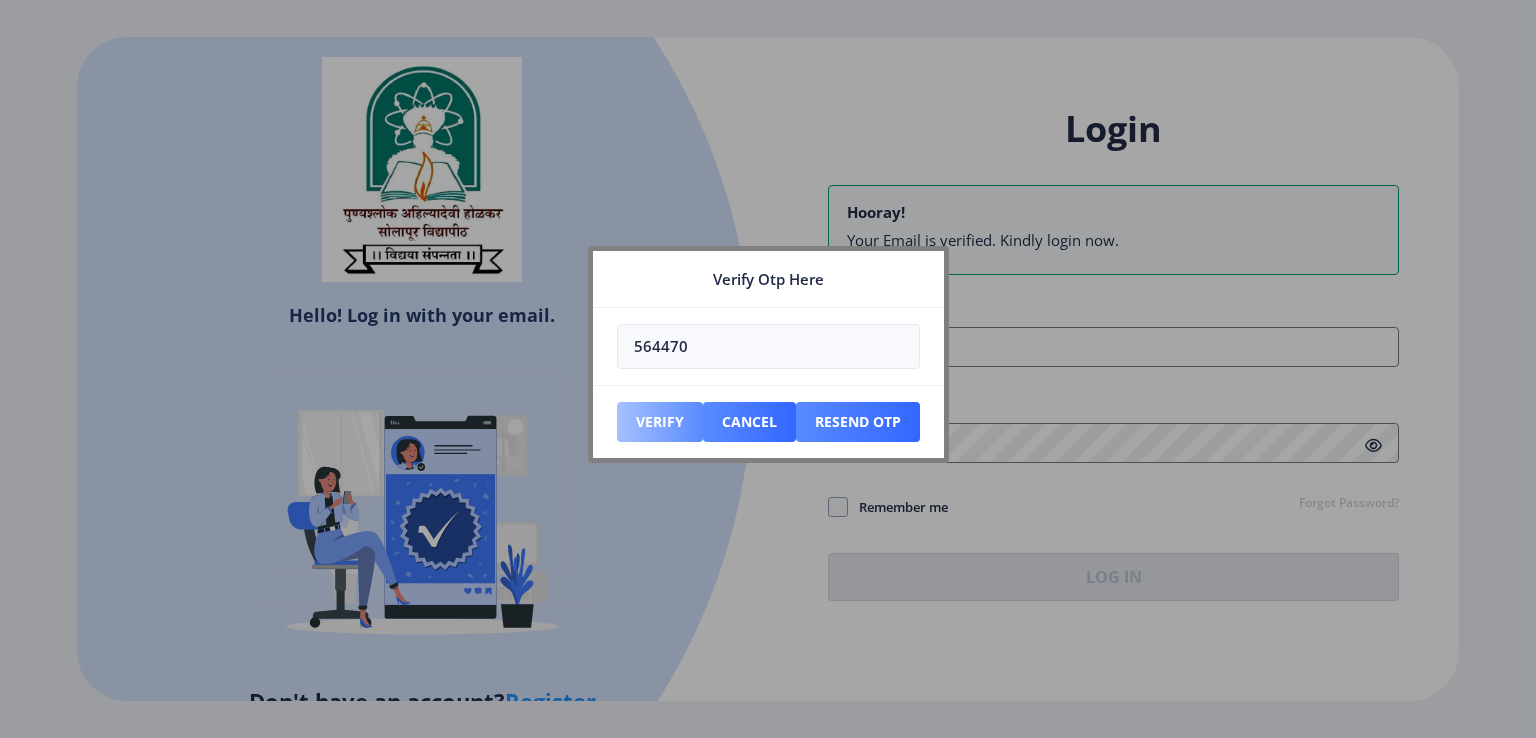 type on "564470" 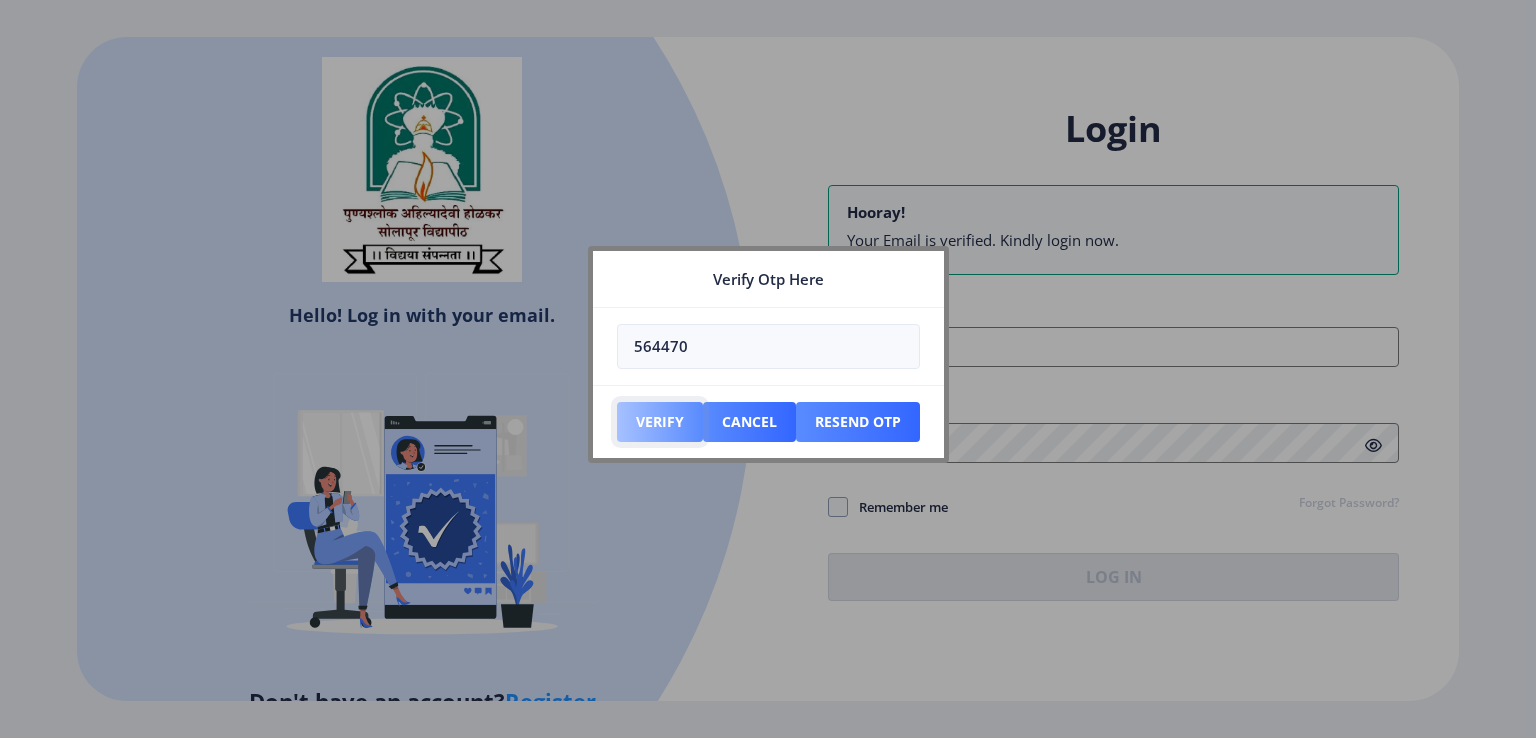 click on "Verify" at bounding box center (660, 422) 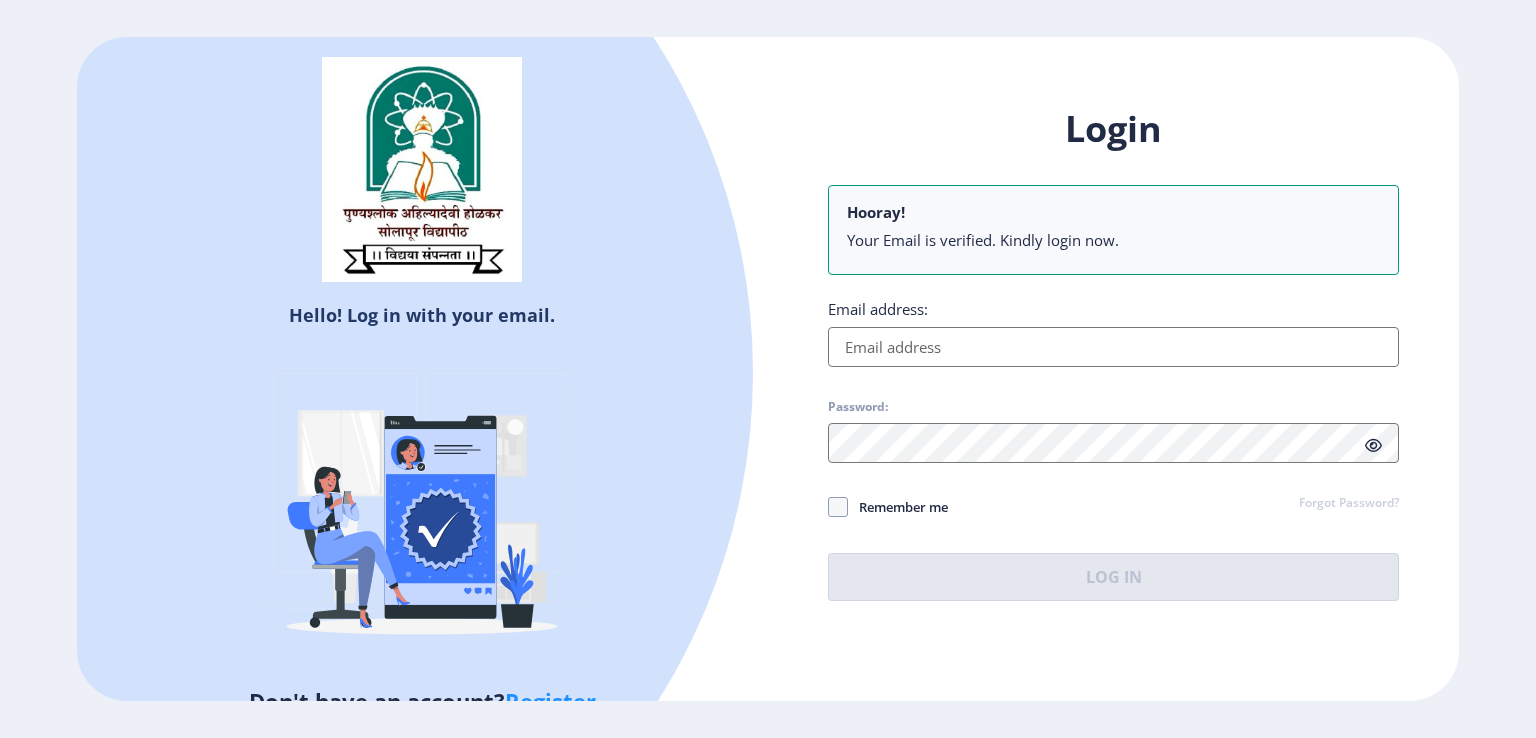 type on "[EMAIL_ADDRESS][DOMAIN_NAME]" 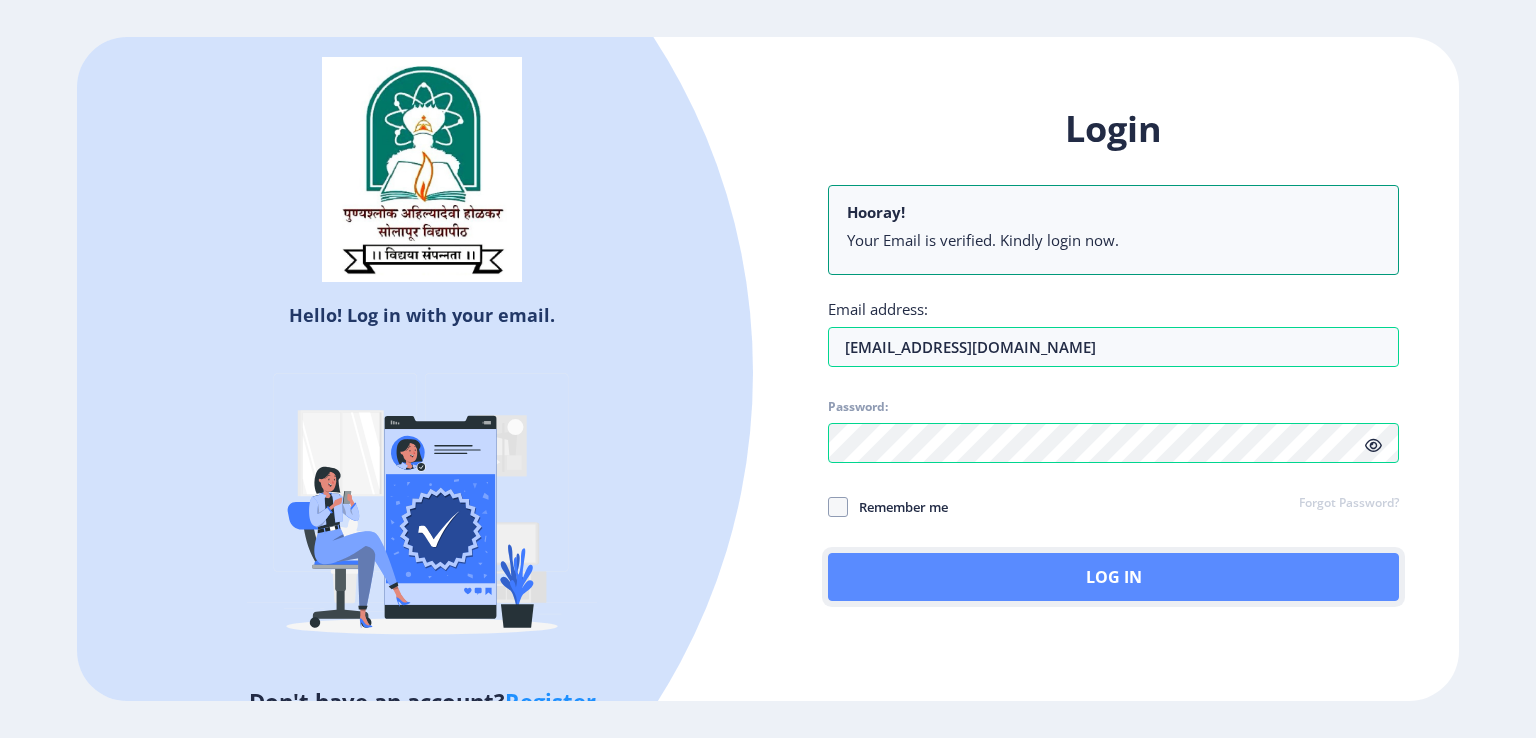 click on "Log In" 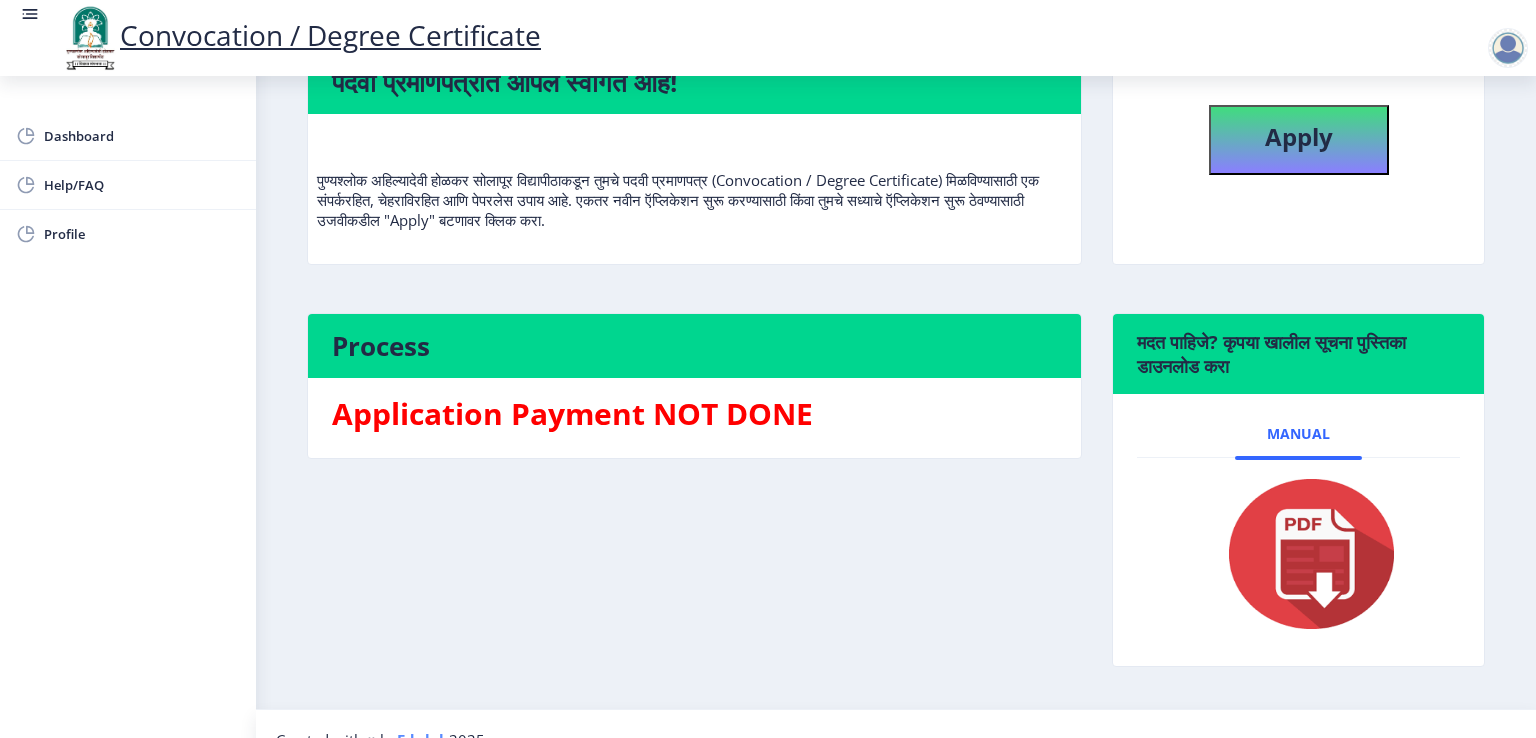 scroll, scrollTop: 102, scrollLeft: 0, axis: vertical 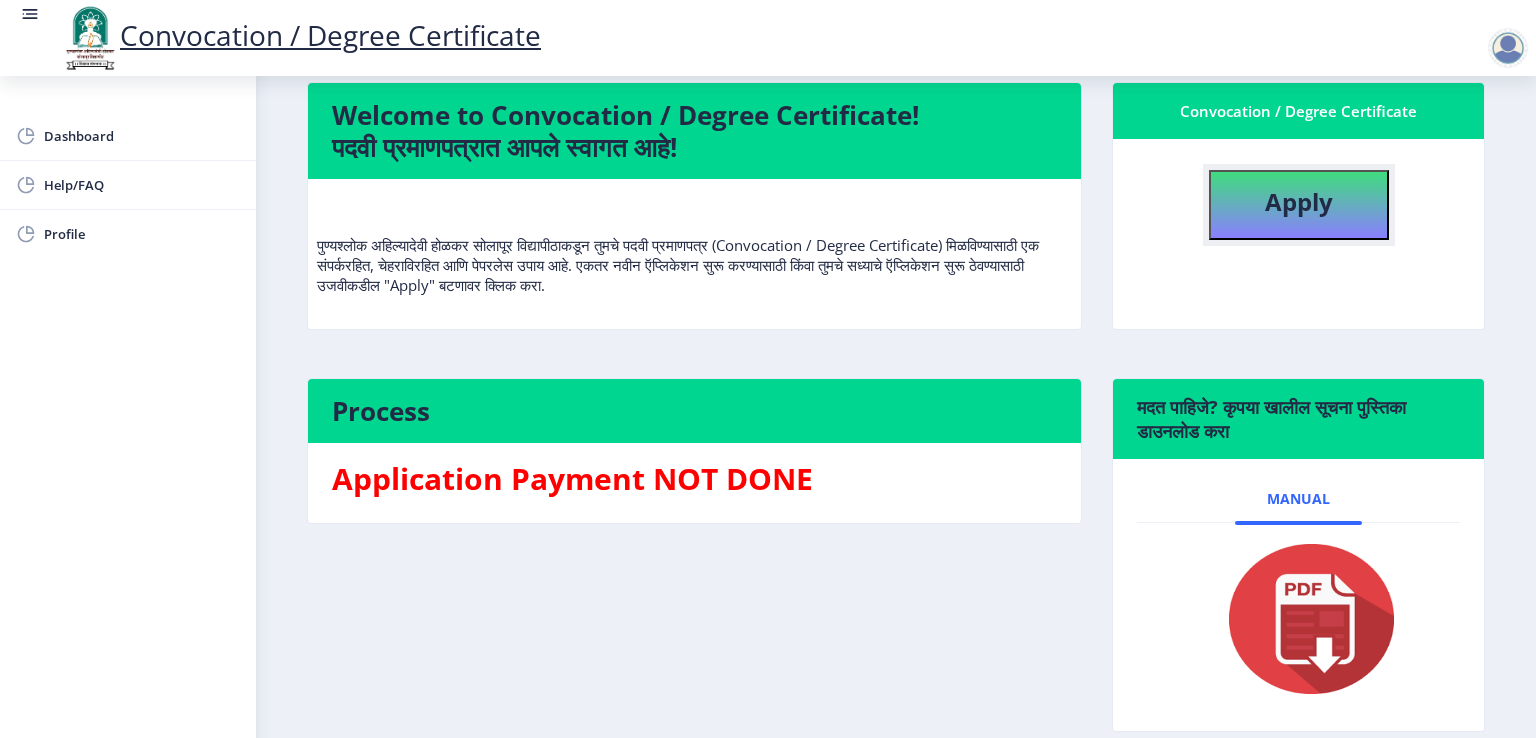 click on "Apply" 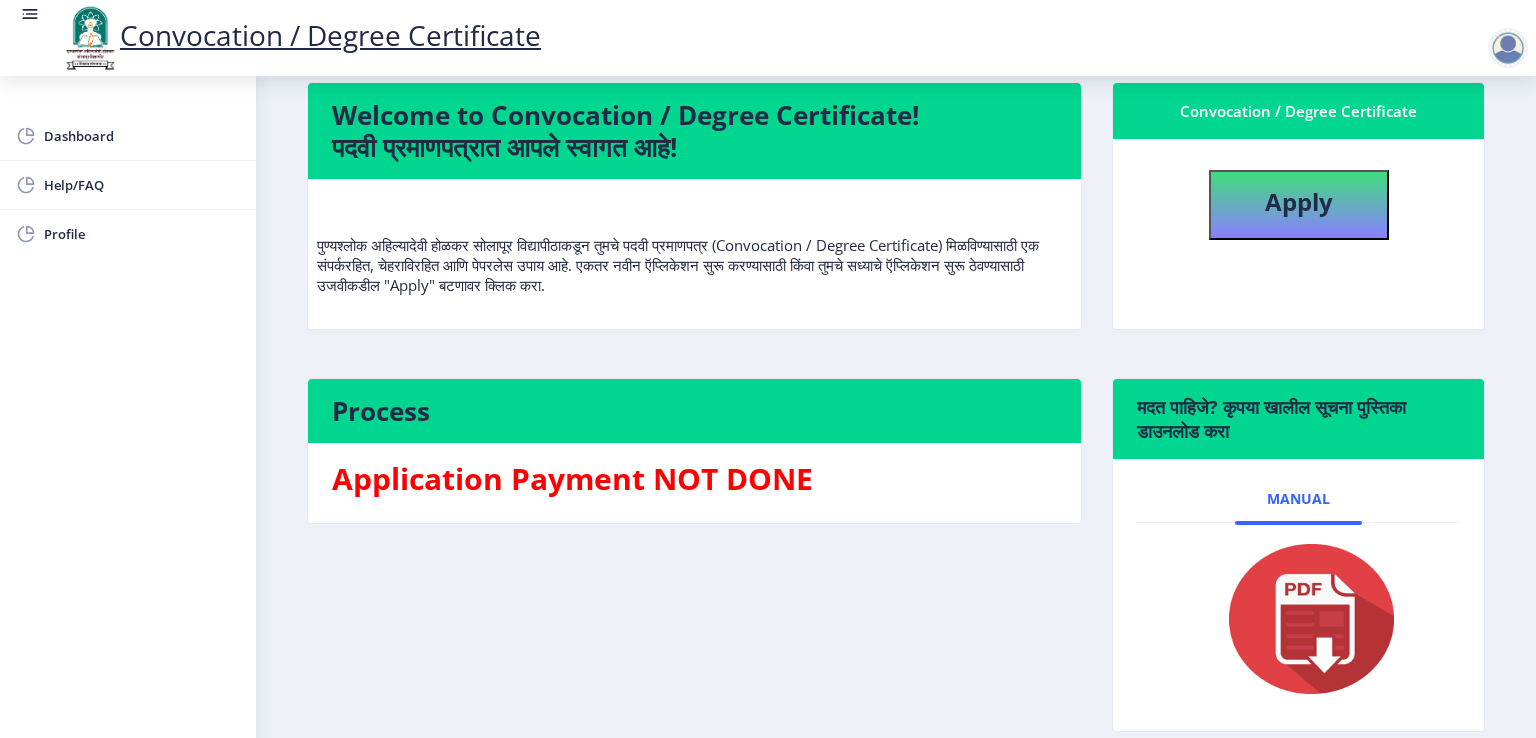 select 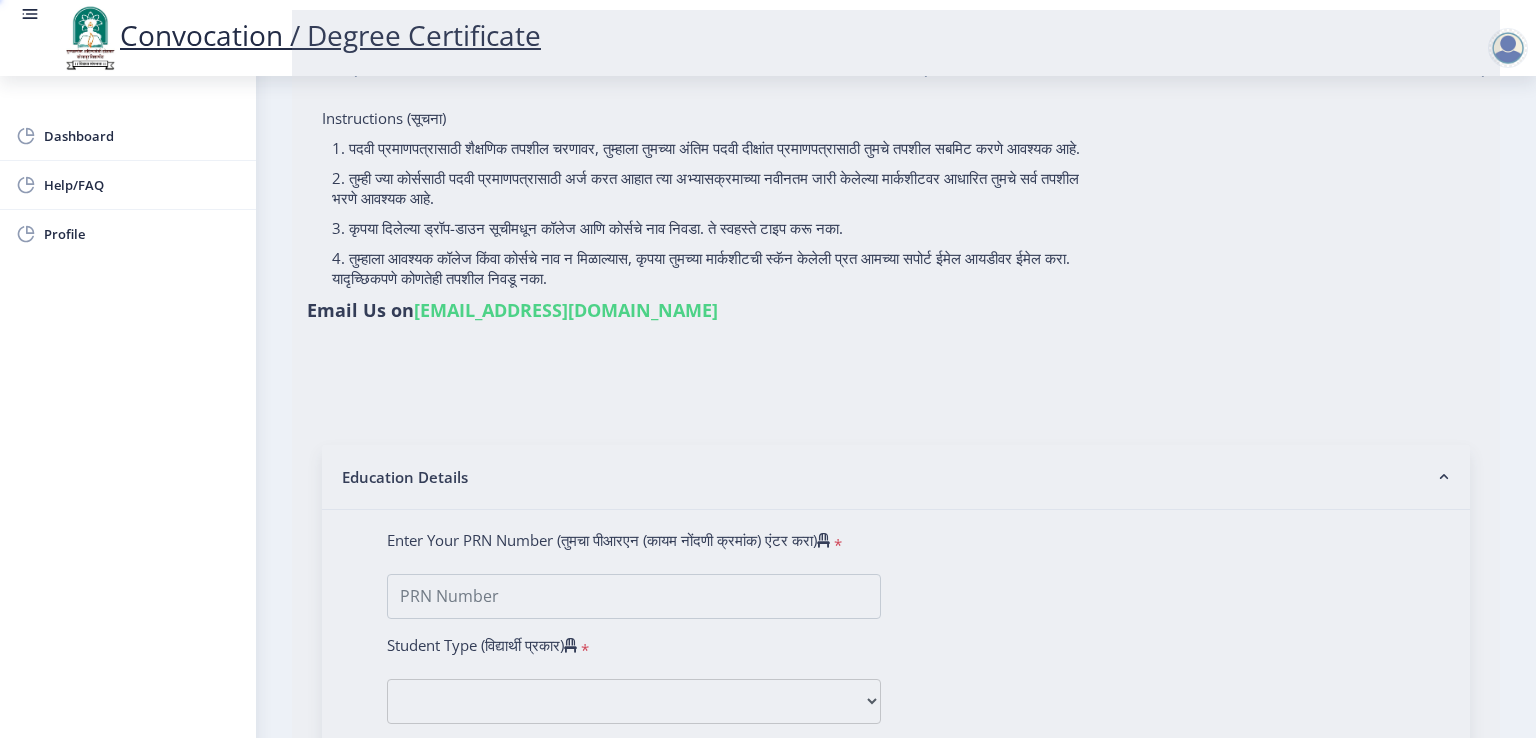 type on "[PERSON_NAME] SIDDHAPPA" 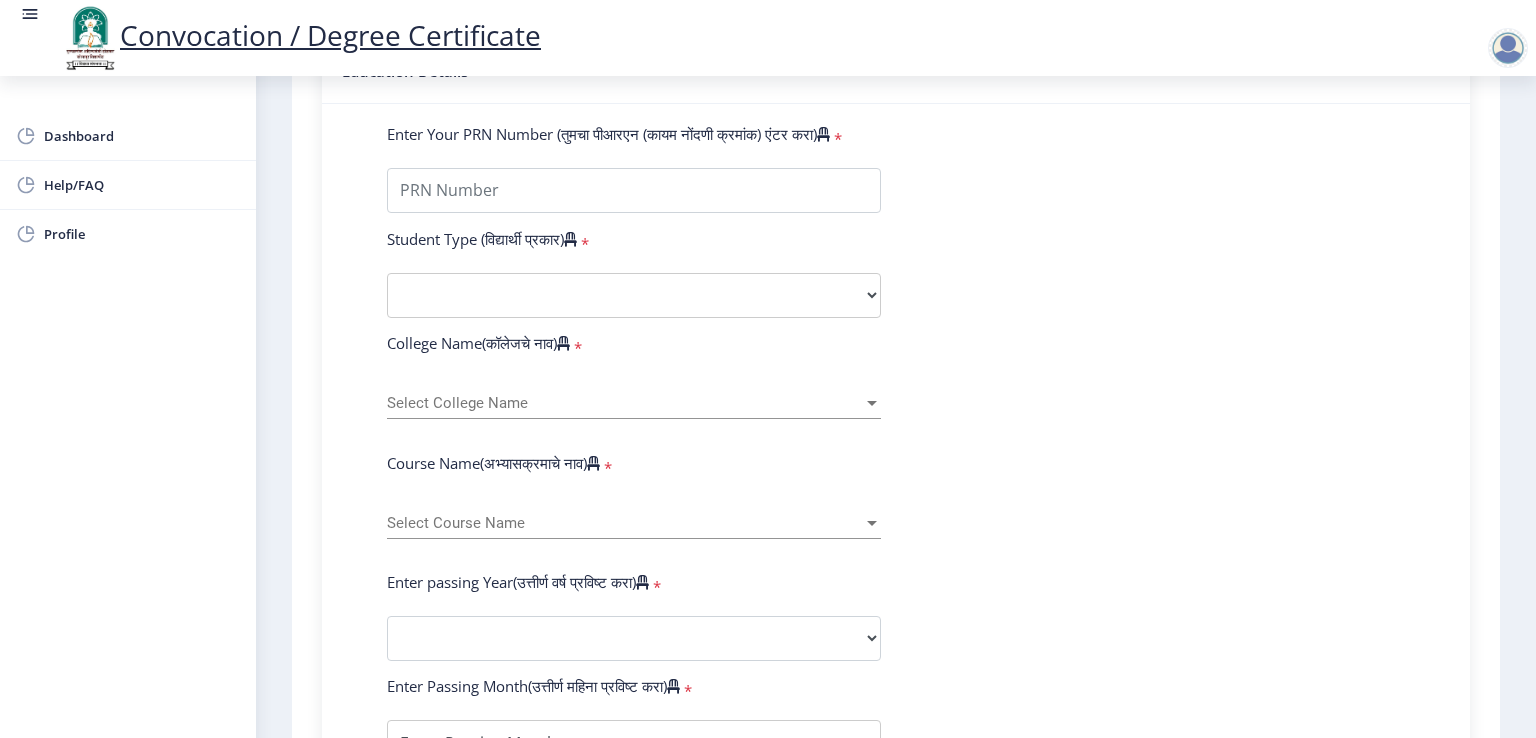 scroll, scrollTop: 514, scrollLeft: 0, axis: vertical 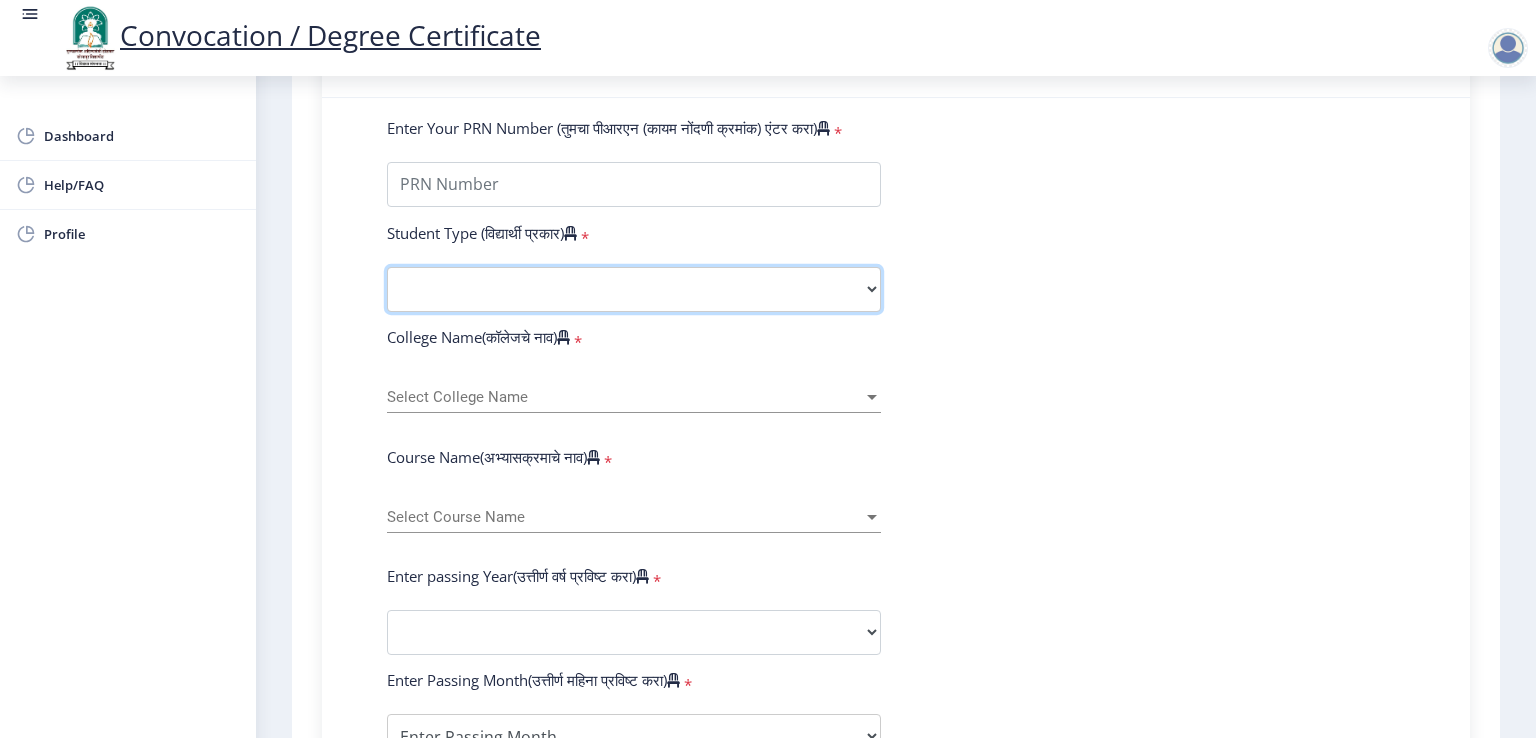 click on "Select Student Type Regular External" at bounding box center (634, 289) 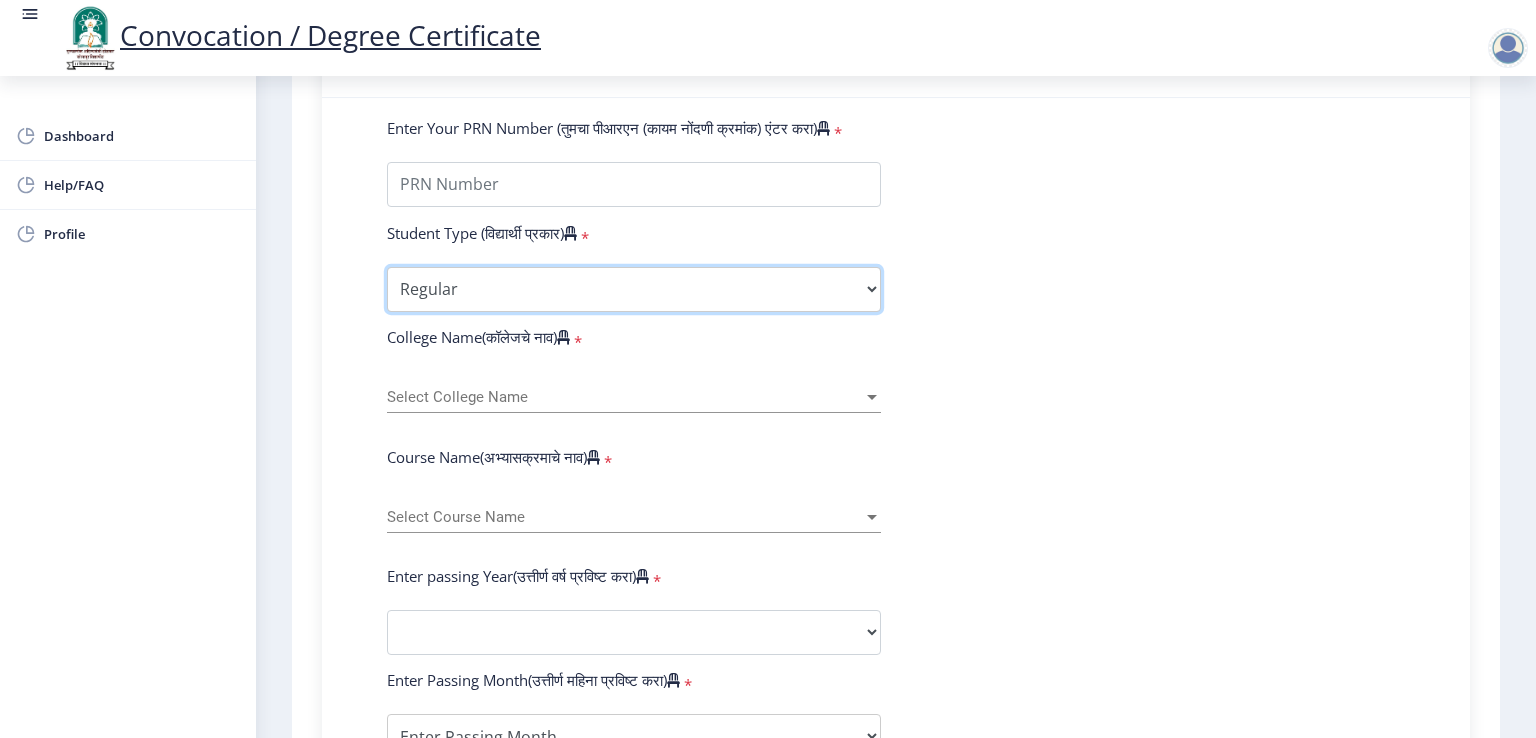 click on "Select Student Type Regular External" at bounding box center [634, 289] 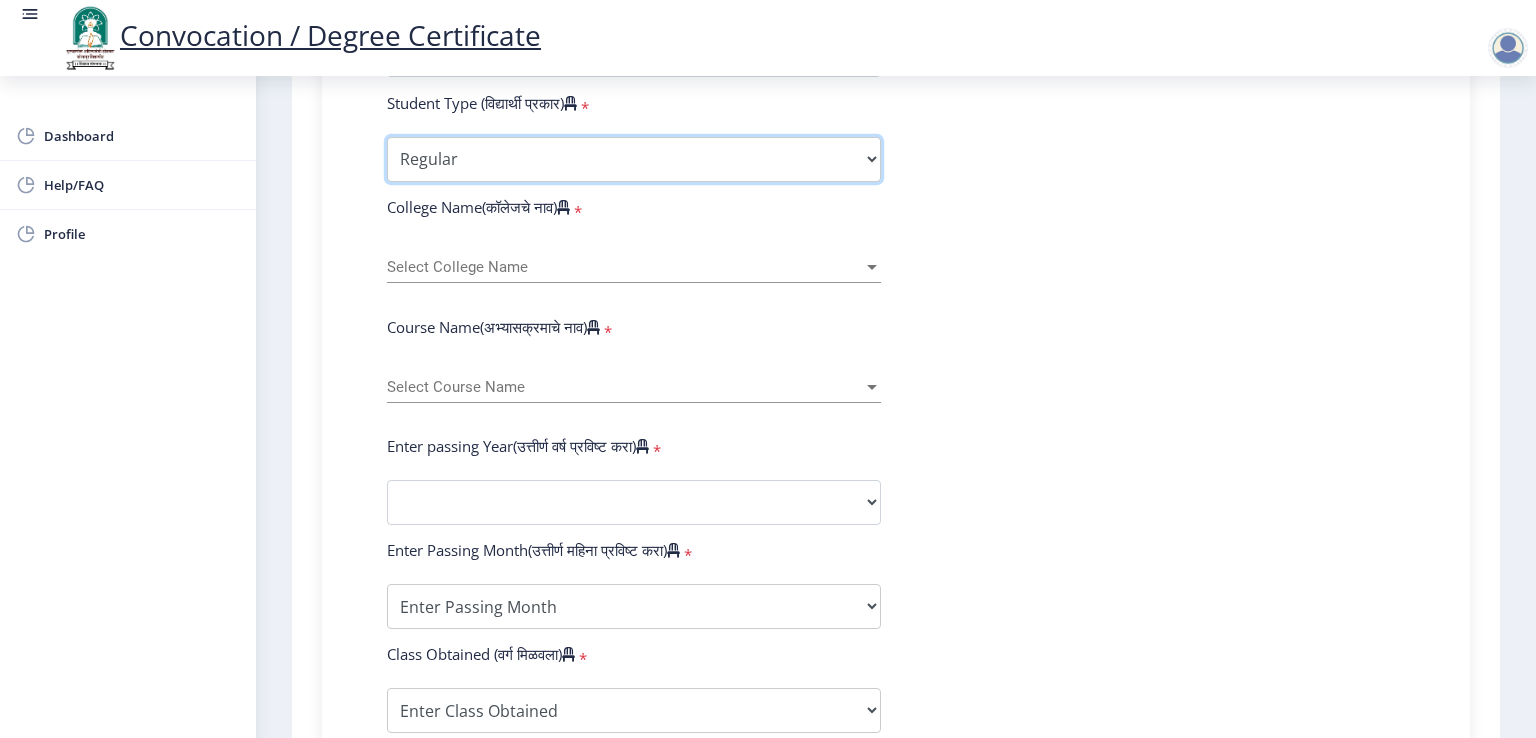 scroll, scrollTop: 648, scrollLeft: 0, axis: vertical 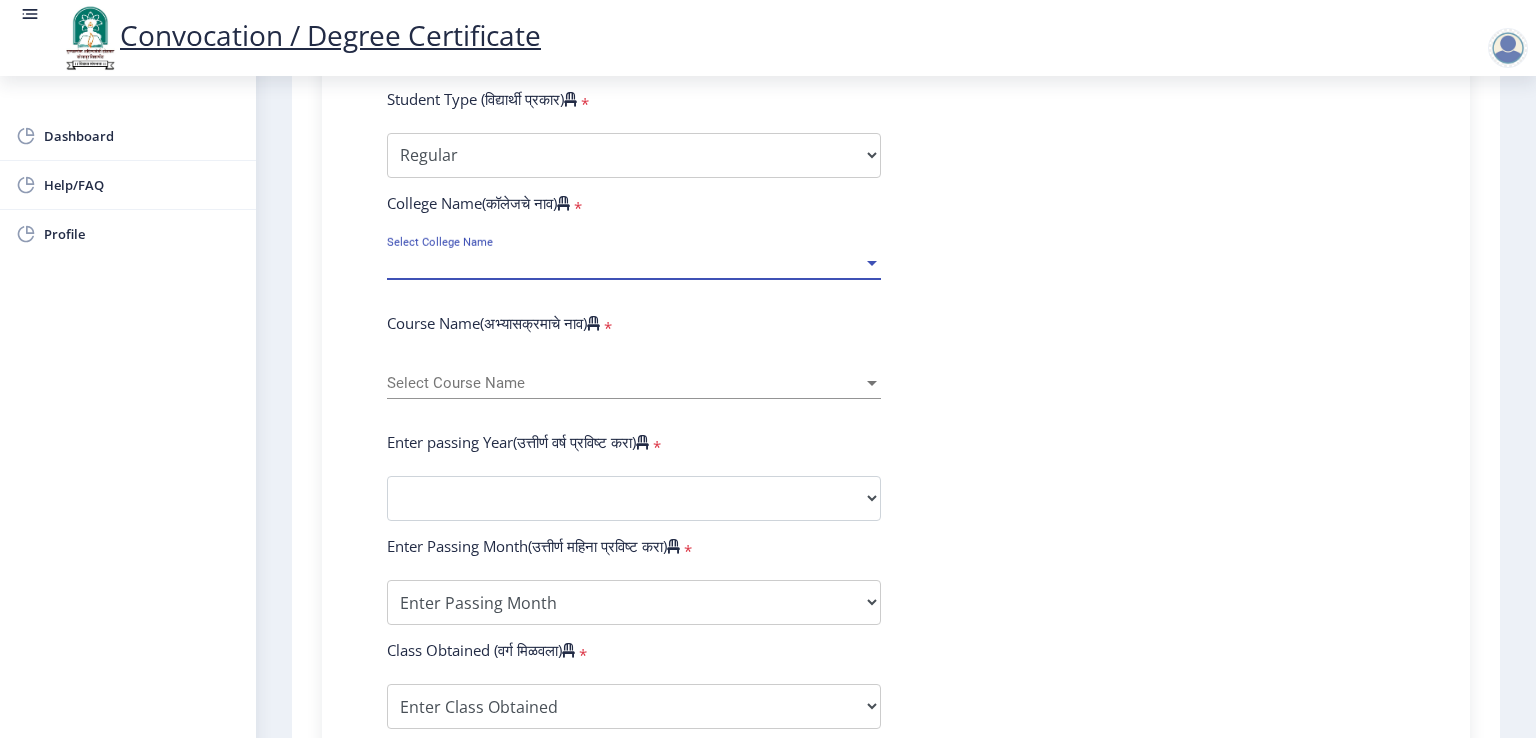 click on "Select College Name" at bounding box center [625, 263] 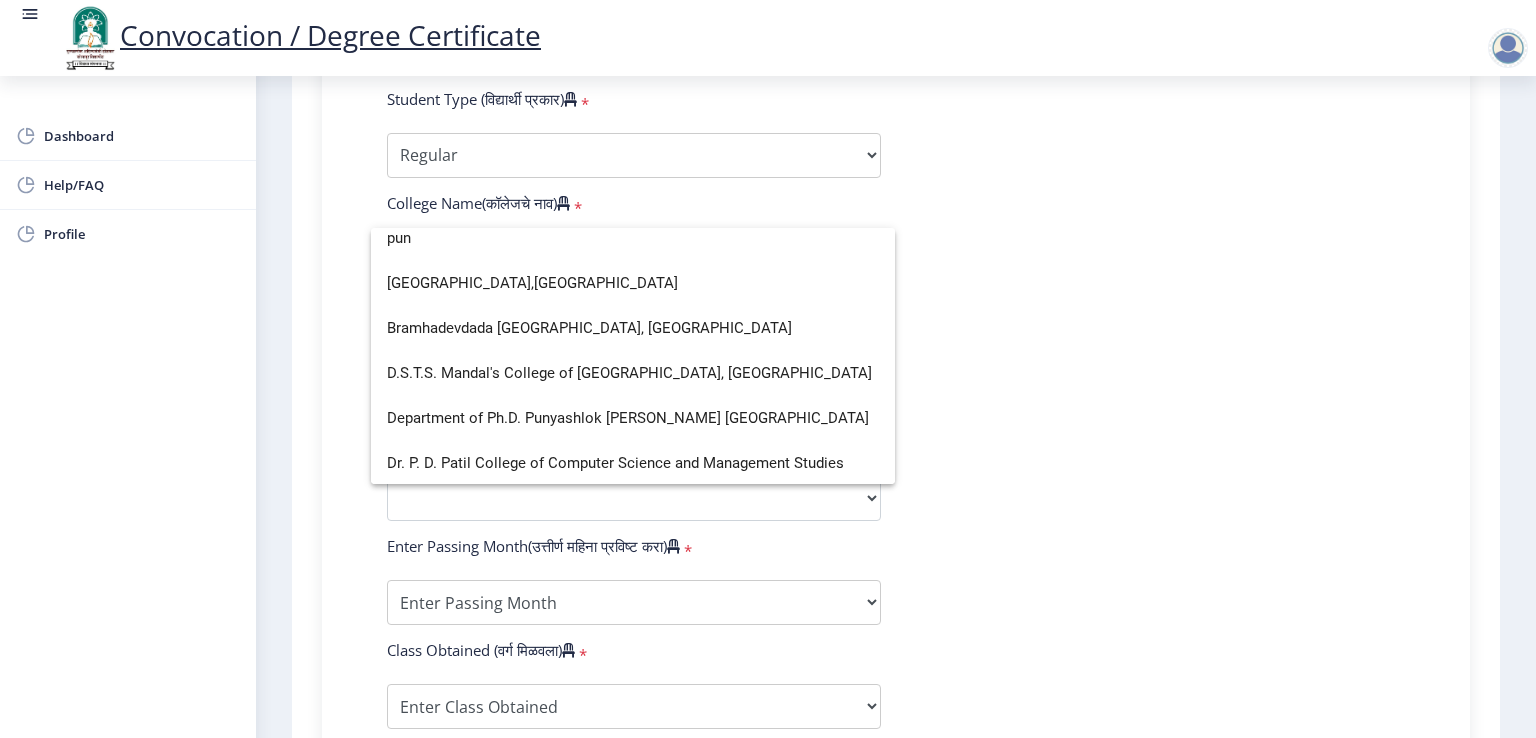 scroll, scrollTop: 0, scrollLeft: 0, axis: both 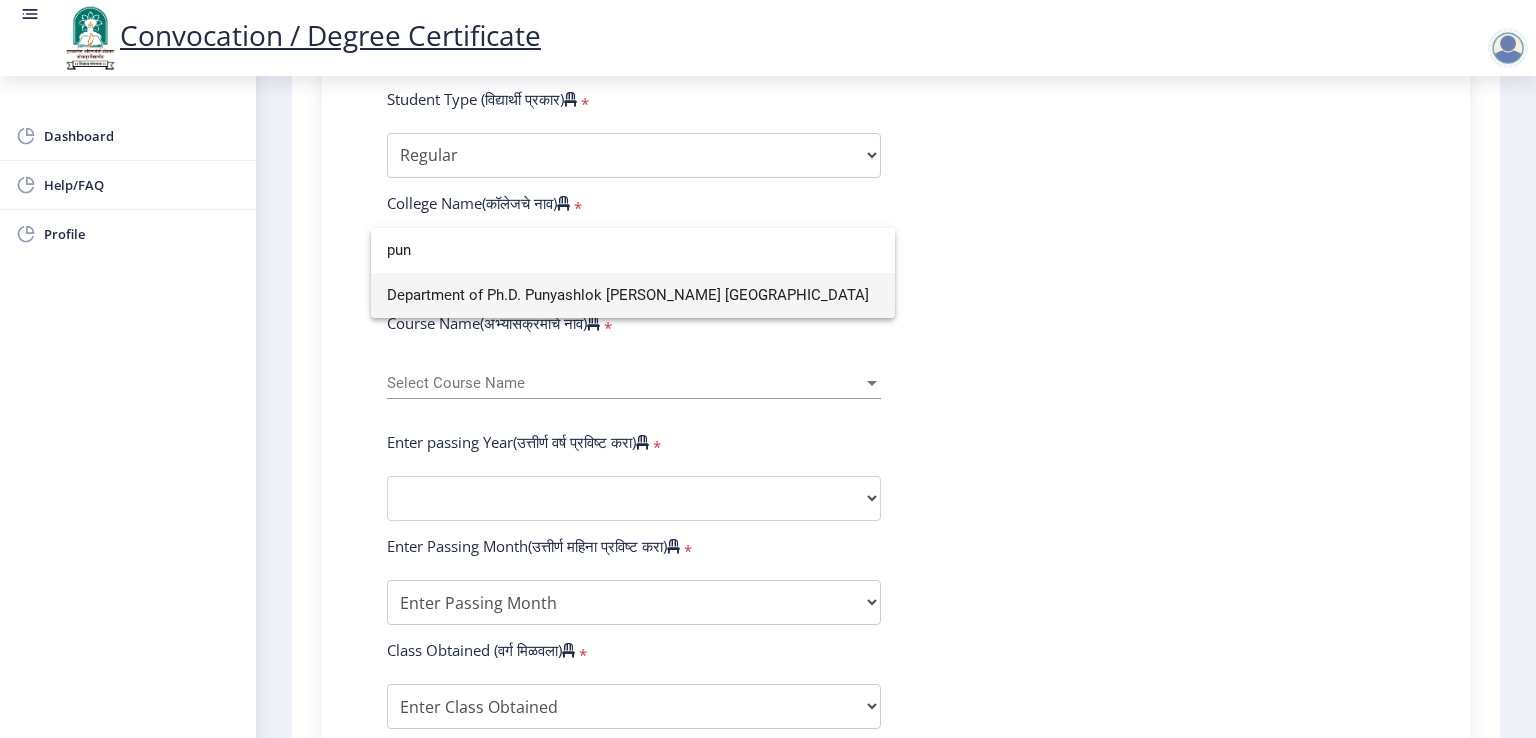 type on "pun" 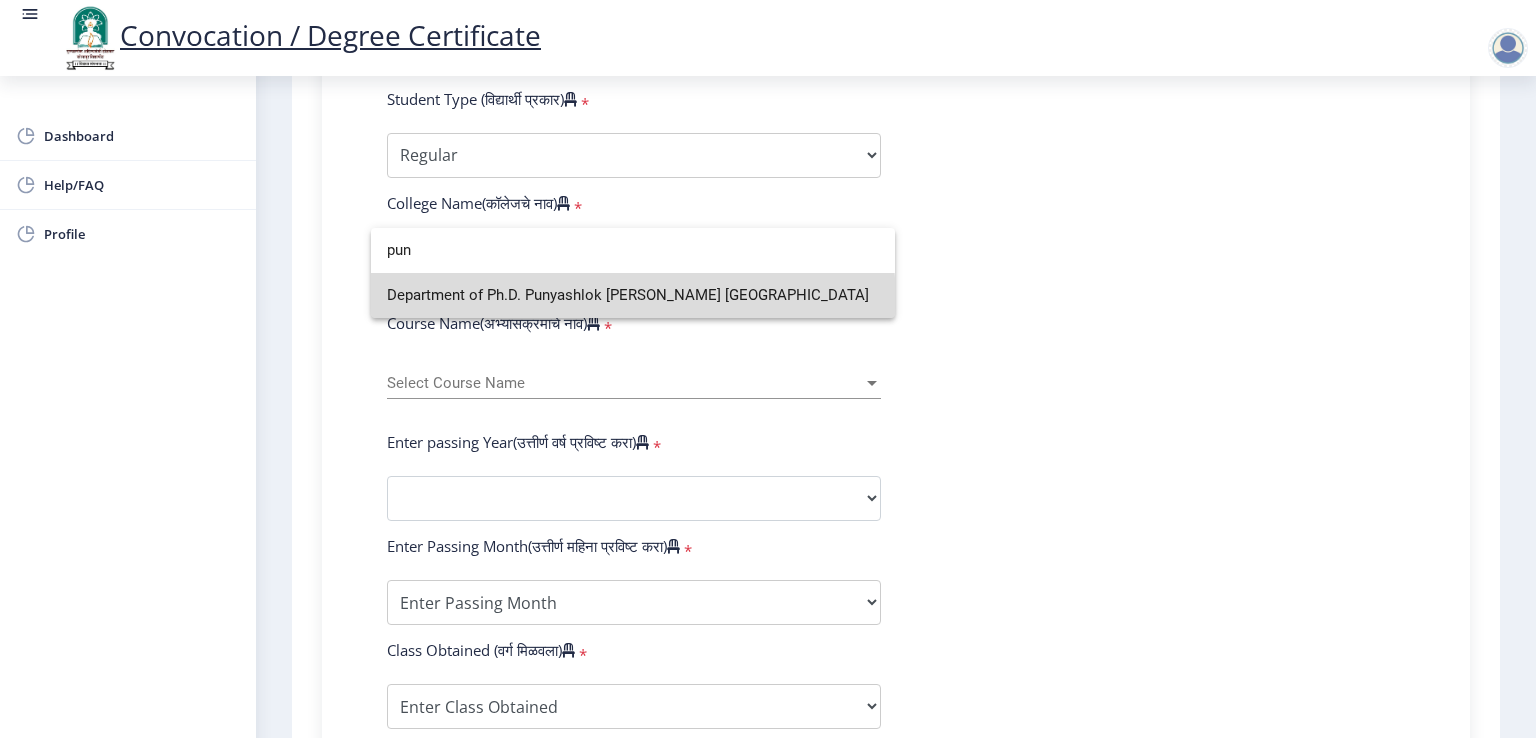 click on "Department of Ph.D. Punyashlok [PERSON_NAME] [GEOGRAPHIC_DATA]" at bounding box center (633, 295) 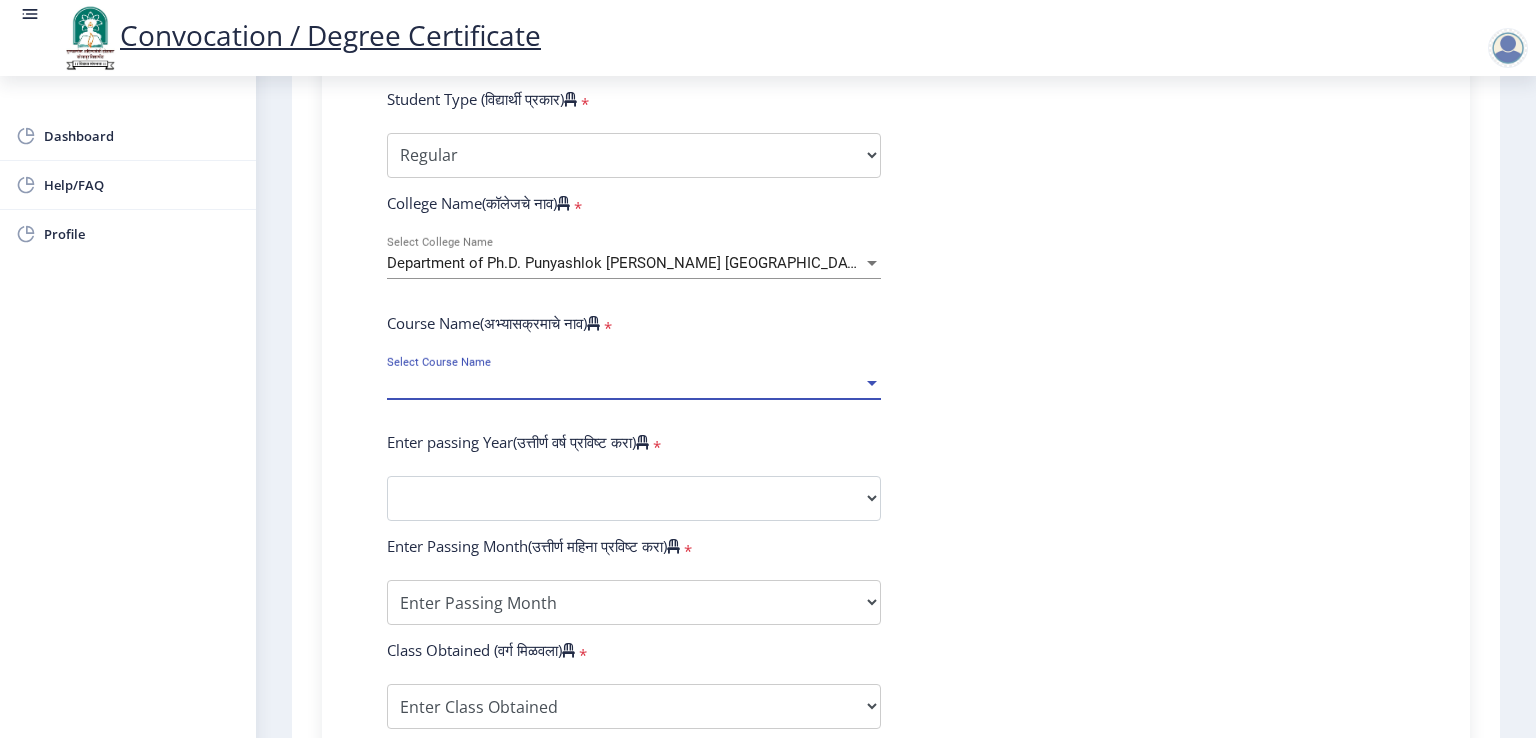 click at bounding box center [872, 383] 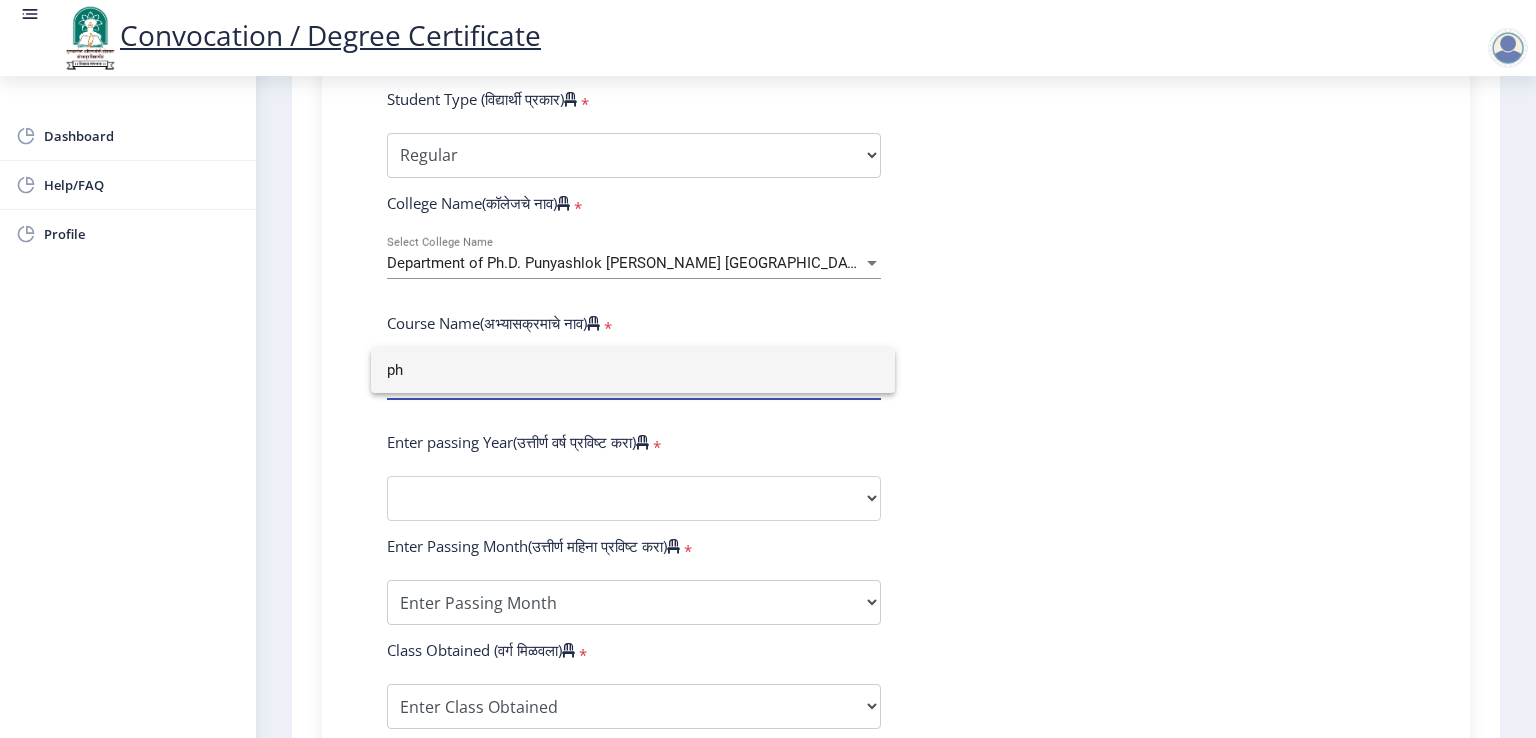 type on "p" 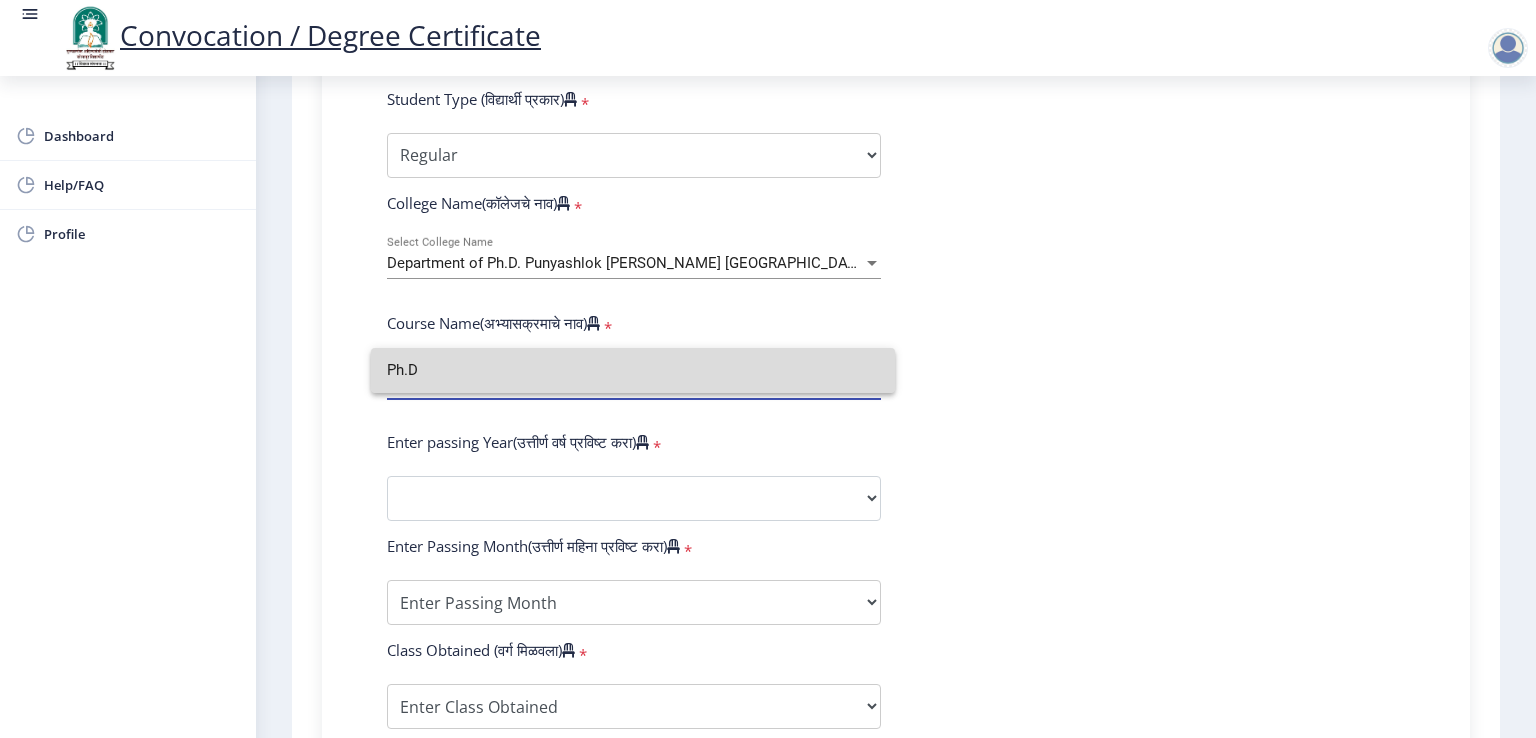 click on "Ph.D" at bounding box center [633, 370] 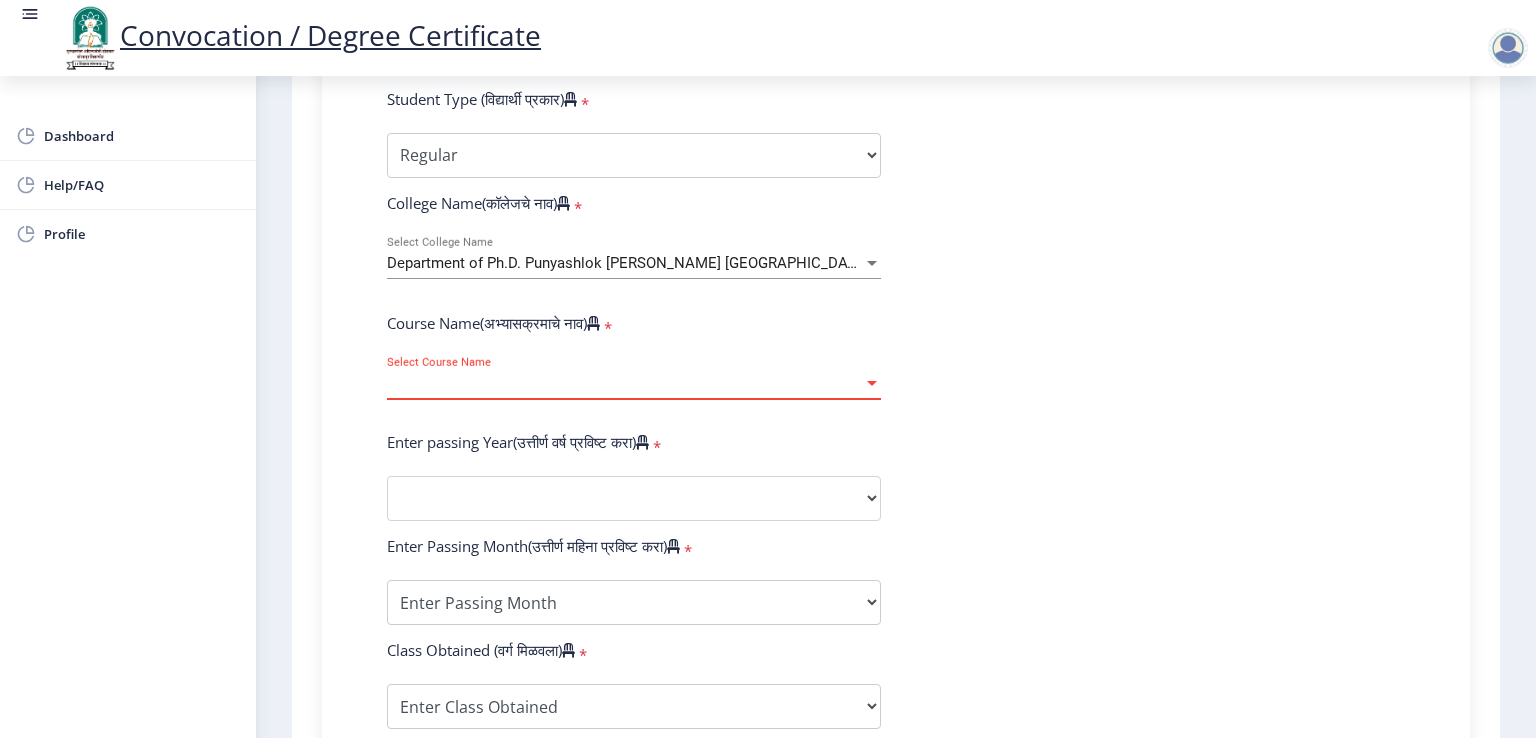 click at bounding box center [872, 383] 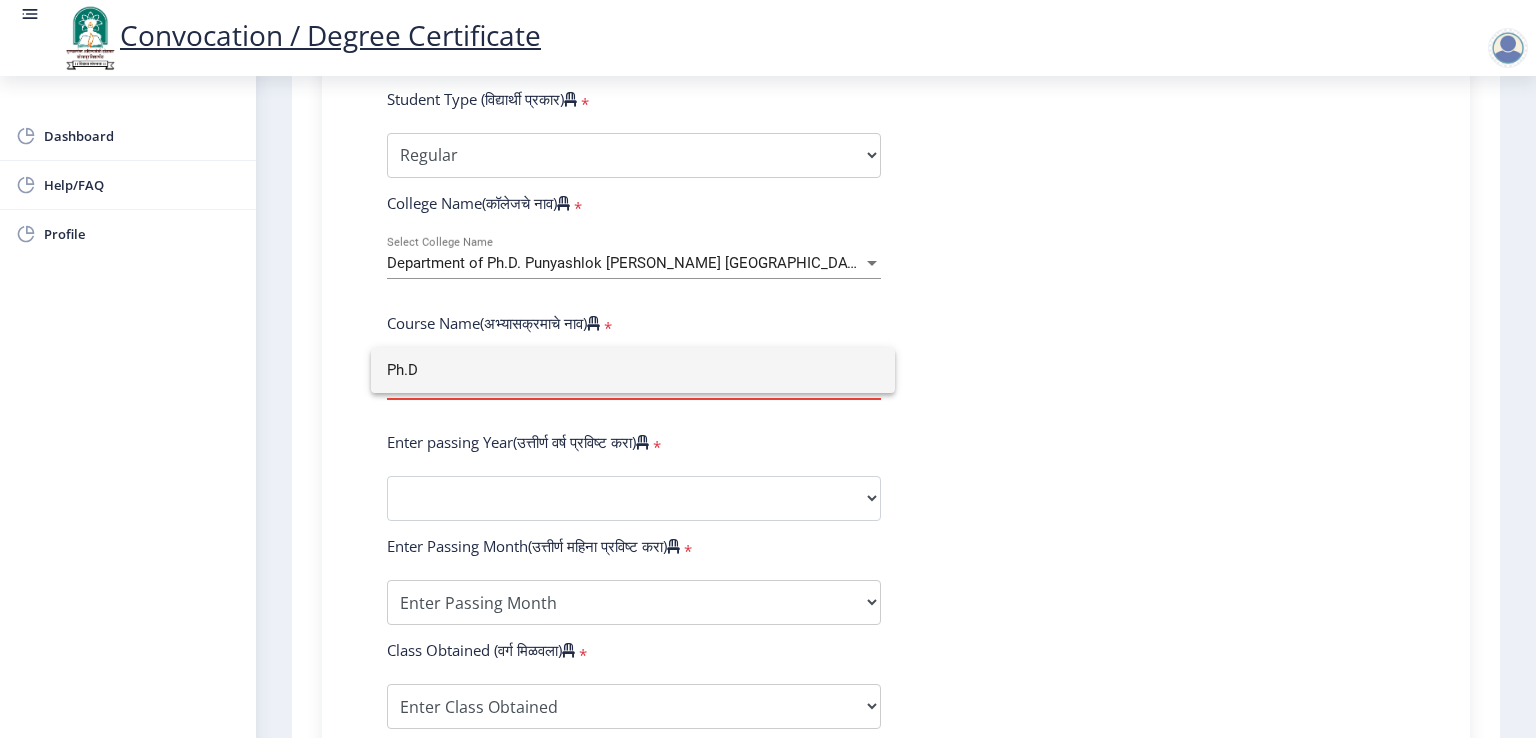 click 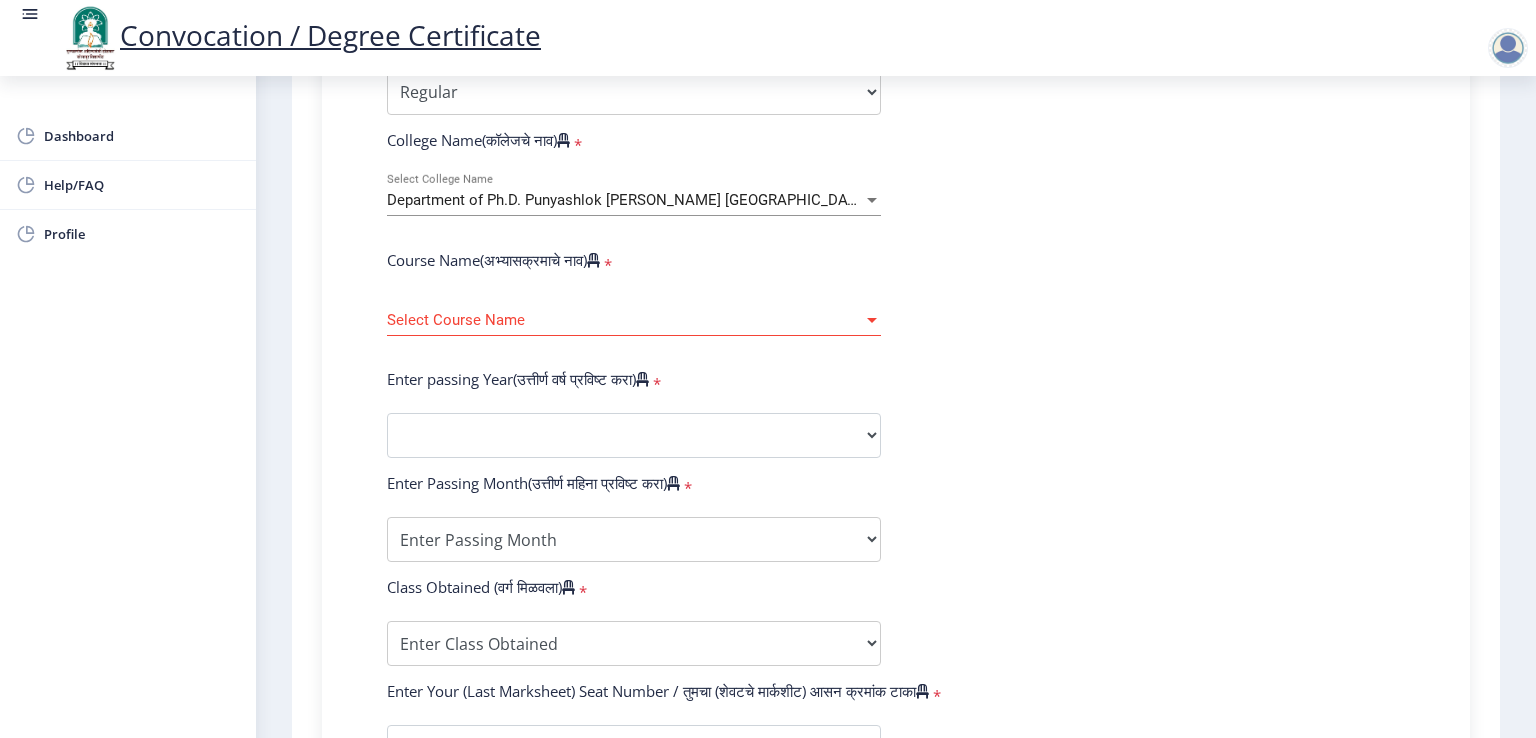scroll, scrollTop: 712, scrollLeft: 0, axis: vertical 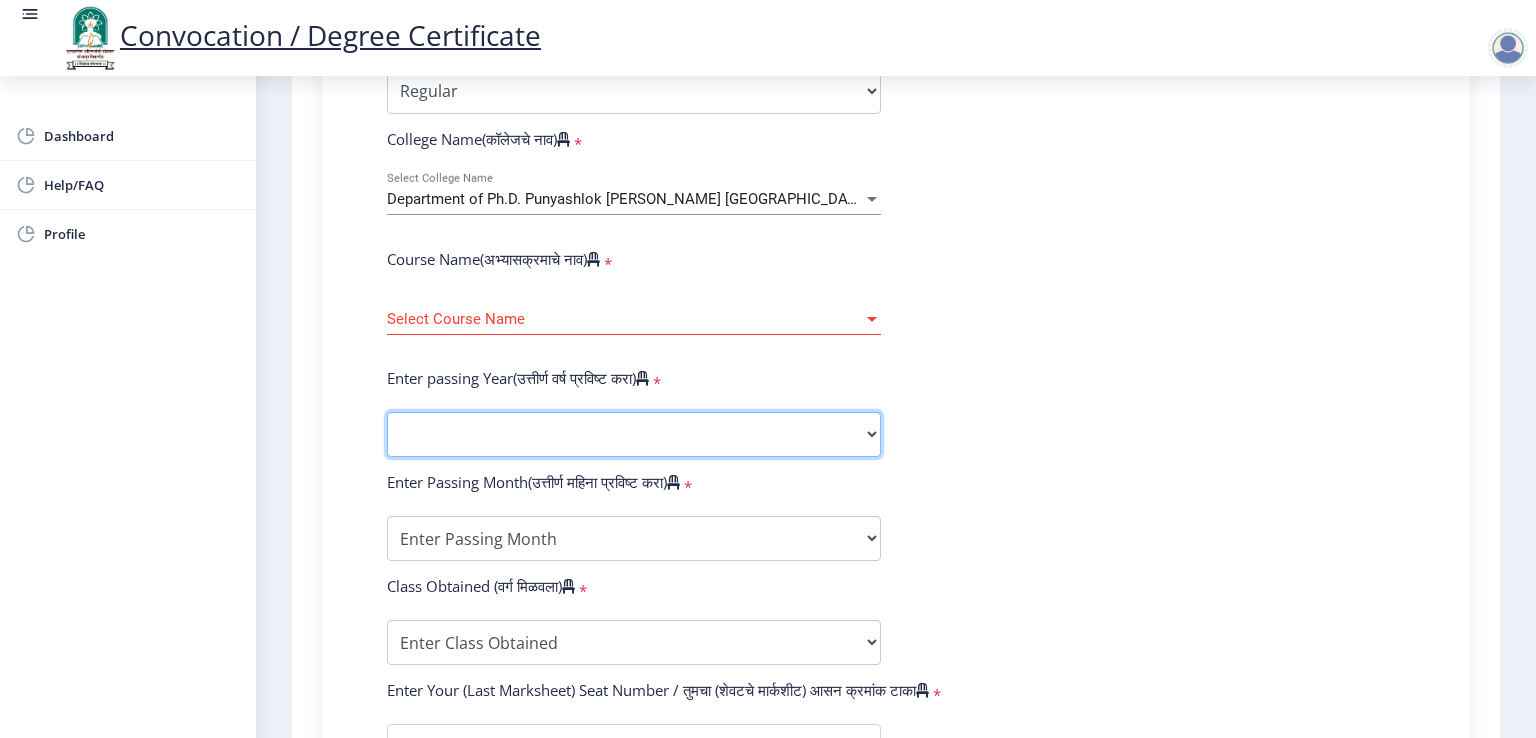 click on "2025   2024   2023   2022   2021   2020   2019   2018   2017   2016   2015   2014   2013   2012   2011   2010   2009   2008   2007   2006   2005   2004   2003   2002   2001   2000   1999   1998   1997   1996   1995   1994   1993   1992   1991   1990   1989   1988   1987   1986   1985   1984   1983   1982   1981   1980   1979   1978   1977   1976" 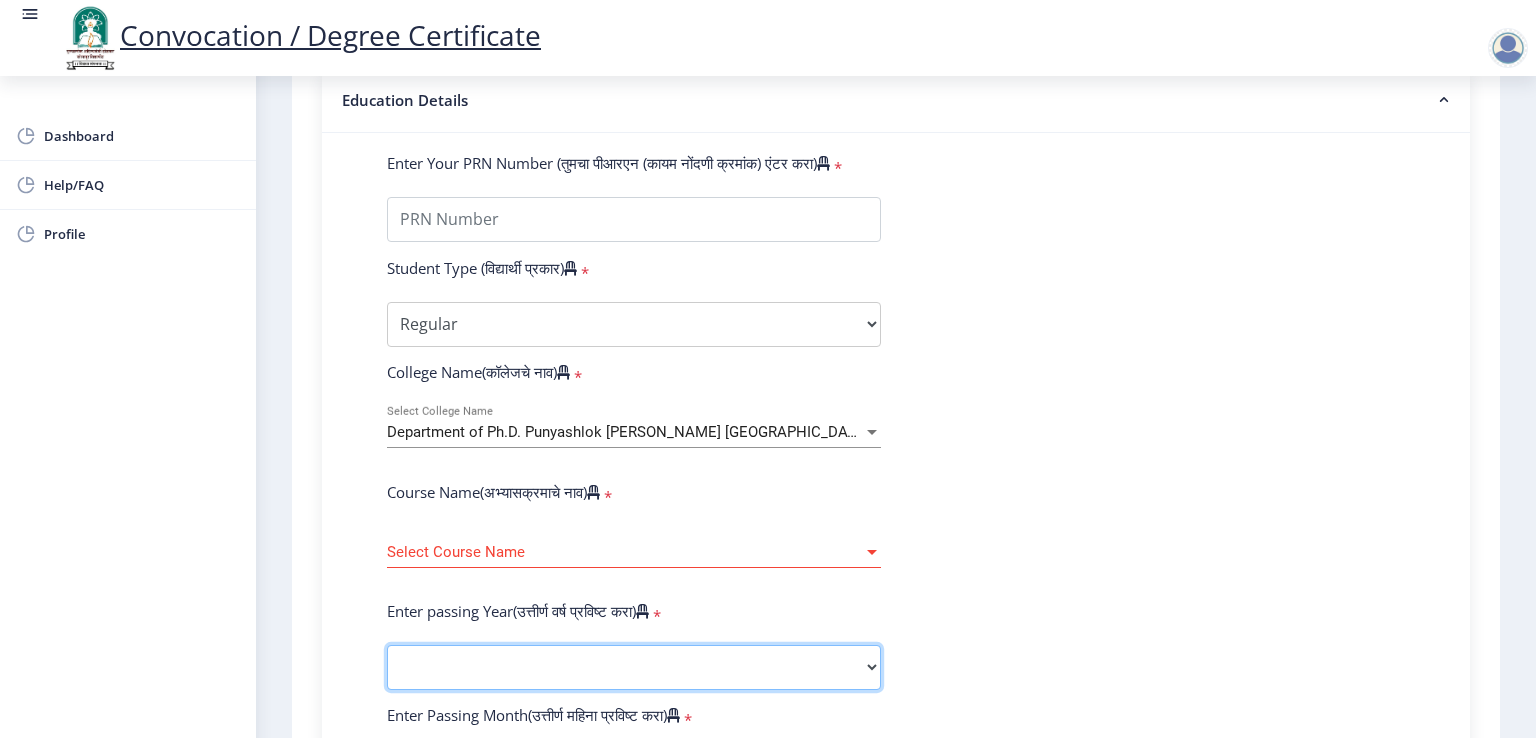 scroll, scrollTop: 476, scrollLeft: 0, axis: vertical 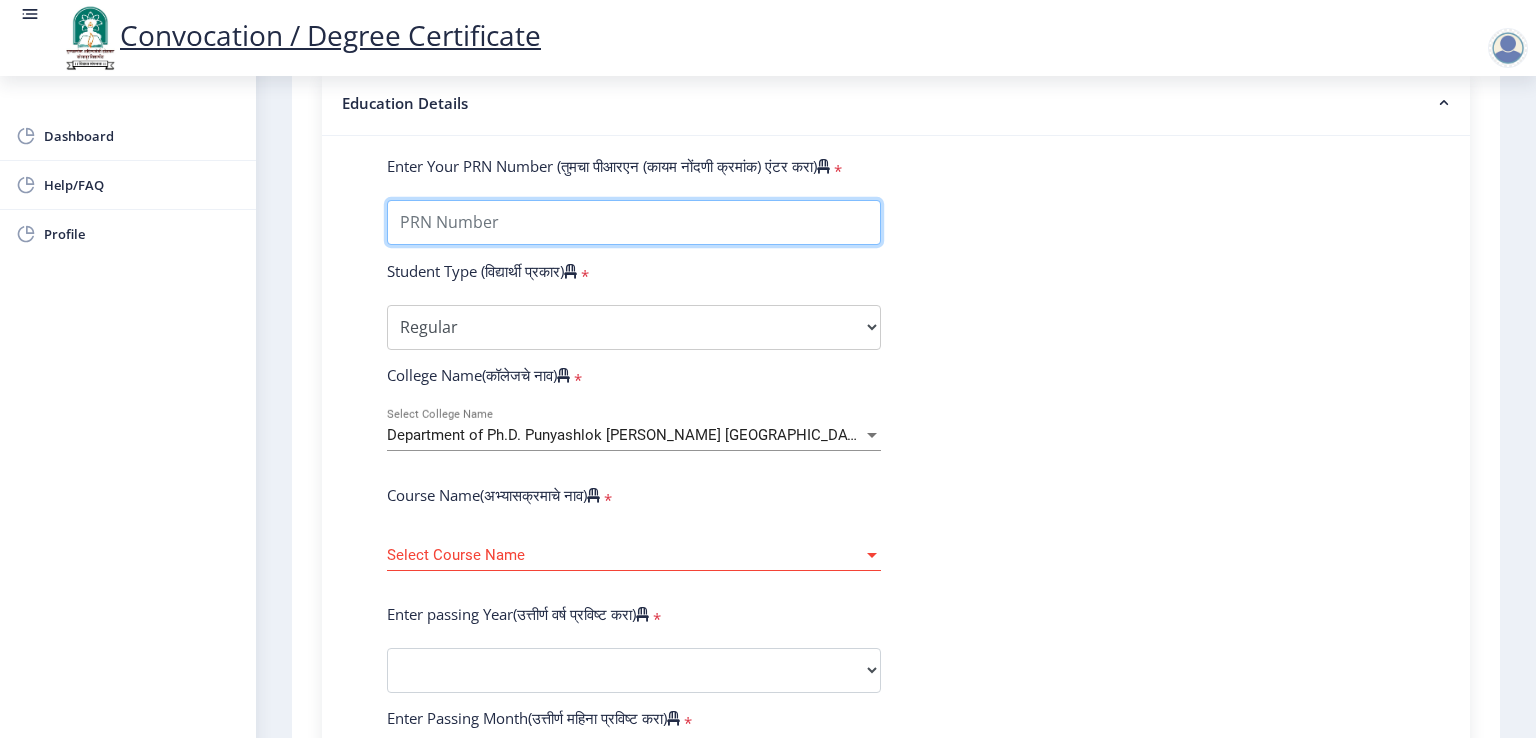 click on "Enter Your PRN Number (तुमचा पीआरएन (कायम नोंदणी क्रमांक) एंटर करा)" at bounding box center [634, 222] 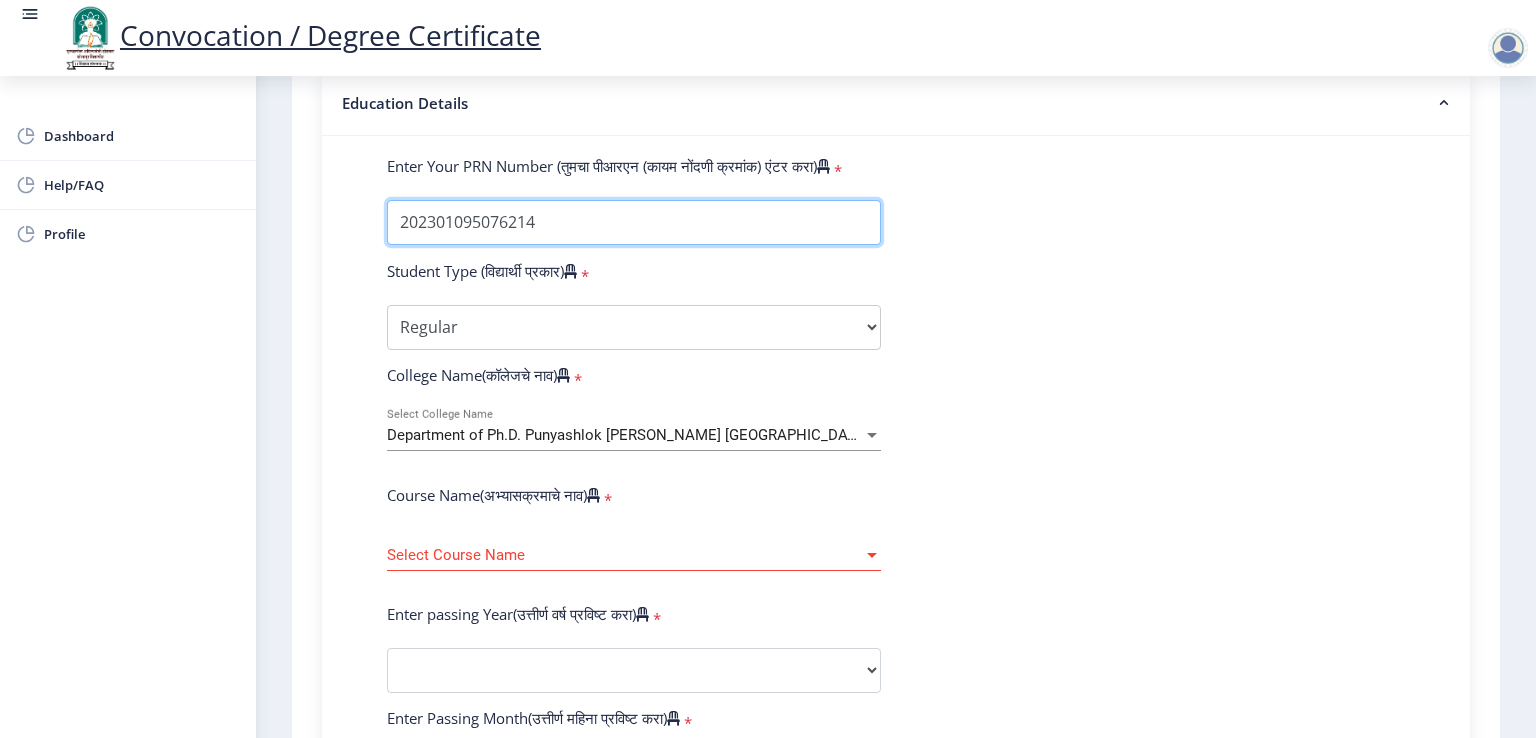 type on "202301095076214" 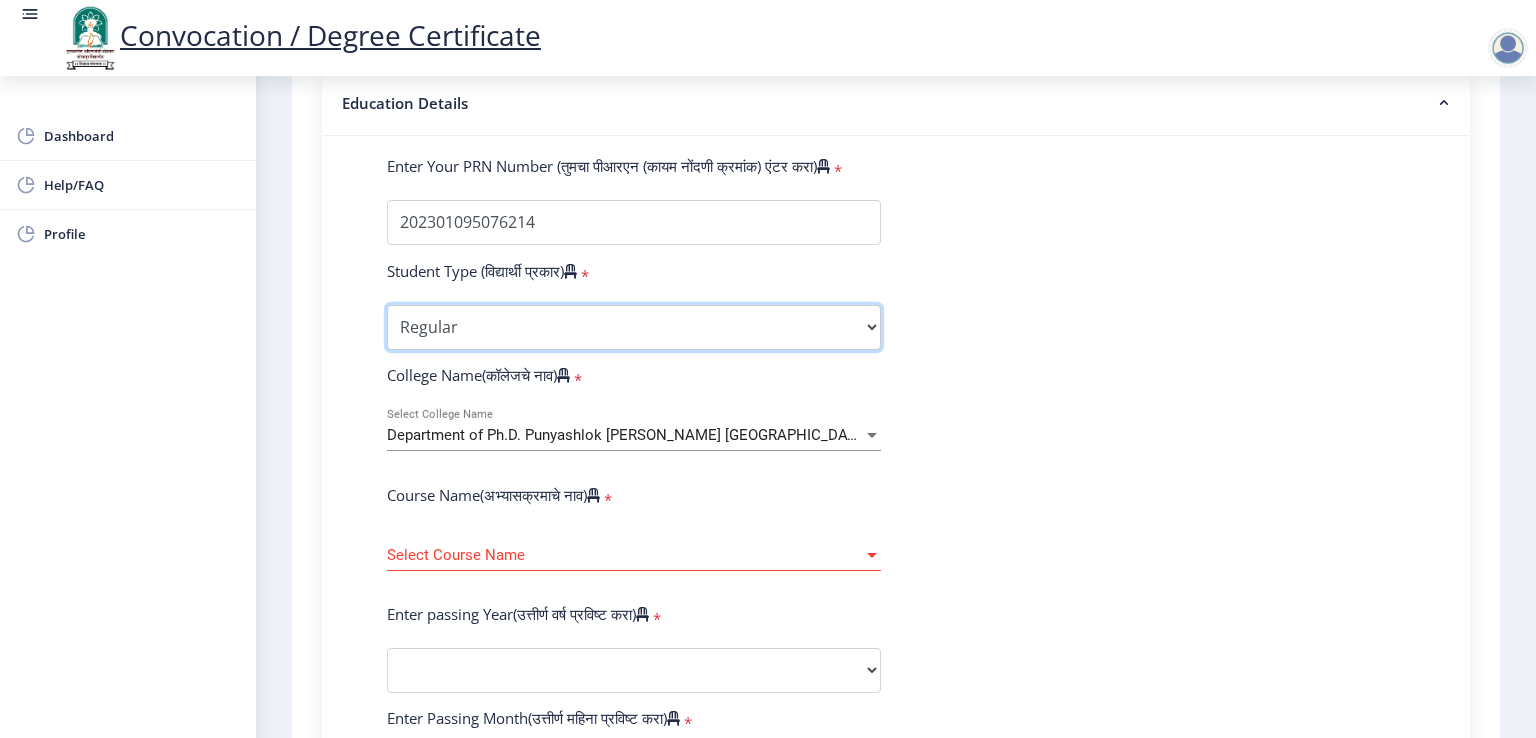 click on "Select Student Type Regular External" at bounding box center (634, 327) 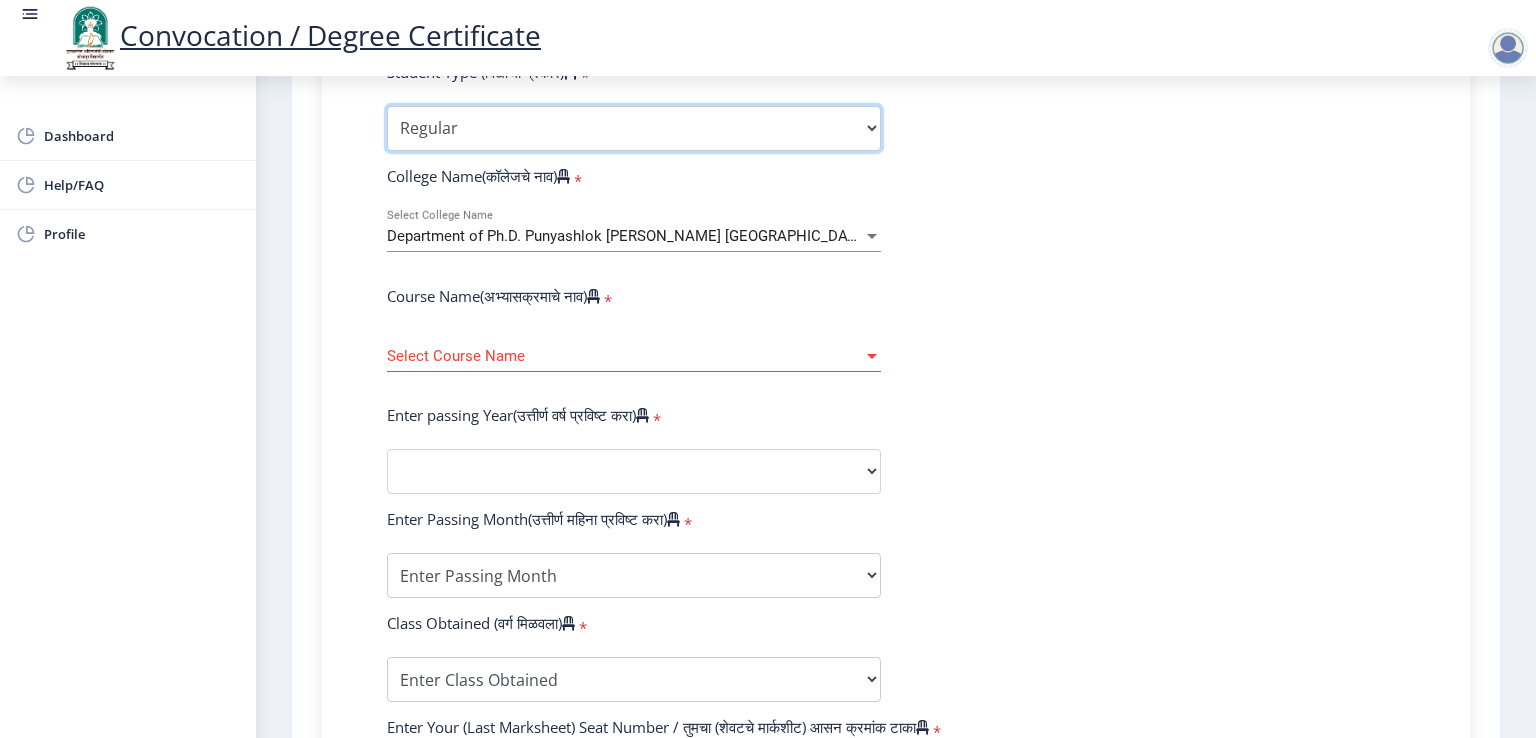 scroll, scrollTop: 676, scrollLeft: 0, axis: vertical 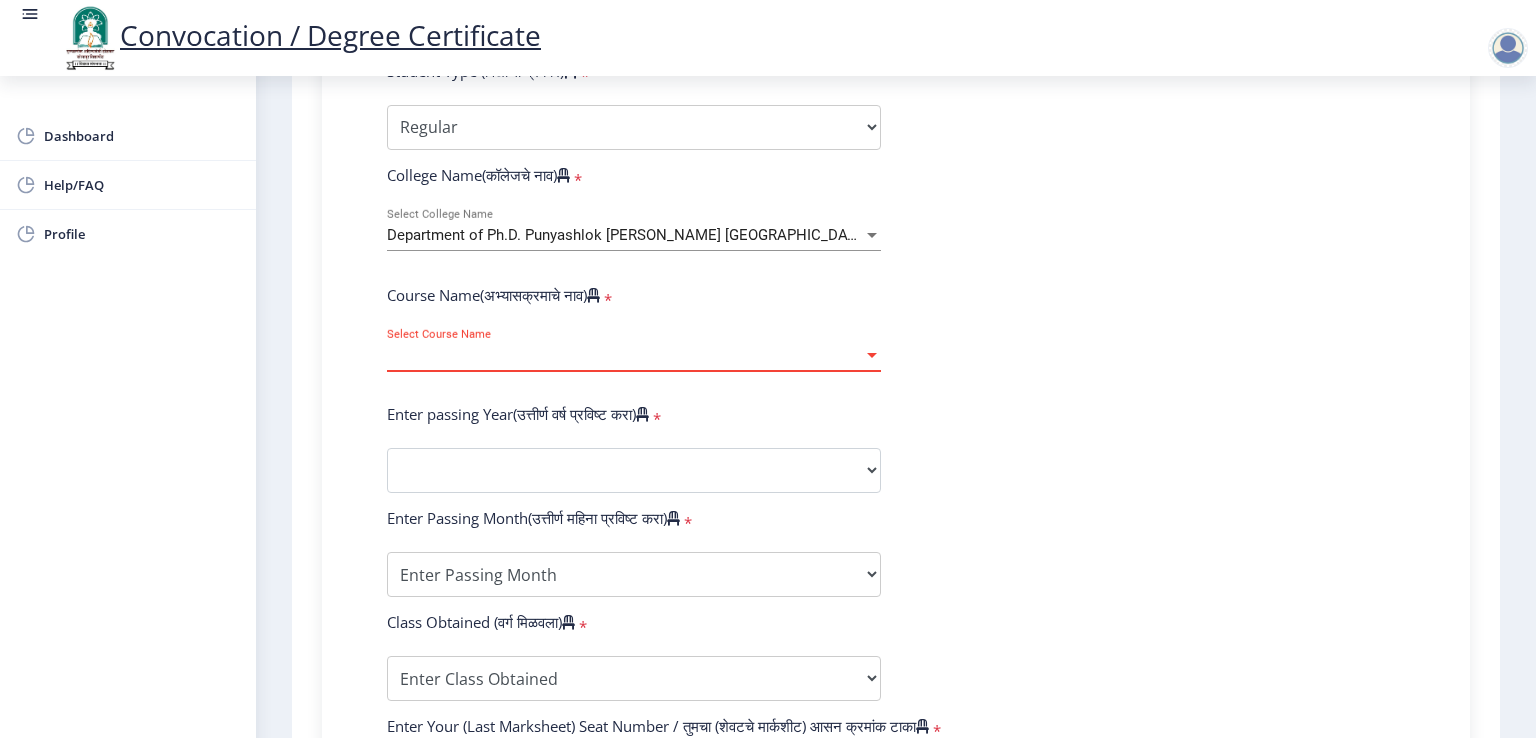 click at bounding box center [872, 355] 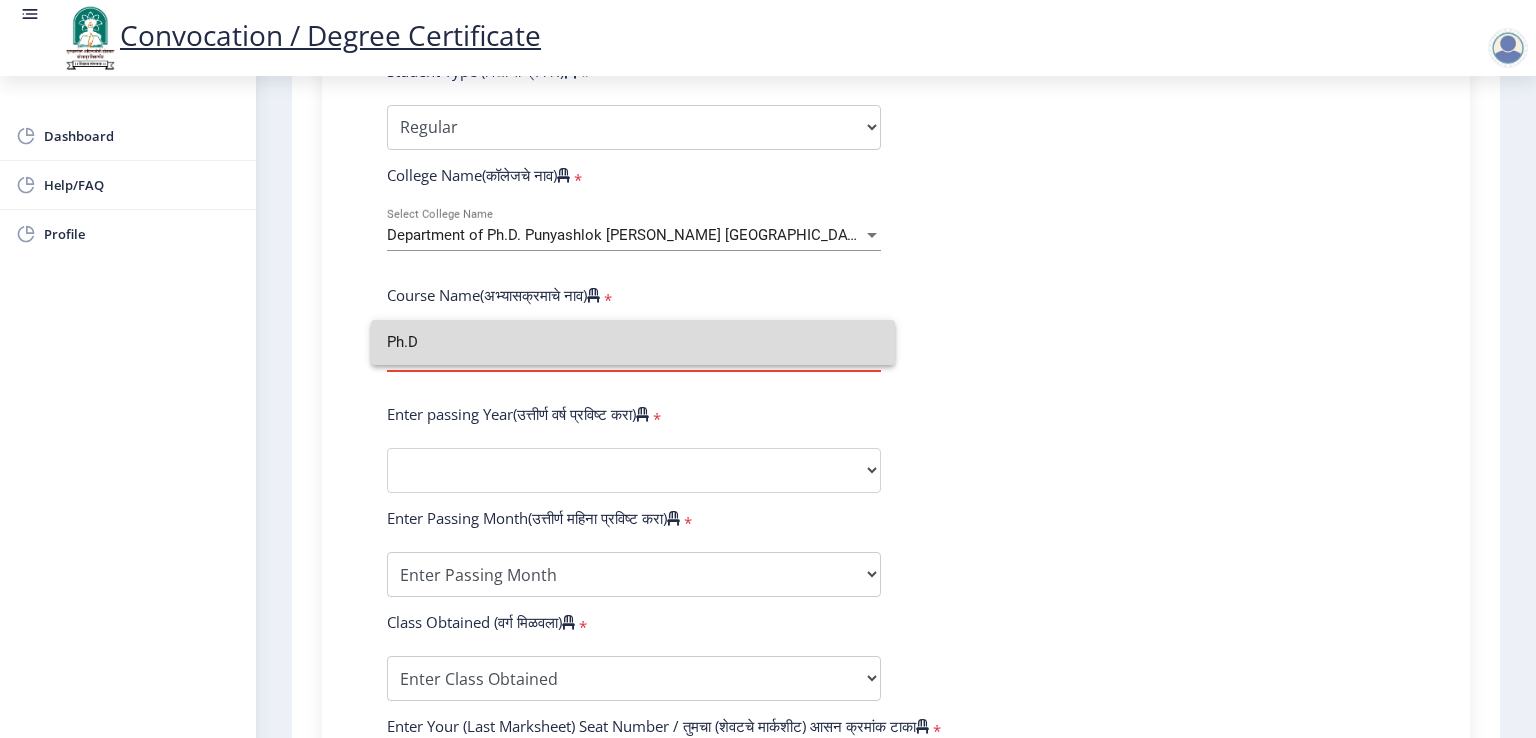 click on "Ph.D" at bounding box center [633, 342] 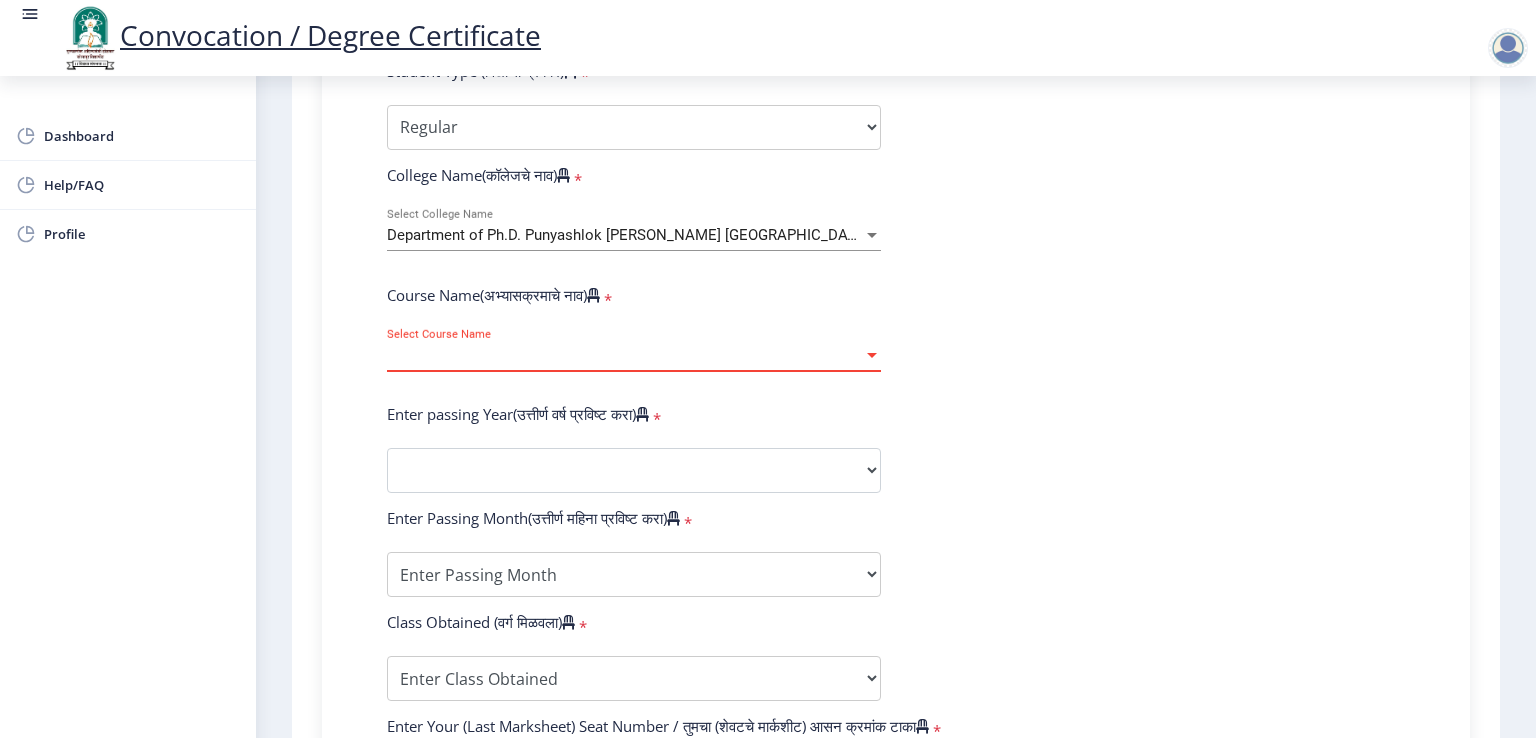 click at bounding box center (872, 355) 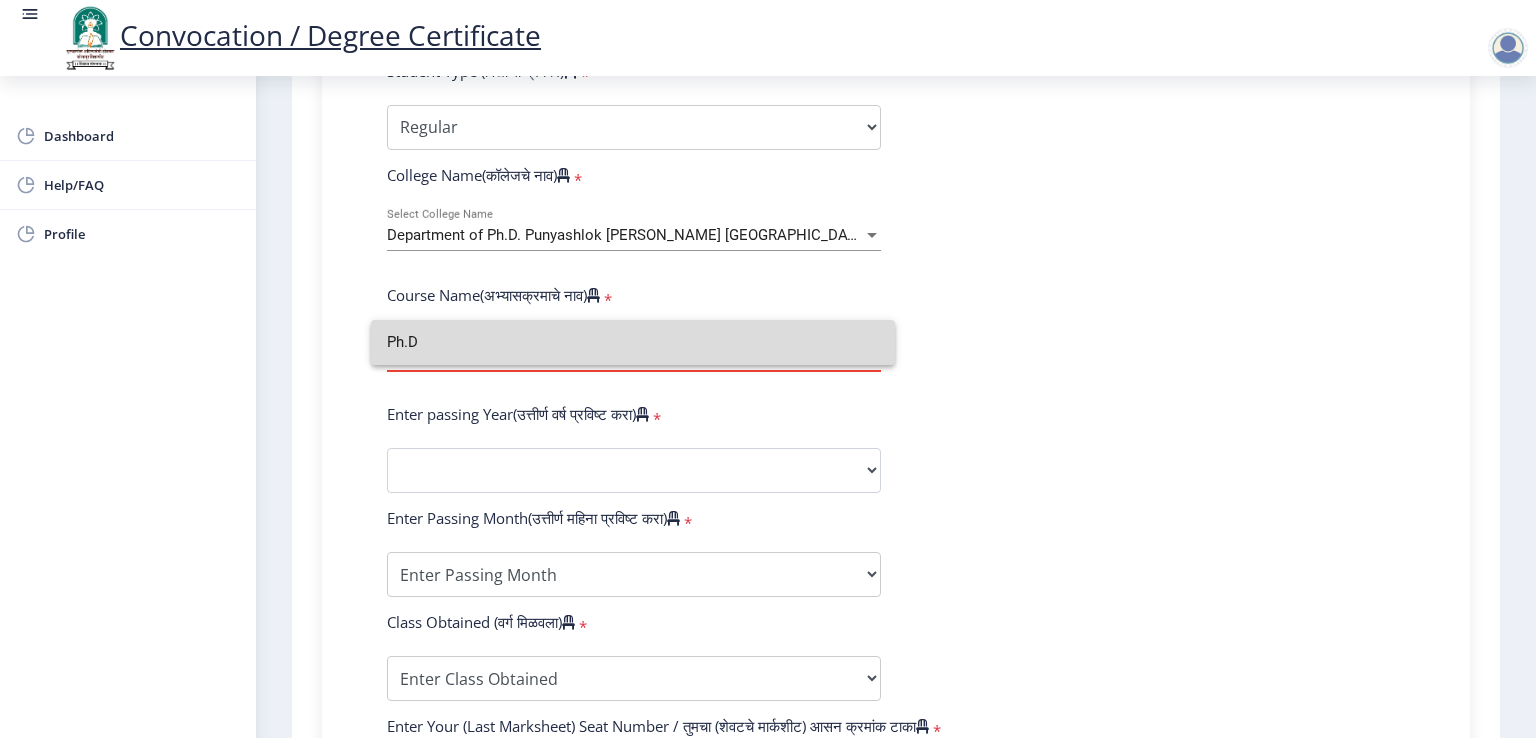 click on "Ph.D" at bounding box center (633, 342) 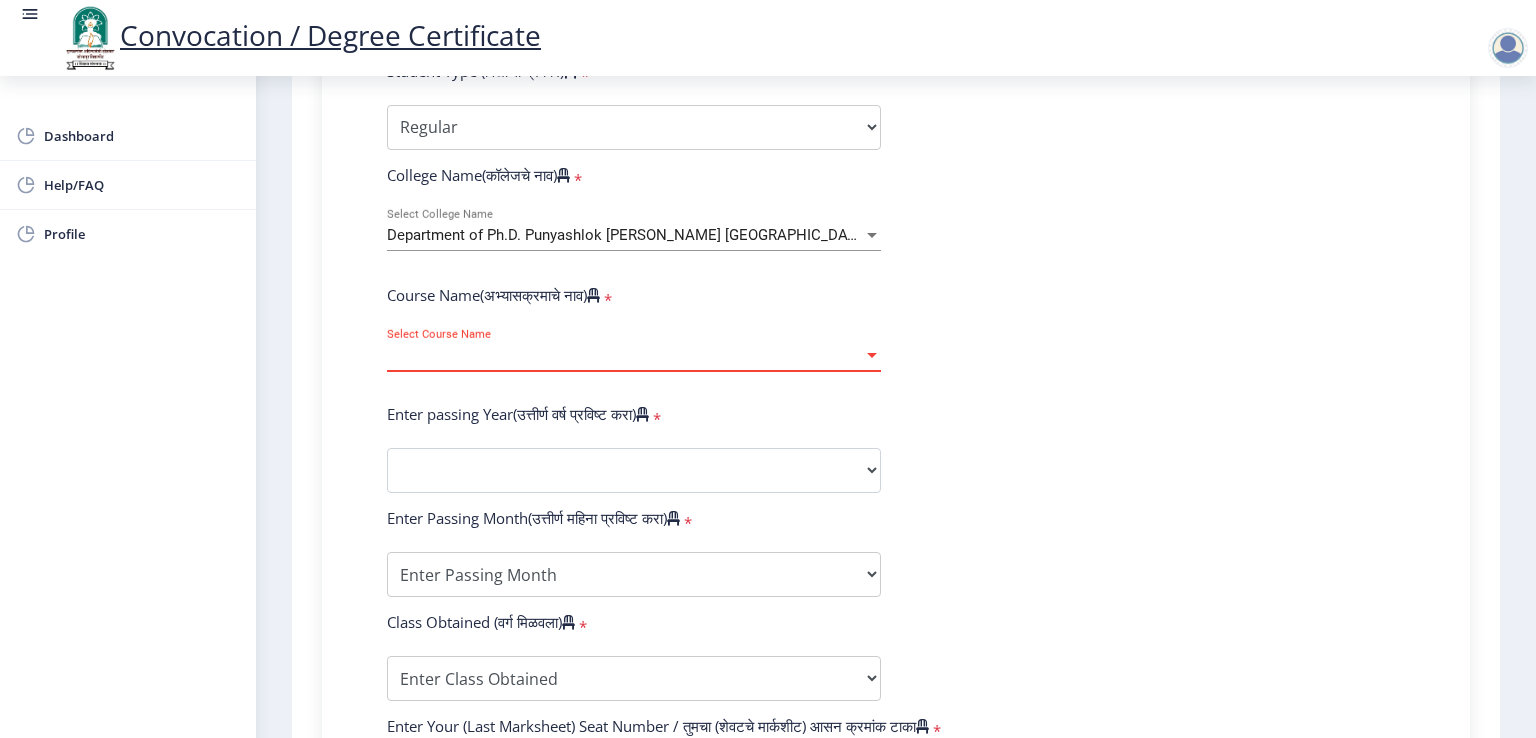 click at bounding box center (872, 355) 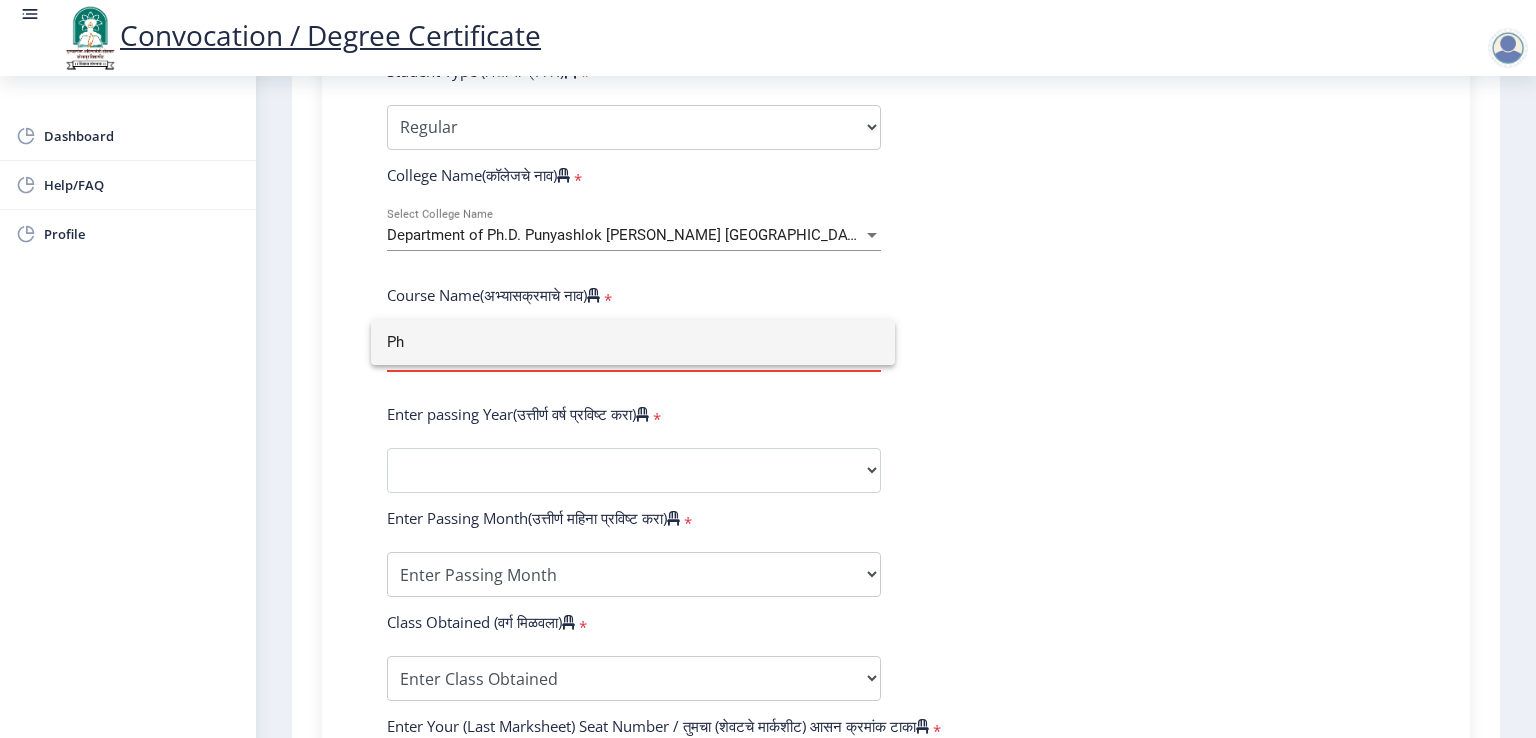 type on "P" 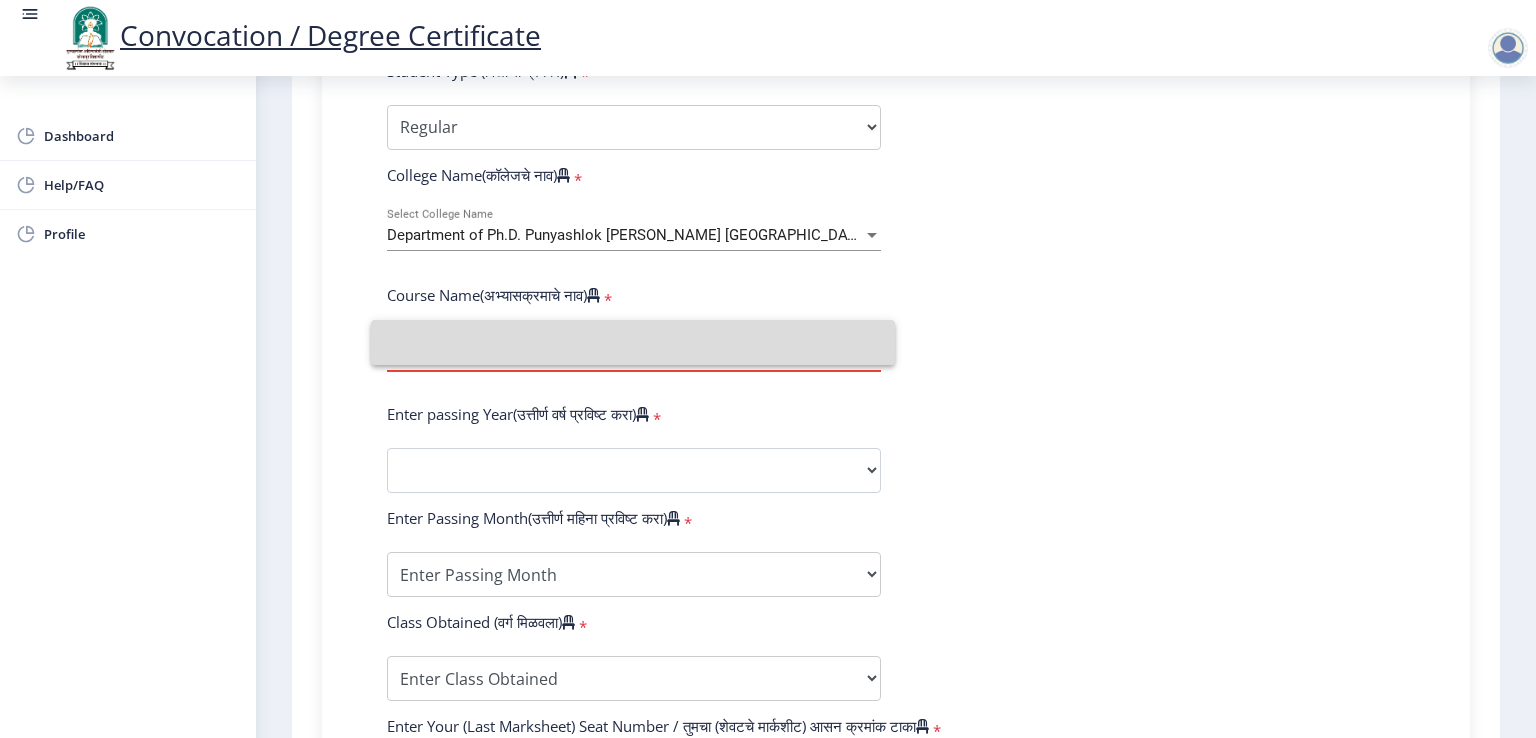 click at bounding box center (633, 342) 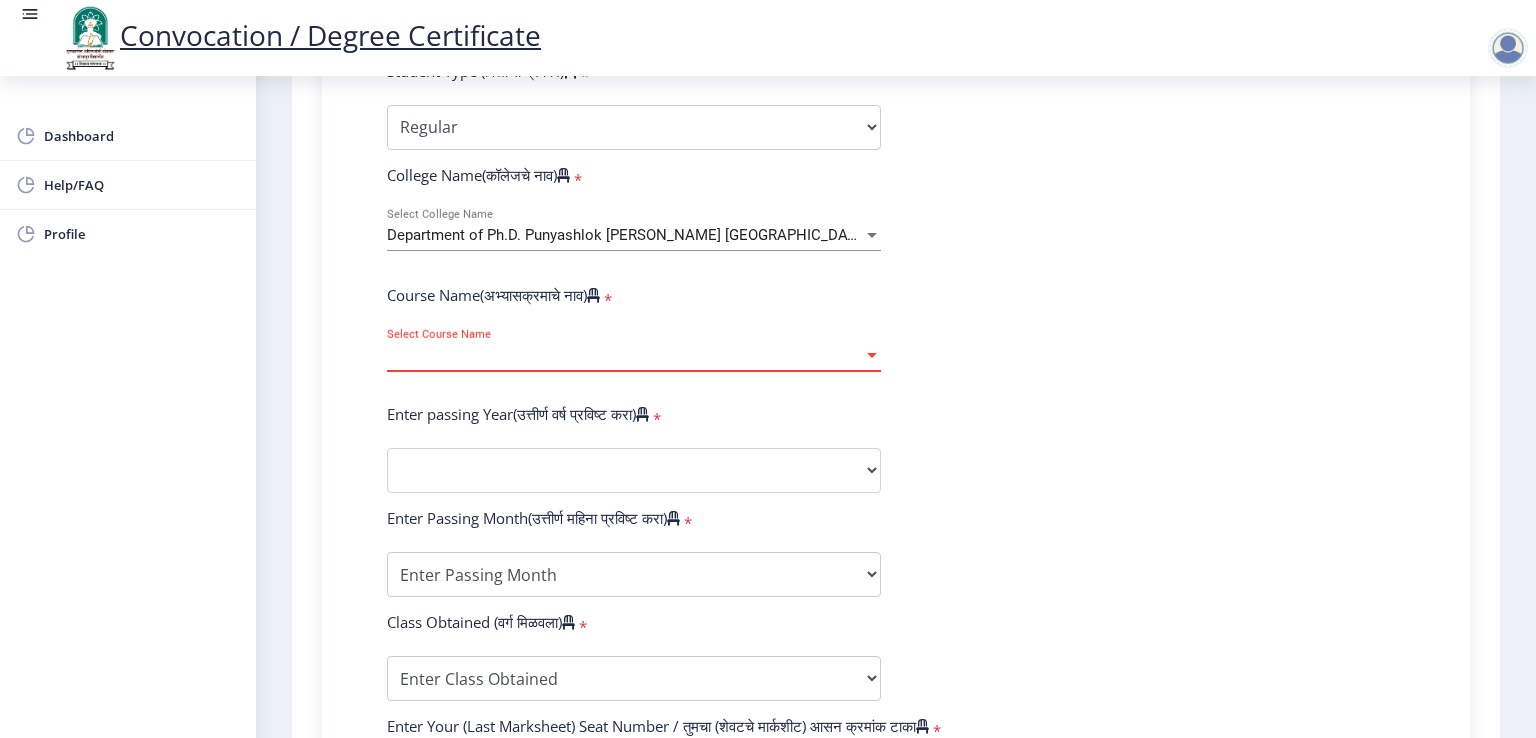 click on "Select Course Name" at bounding box center (625, 355) 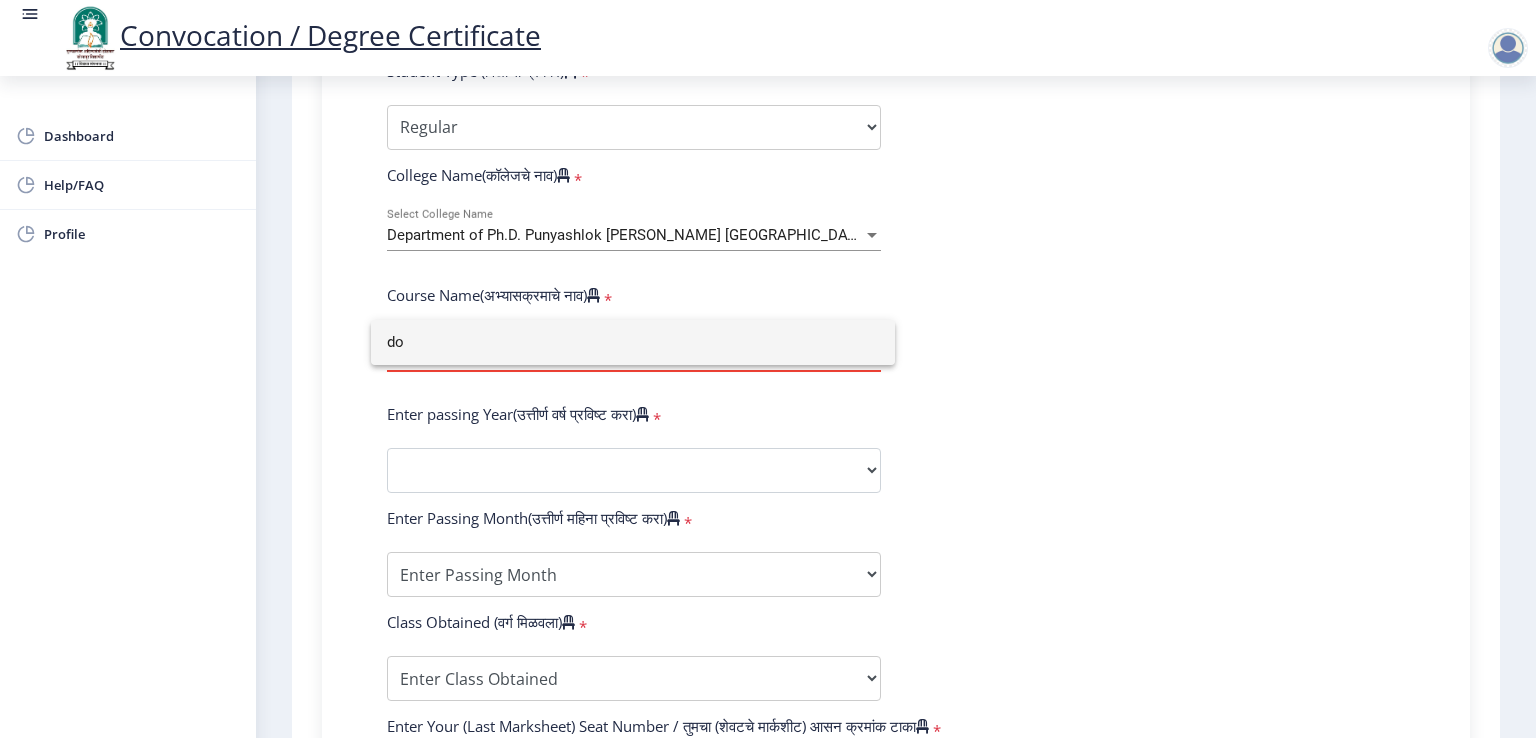 type on "d" 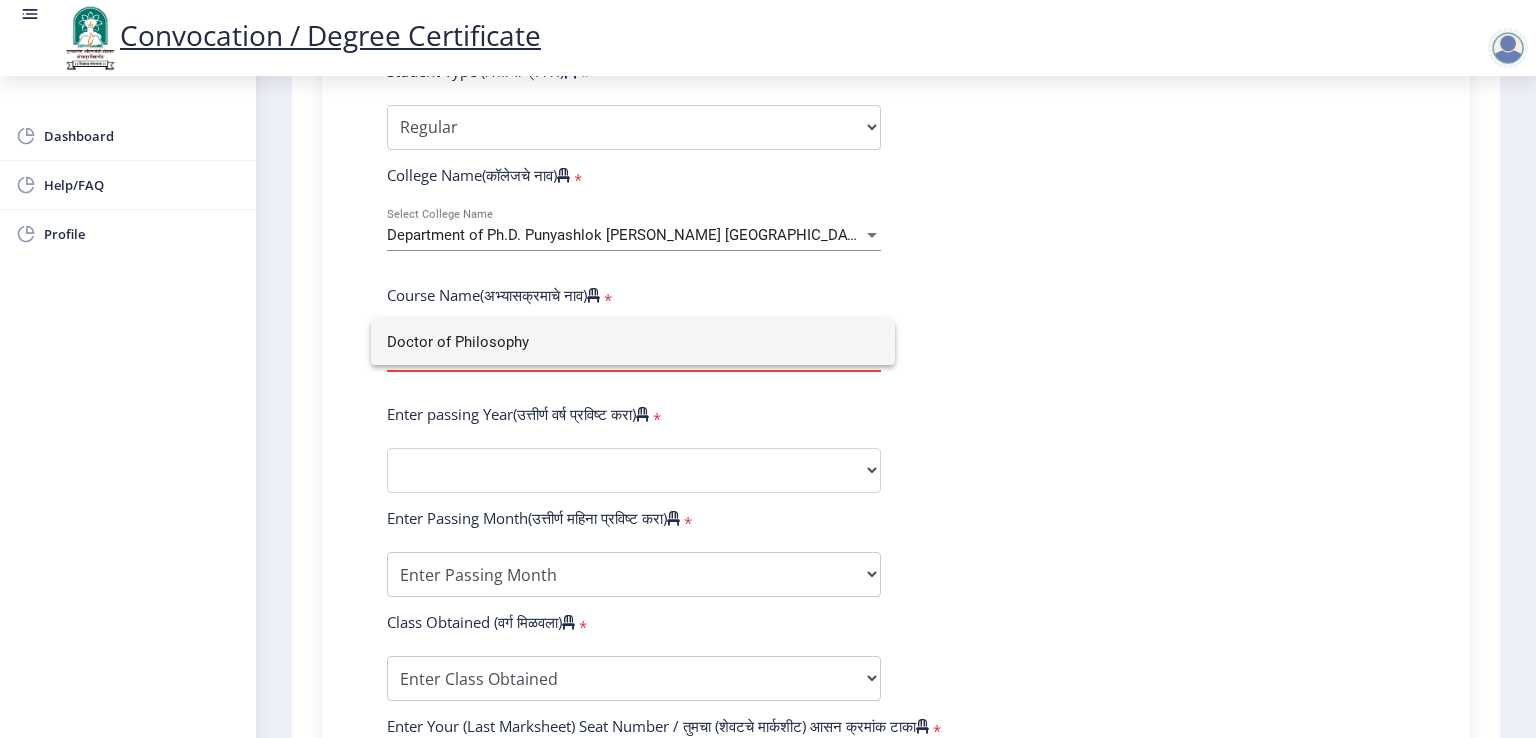 type on "Doctor of Philosophy" 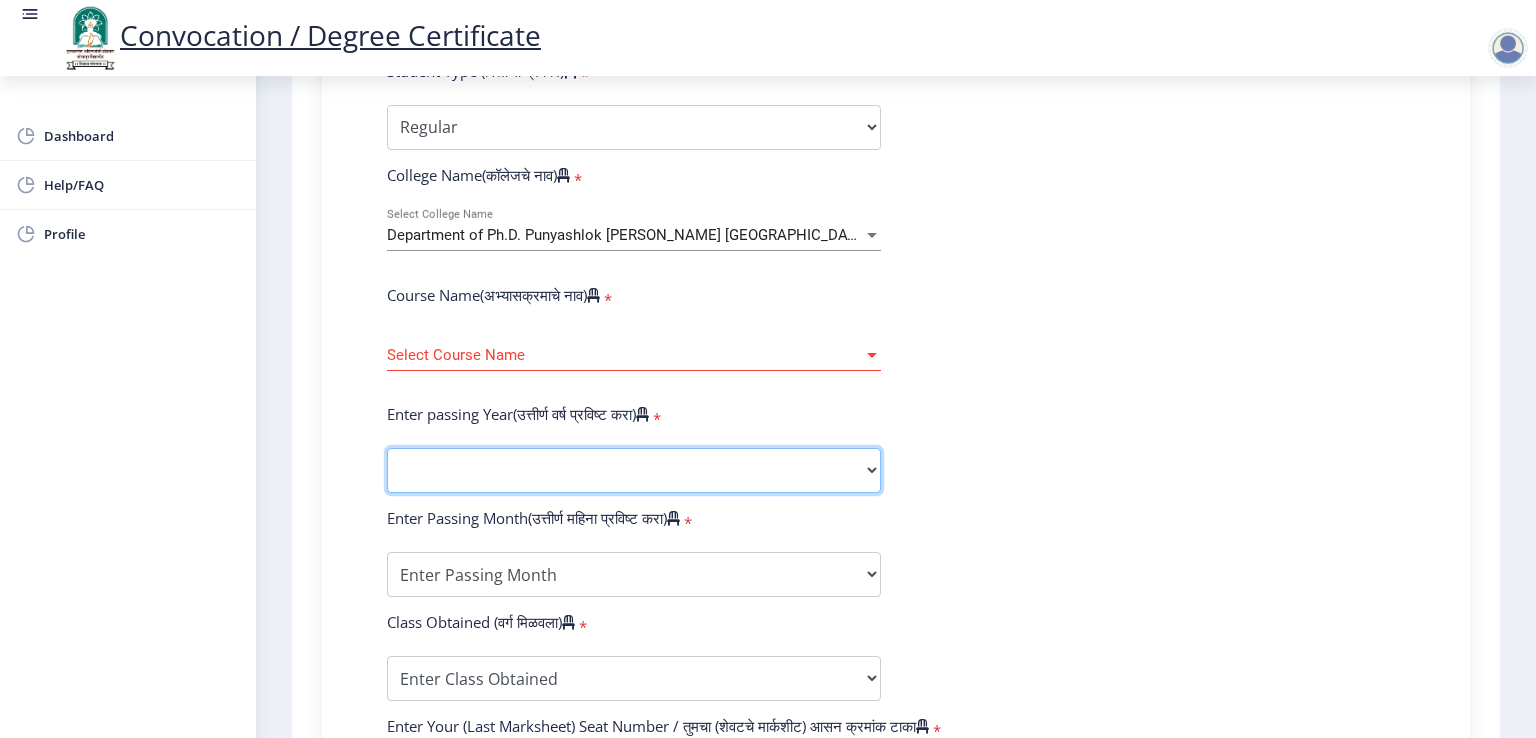 click on "2025   2024   2023   2022   2021   2020   2019   2018   2017   2016   2015   2014   2013   2012   2011   2010   2009   2008   2007   2006   2005   2004   2003   2002   2001   2000   1999   1998   1997   1996   1995   1994   1993   1992   1991   1990   1989   1988   1987   1986   1985   1984   1983   1982   1981   1980   1979   1978   1977   1976" 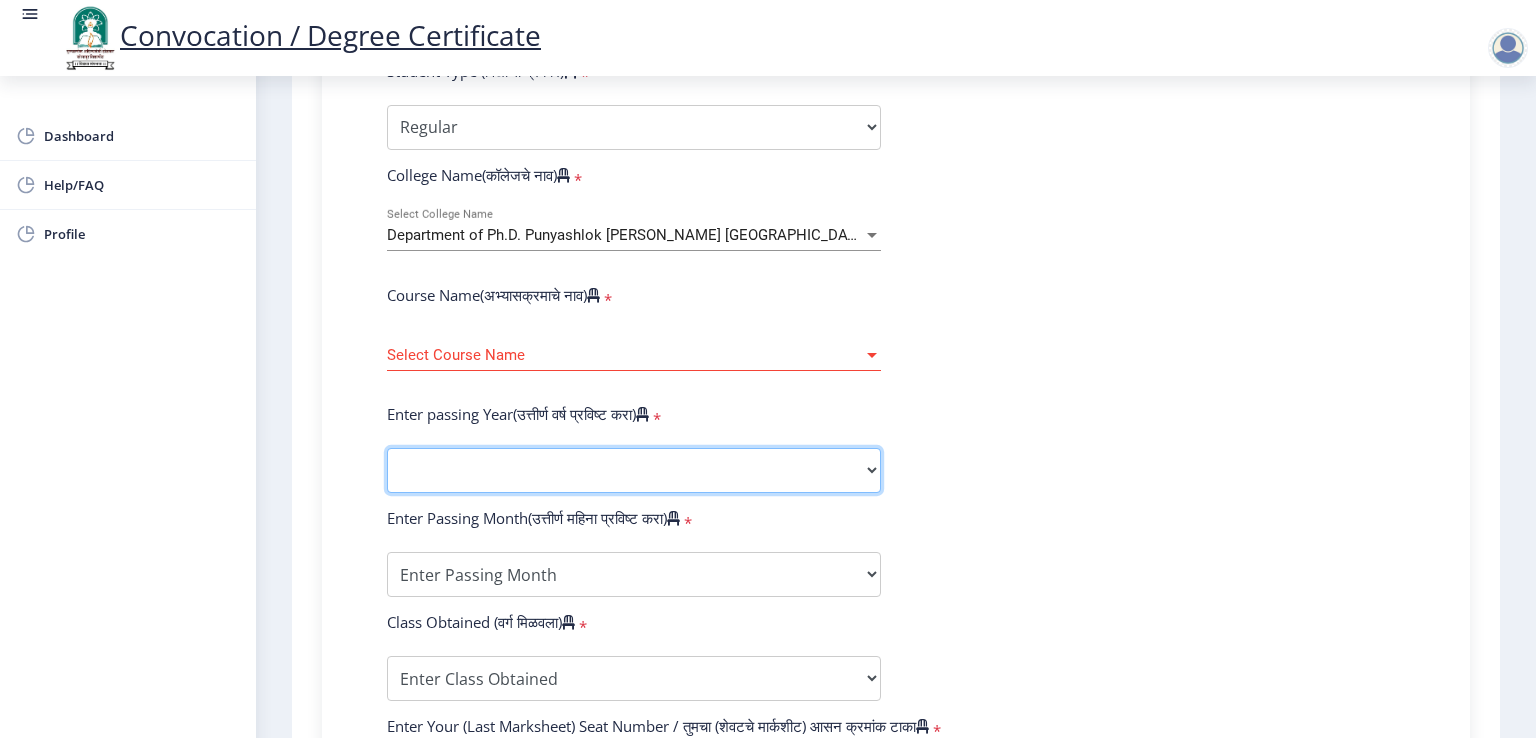 select on "2025" 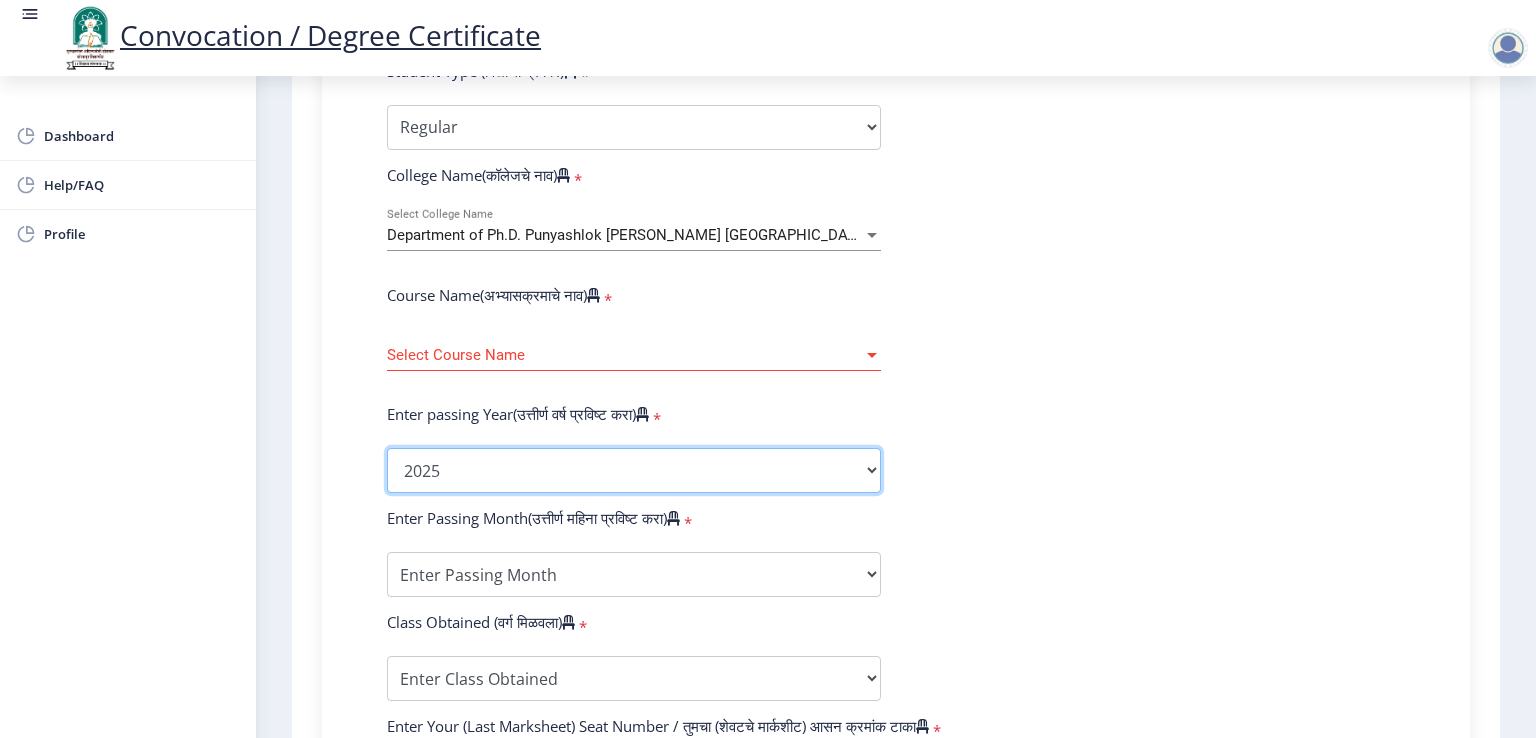 click on "2025   2024   2023   2022   2021   2020   2019   2018   2017   2016   2015   2014   2013   2012   2011   2010   2009   2008   2007   2006   2005   2004   2003   2002   2001   2000   1999   1998   1997   1996   1995   1994   1993   1992   1991   1990   1989   1988   1987   1986   1985   1984   1983   1982   1981   1980   1979   1978   1977   1976" 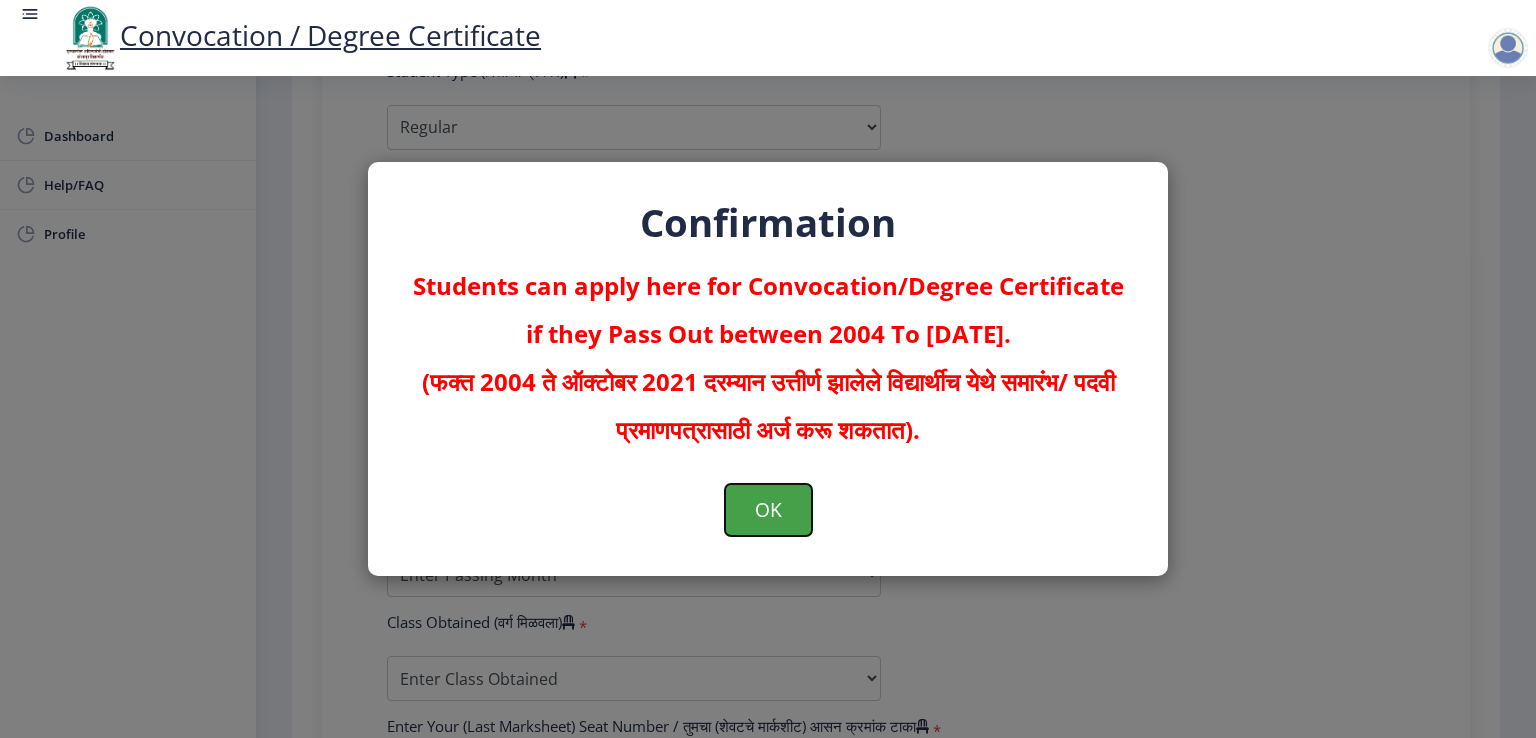 click on "OK" 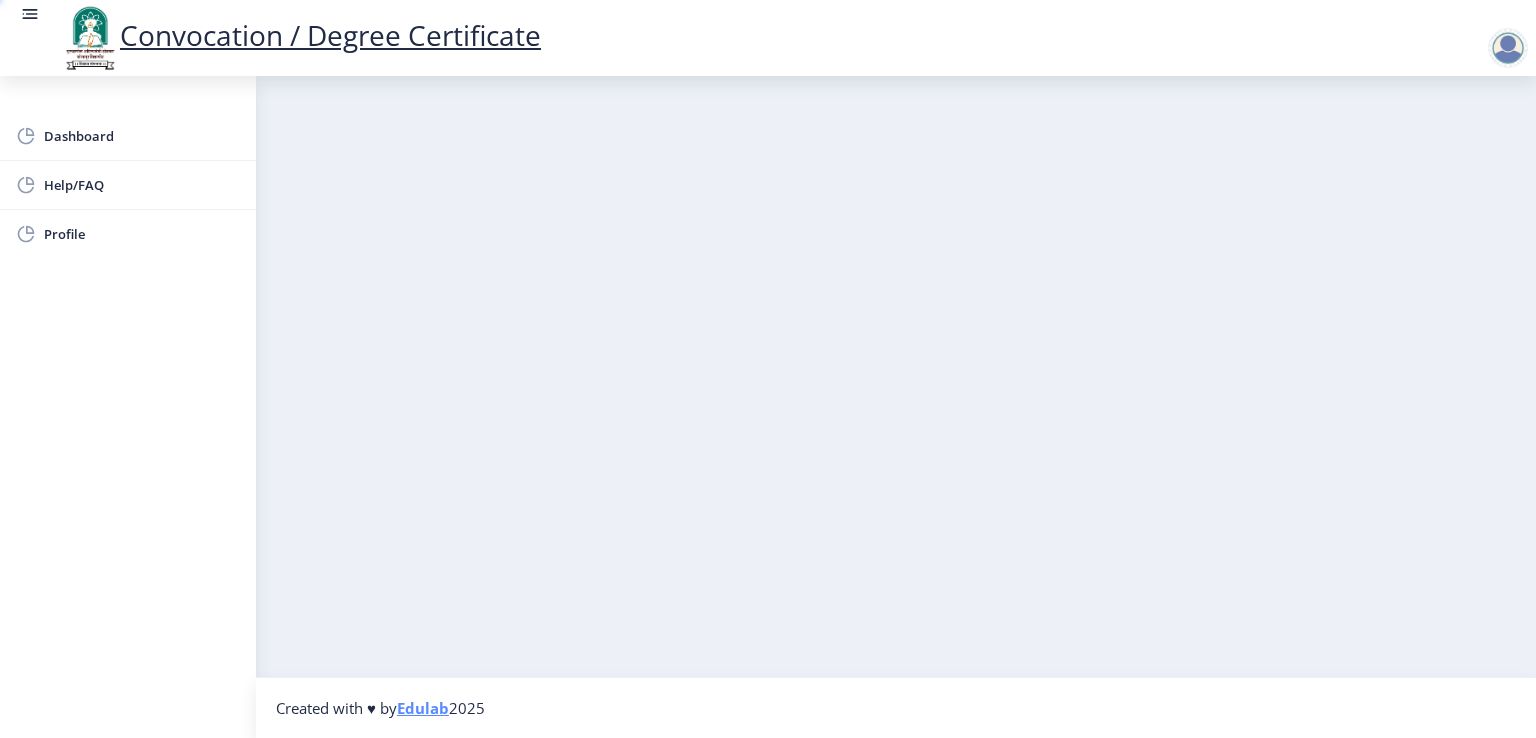 scroll, scrollTop: 0, scrollLeft: 0, axis: both 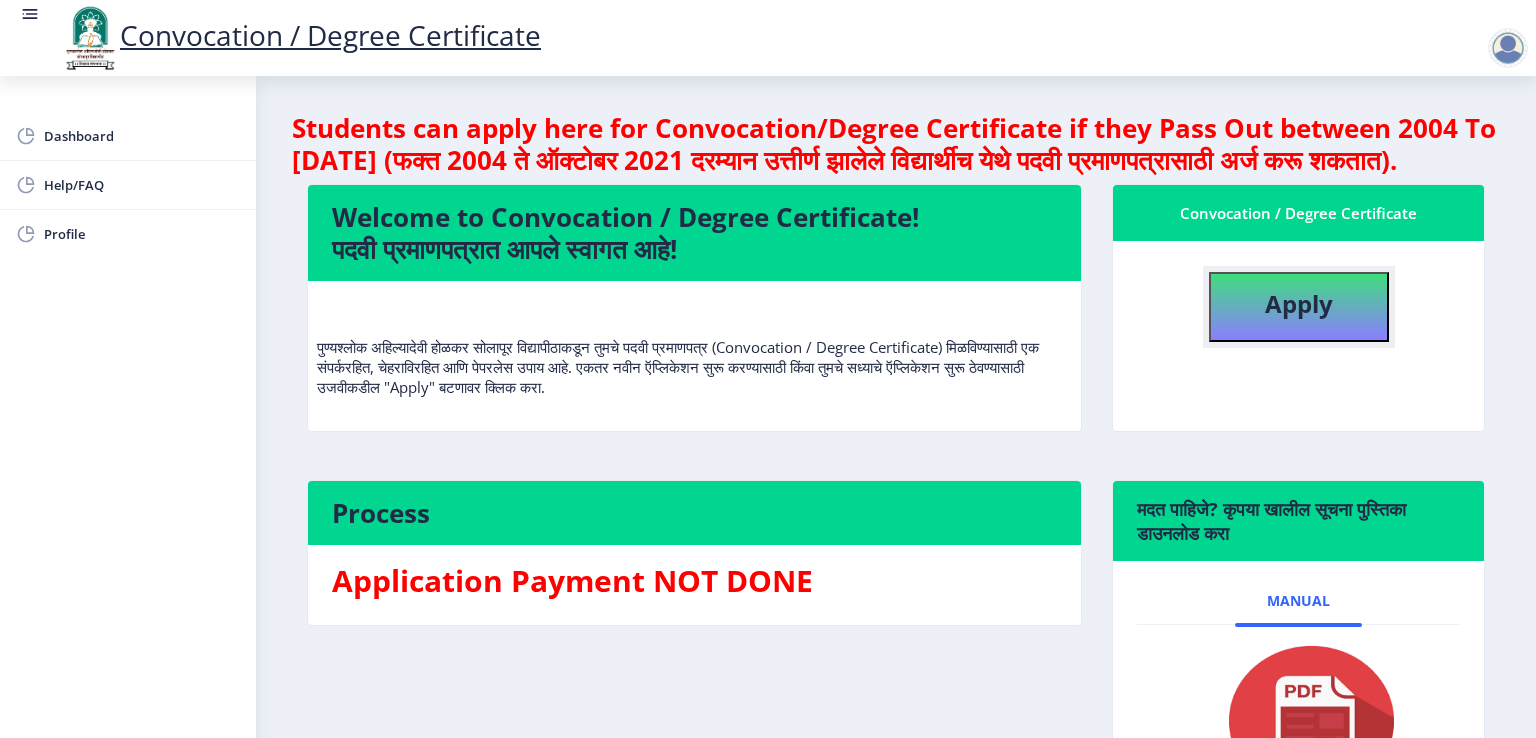 click on "Apply" 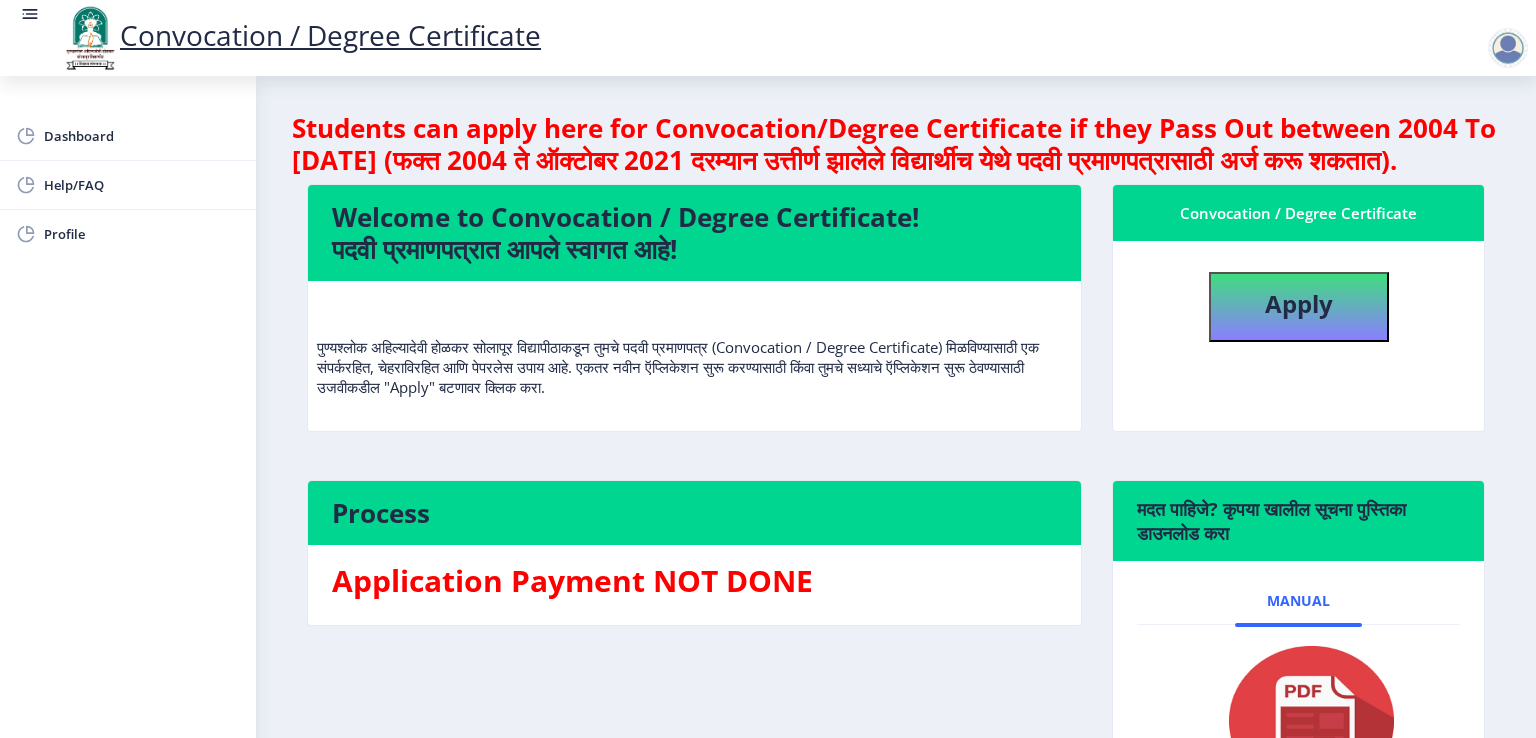 select 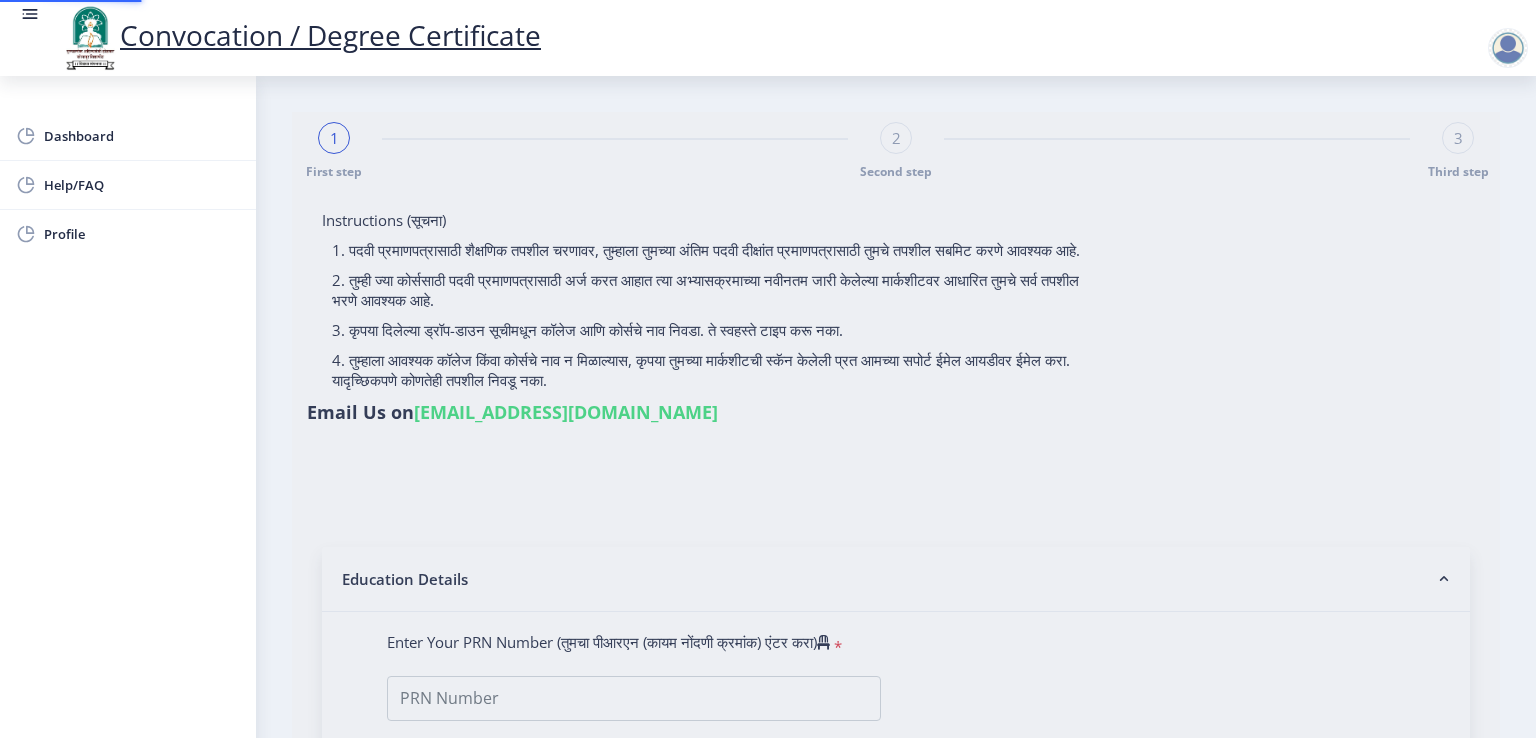 type on "[PERSON_NAME] SIDDHAPPA" 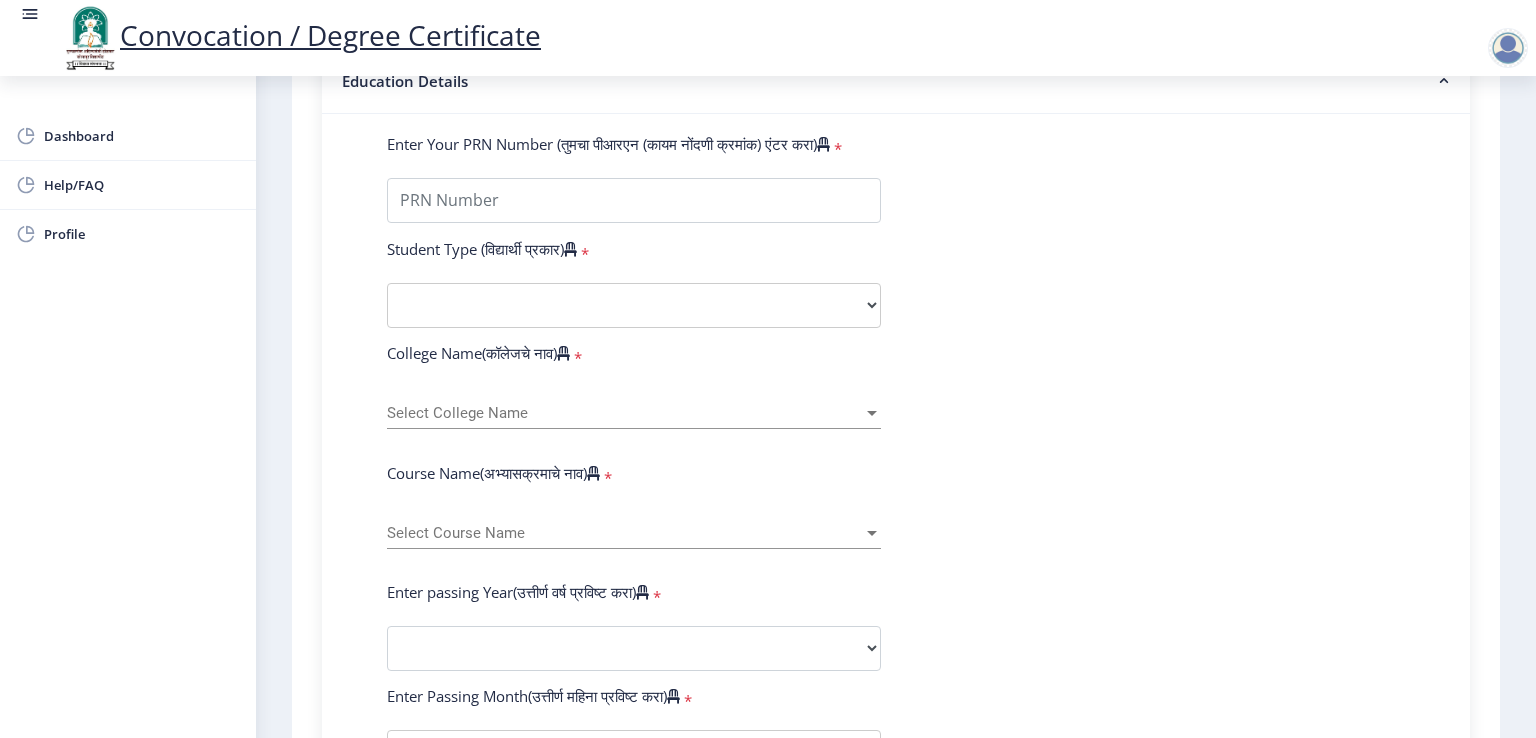 scroll, scrollTop: 499, scrollLeft: 0, axis: vertical 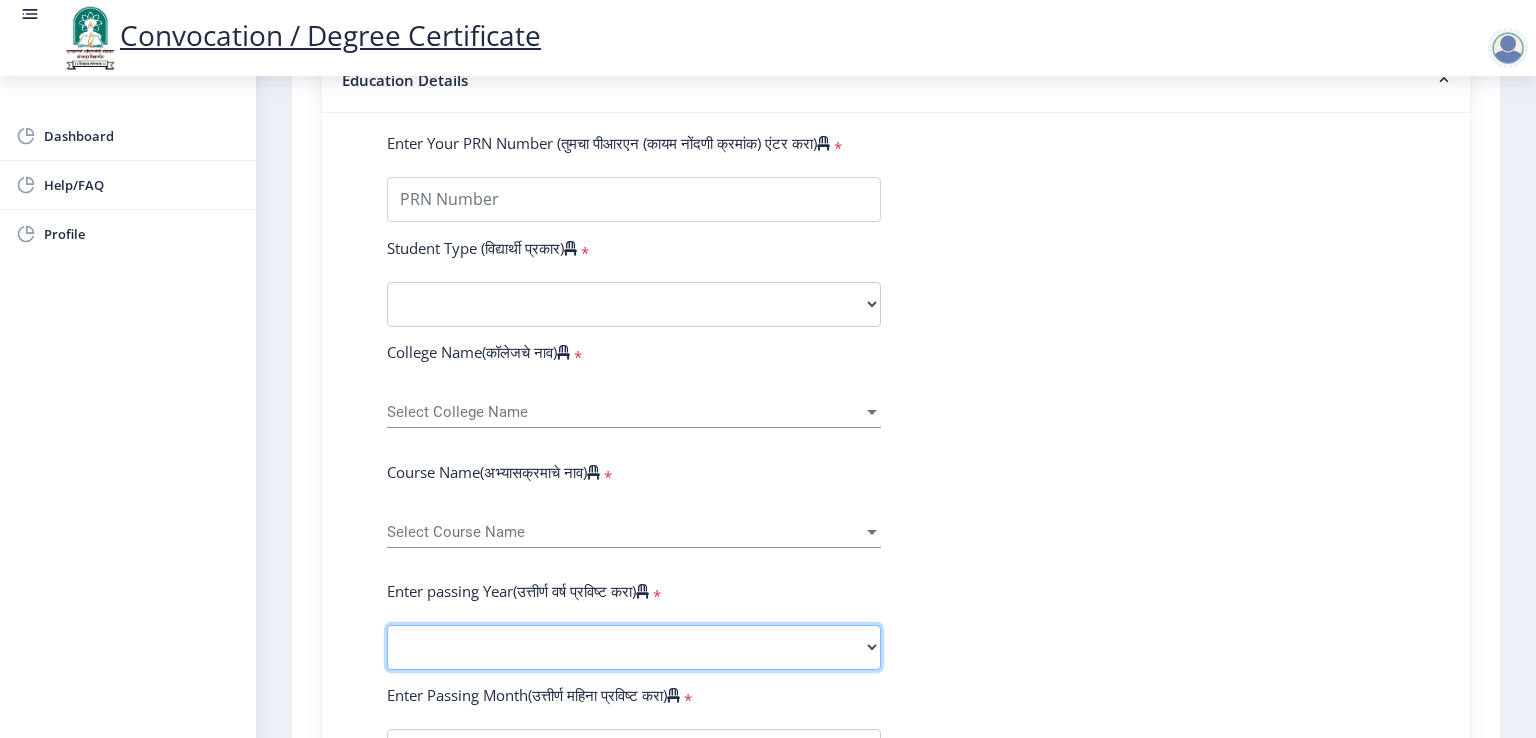 click on "2025   2024   2023   2022   2021   2020   2019   2018   2017   2016   2015   2014   2013   2012   2011   2010   2009   2008   2007   2006   2005   2004   2003   2002   2001   2000   1999   1998   1997   1996   1995   1994   1993   1992   1991   1990   1989   1988   1987   1986   1985   1984   1983   1982   1981   1980   1979   1978   1977   1976" 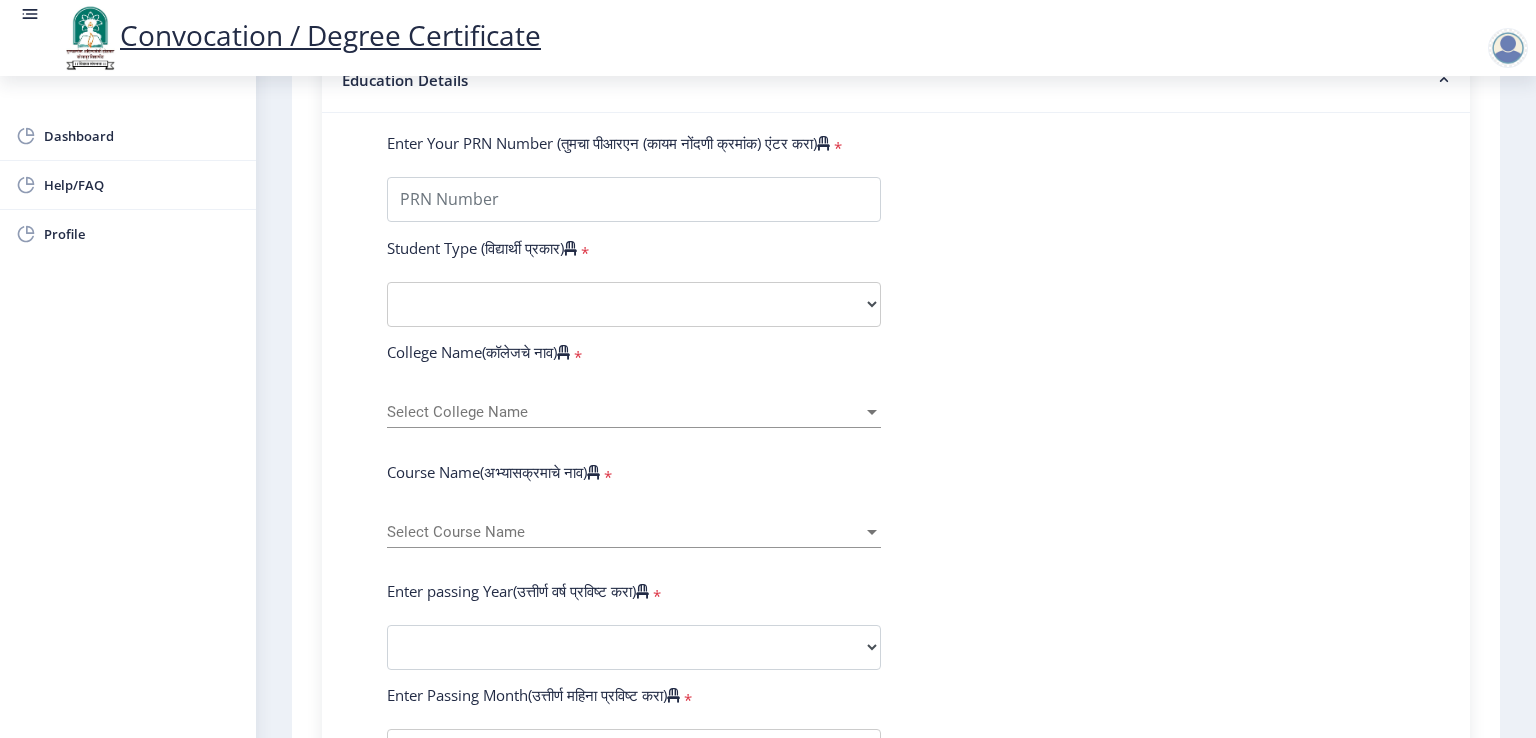 click on "Enter Your PRN Number (तुमचा पीआरएन (कायम नोंदणी क्रमांक) एंटर करा)   * Student Type (विद्यार्थी प्रकार)    * Select Student Type Regular External College Name(कॉलेजचे नाव)   * Select College Name Select College Name Course Name(अभ्यासक्रमाचे नाव)   * Select Course Name Select Course Name Enter passing Year(उत्तीर्ण वर्ष प्रविष्ट करा)   *  2025   2024   2023   2022   2021   2020   2019   2018   2017   2016   2015   2014   2013   2012   2011   2010   2009   2008   2007   2006   2005   2004   2003   2002   2001   2000   1999   1998   1997   1996   1995   1994   1993   1992   1991   1990   1989   1988   1987   1986   1985   1984   1983   1982   1981   1980   1979   1978   1977   1976  Enter Passing Month(उत्तीर्ण महिना प्रविष्ट करा)   * Enter Passing Month" 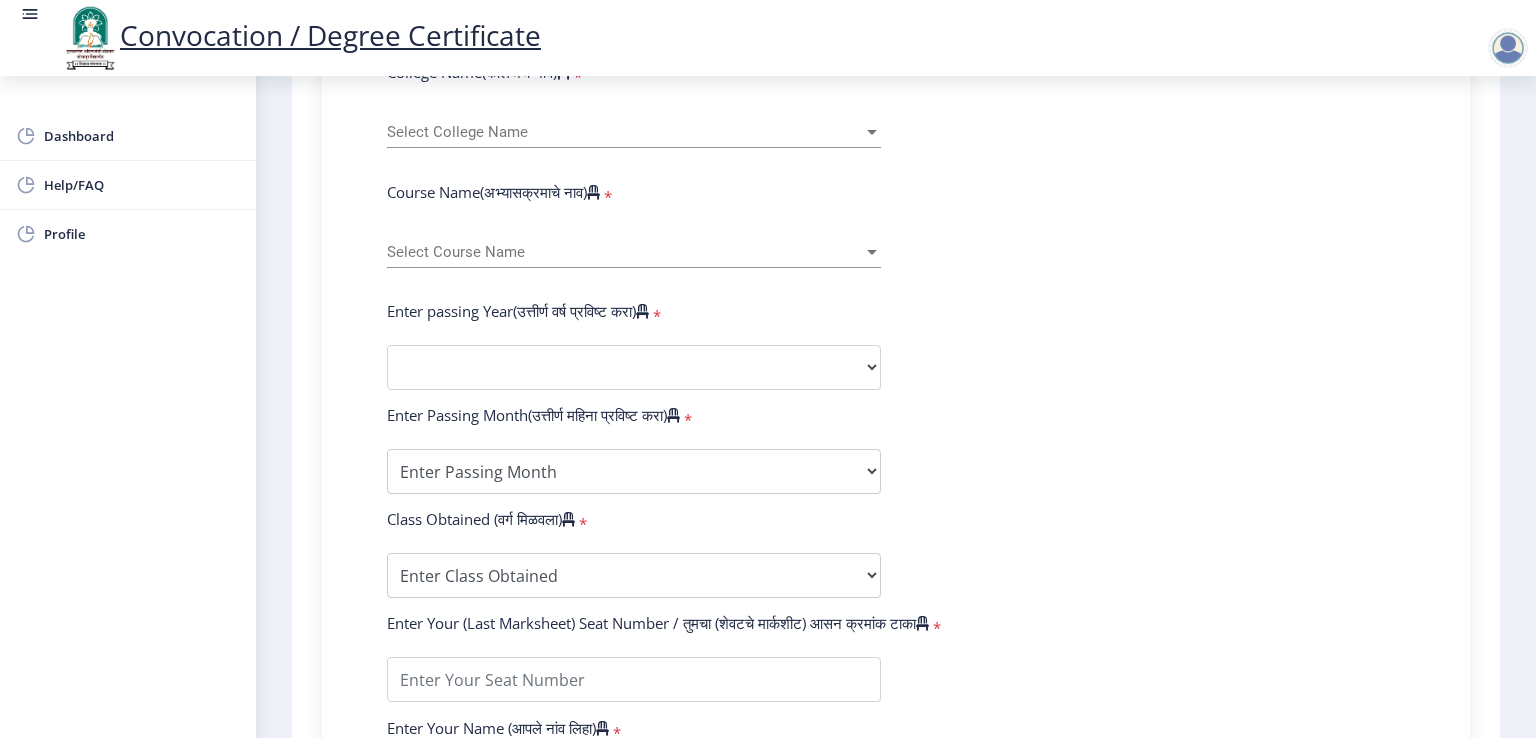 scroll, scrollTop: 1197, scrollLeft: 0, axis: vertical 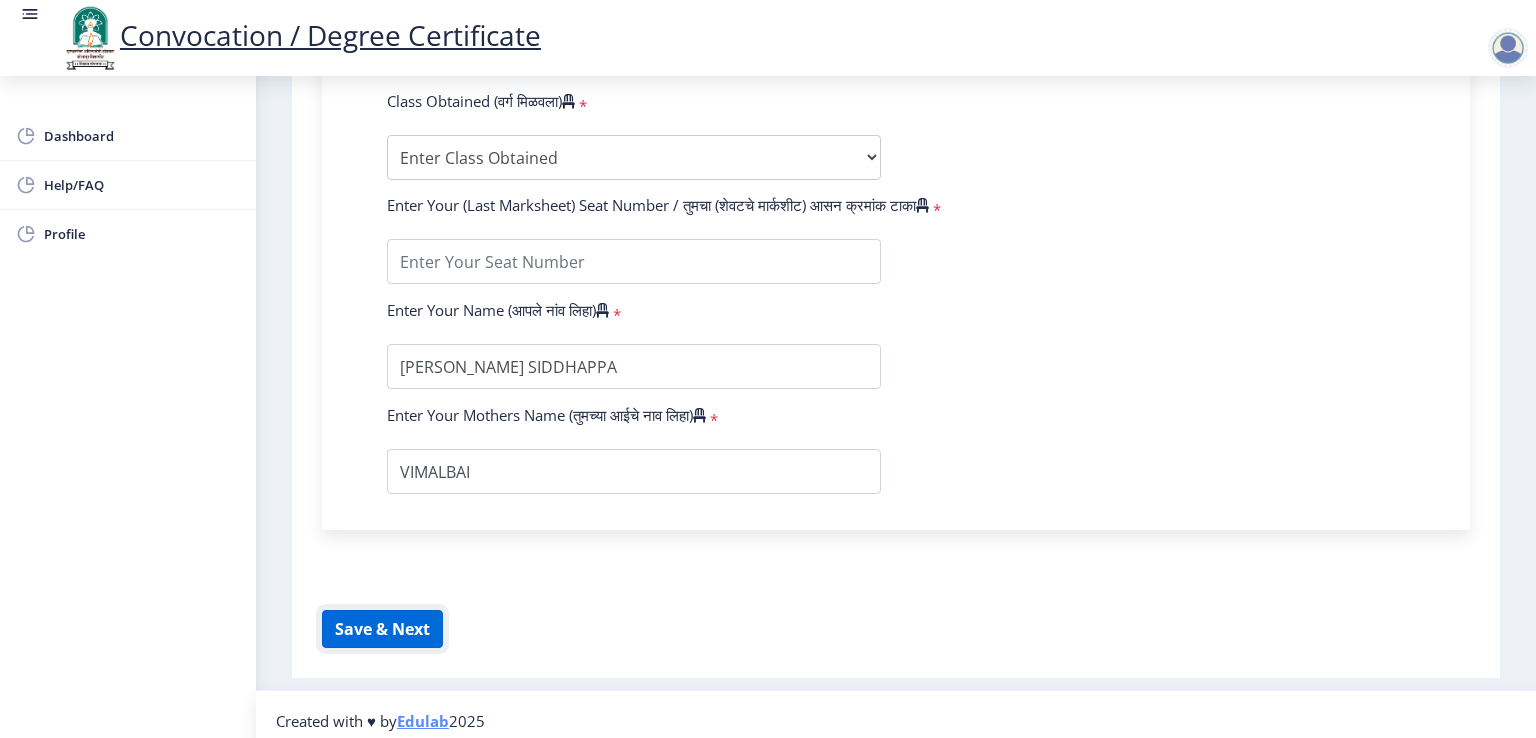 click on "Save & Next" 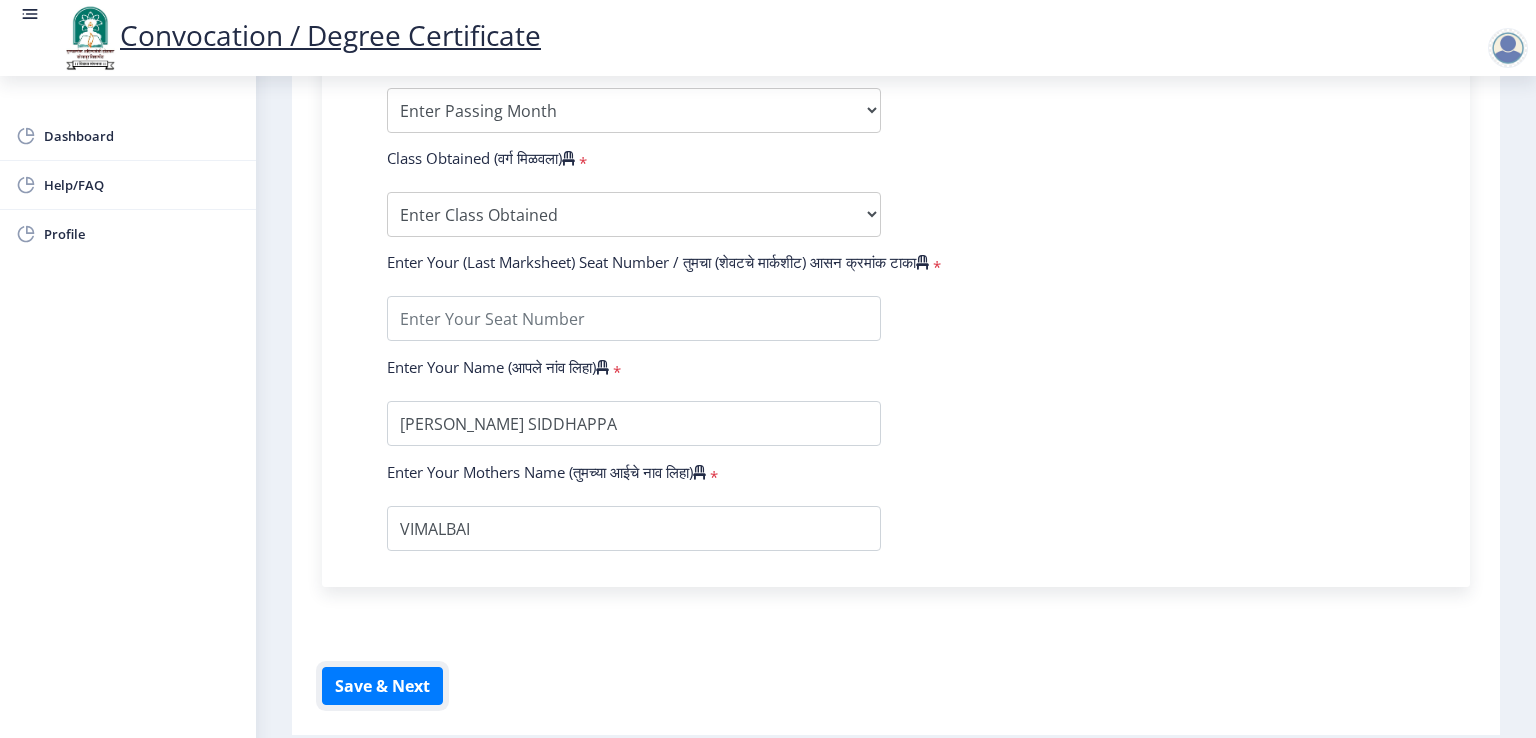 scroll, scrollTop: 1137, scrollLeft: 0, axis: vertical 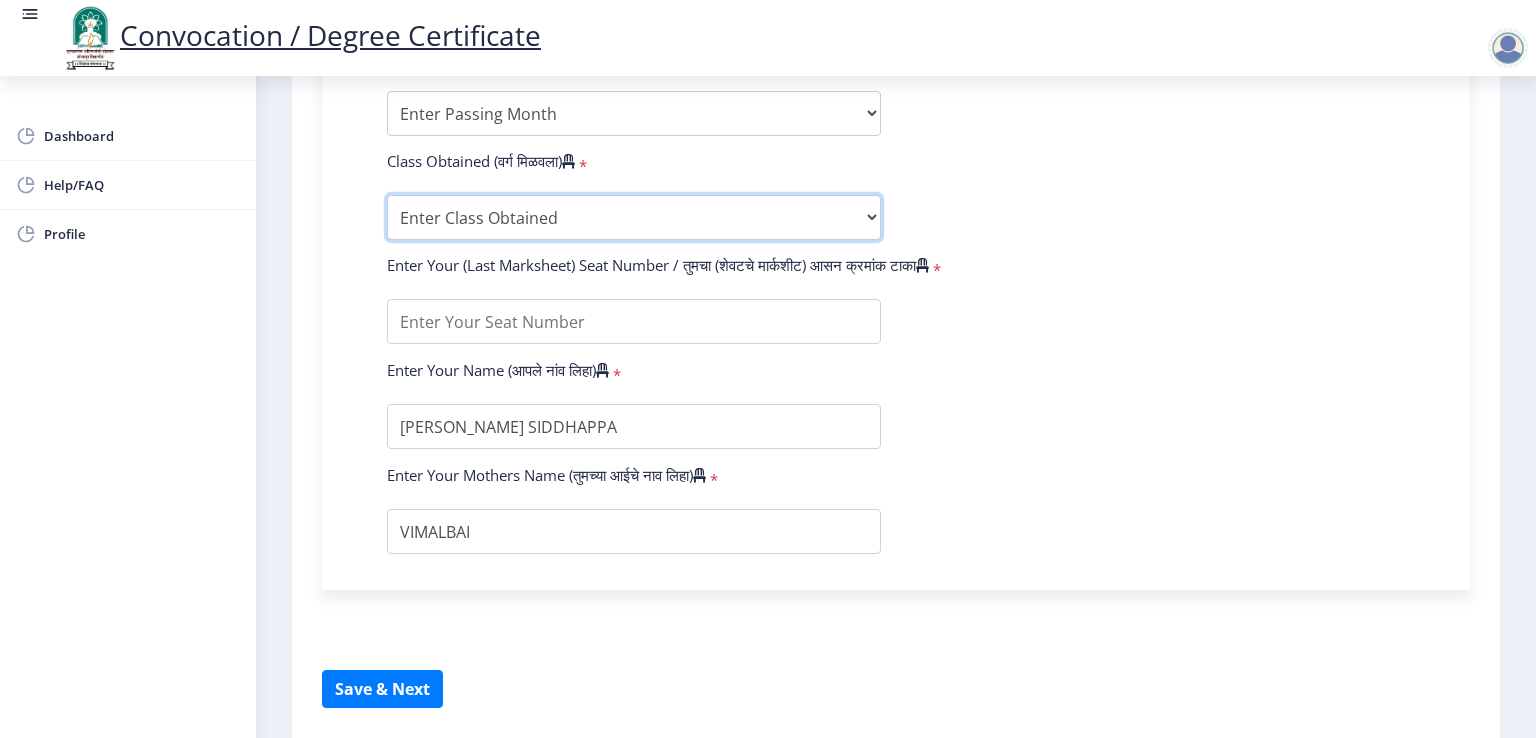 click on "Enter Class Obtained FIRST CLASS WITH DISTINCTION FIRST CLASS HIGHER SECOND CLASS SECOND CLASS PASS CLASS Grade O Grade A+ Grade A Grade B+ Grade B Grade C+ Grade C Grade D Grade E" at bounding box center [634, 217] 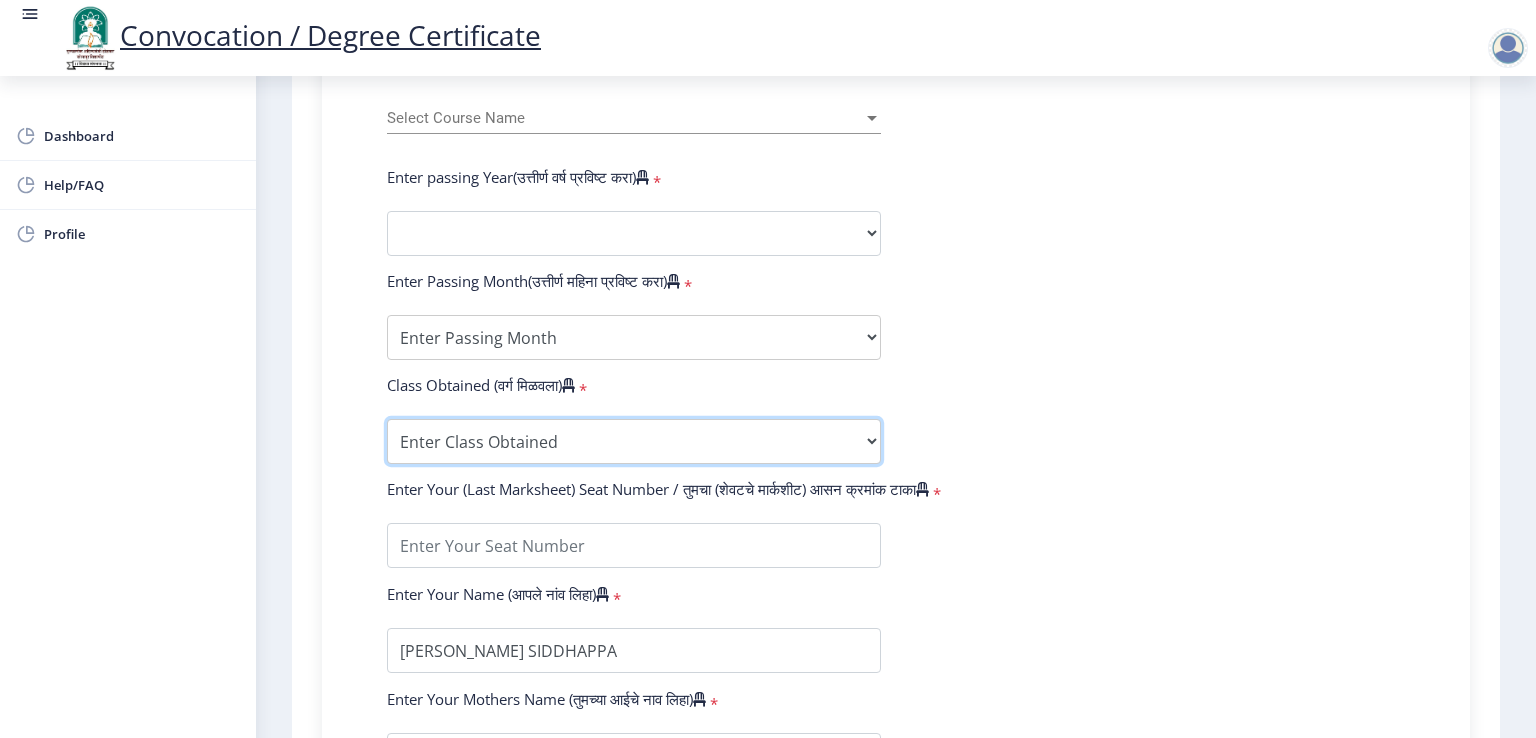 scroll, scrollTop: 848, scrollLeft: 0, axis: vertical 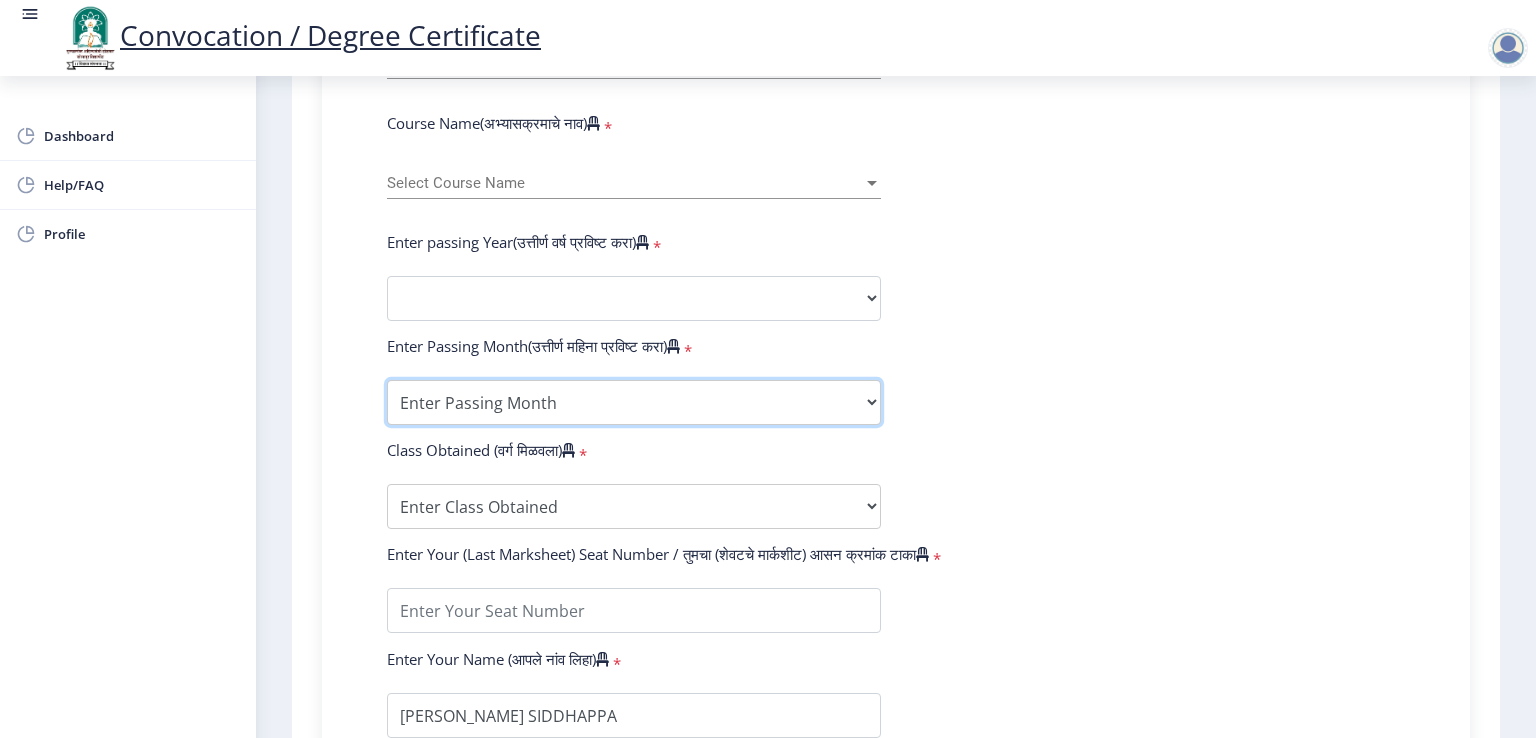 click on "Enter Passing Month March April May October November December" at bounding box center [634, 402] 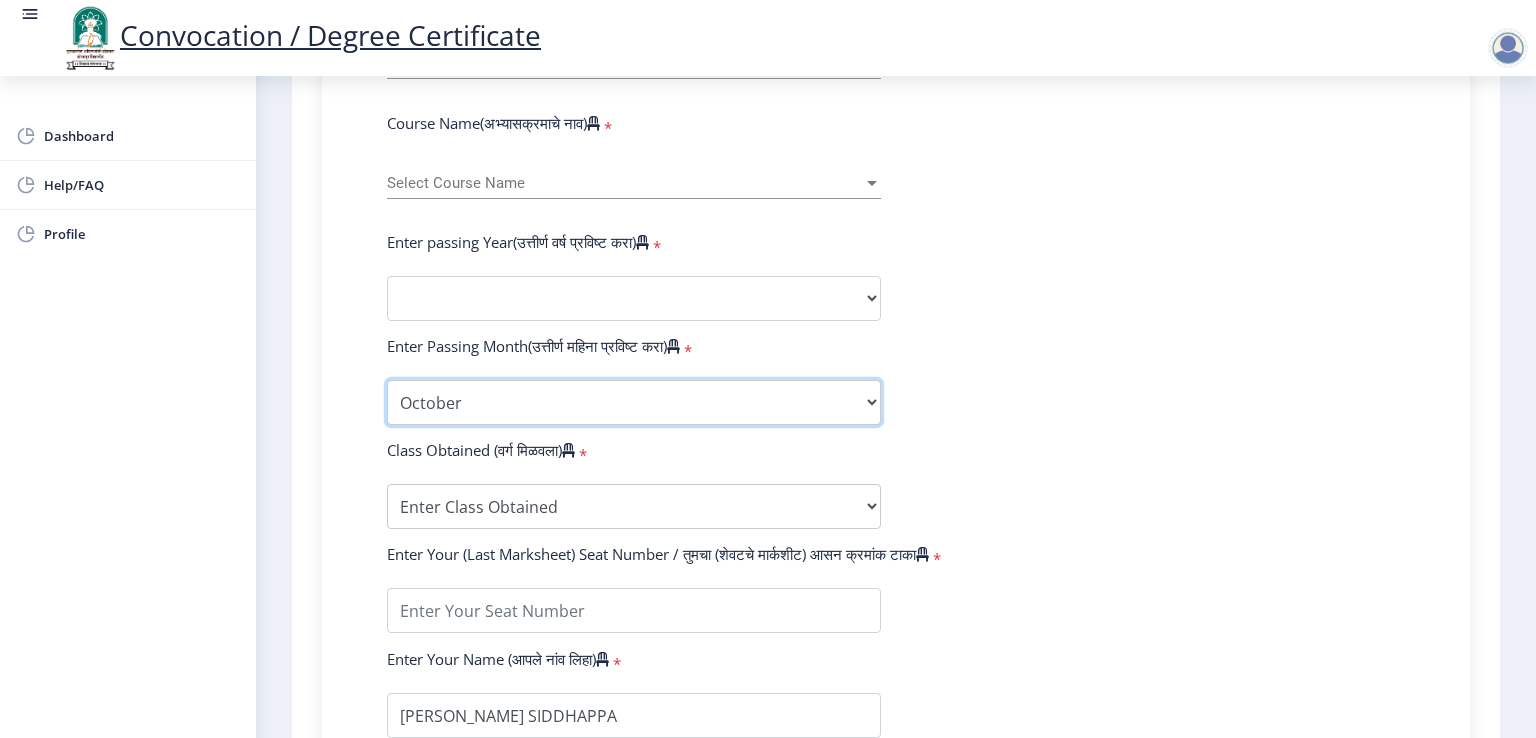 click on "Enter Passing Month March April May October November December" at bounding box center (634, 402) 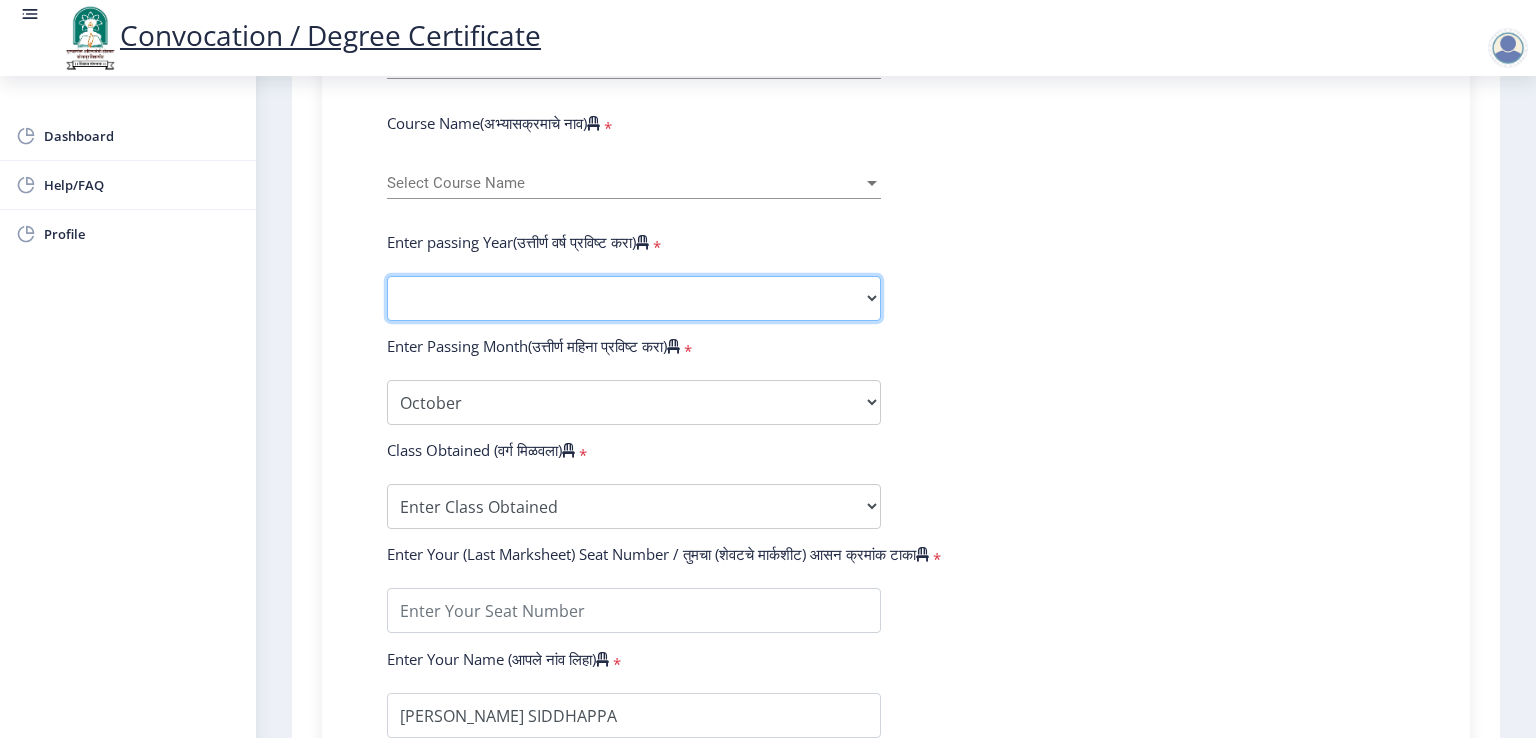 click on "2025   2024   2023   2022   2021   2020   2019   2018   2017   2016   2015   2014   2013   2012   2011   2010   2009   2008   2007   2006   2005   2004   2003   2002   2001   2000   1999   1998   1997   1996   1995   1994   1993   1992   1991   1990   1989   1988   1987   1986   1985   1984   1983   1982   1981   1980   1979   1978   1977   1976" 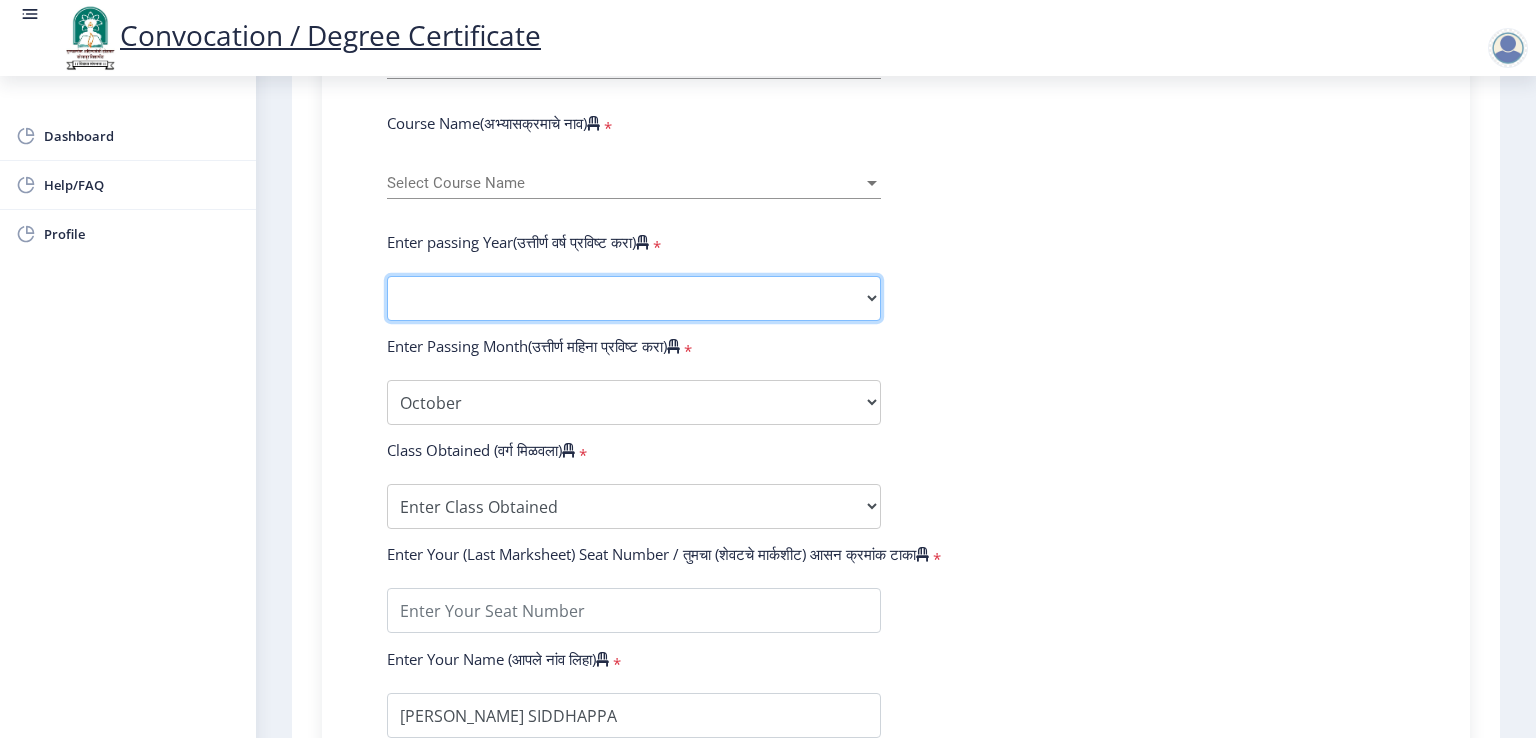 select on "2022" 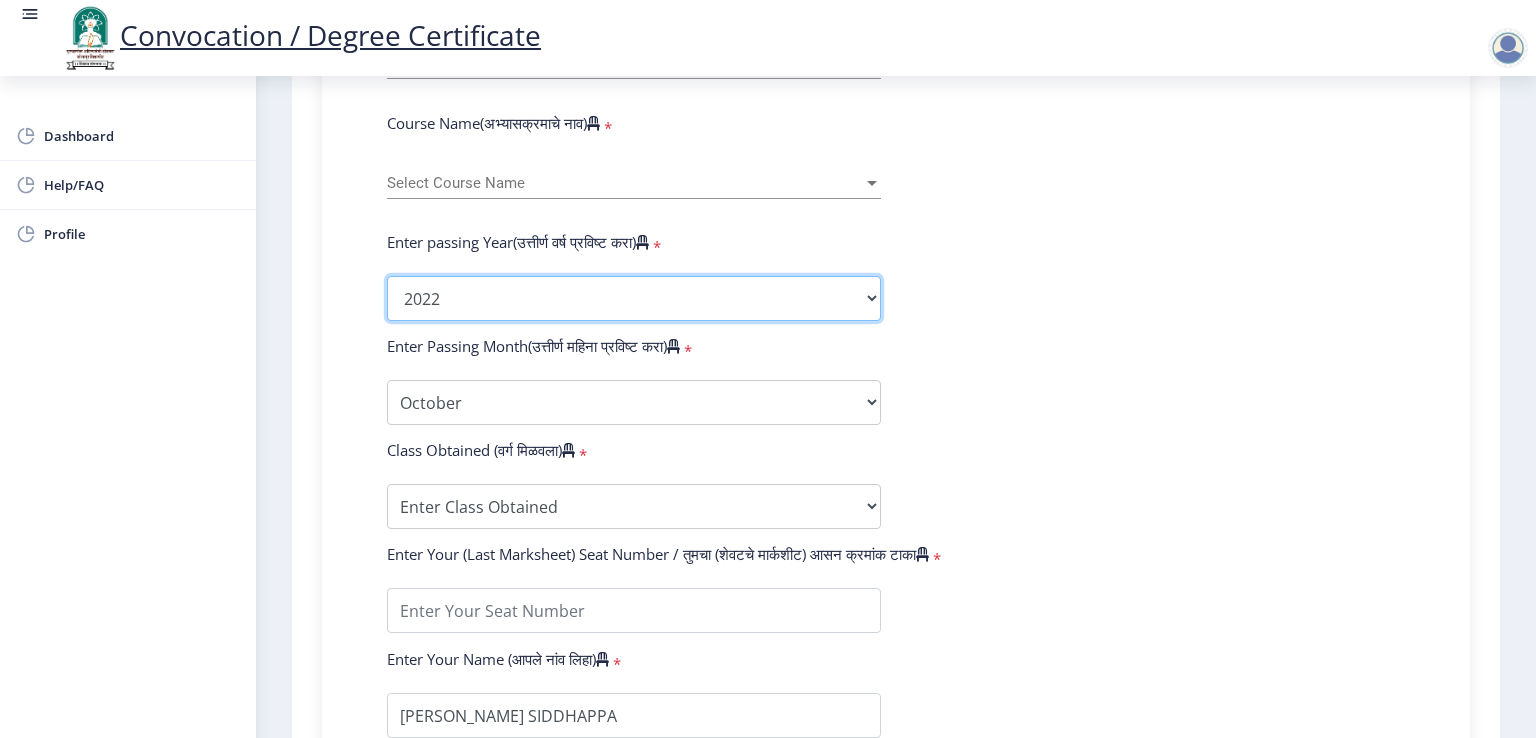click on "2025   2024   2023   2022   2021   2020   2019   2018   2017   2016   2015   2014   2013   2012   2011   2010   2009   2008   2007   2006   2005   2004   2003   2002   2001   2000   1999   1998   1997   1996   1995   1994   1993   1992   1991   1990   1989   1988   1987   1986   1985   1984   1983   1982   1981   1980   1979   1978   1977   1976" 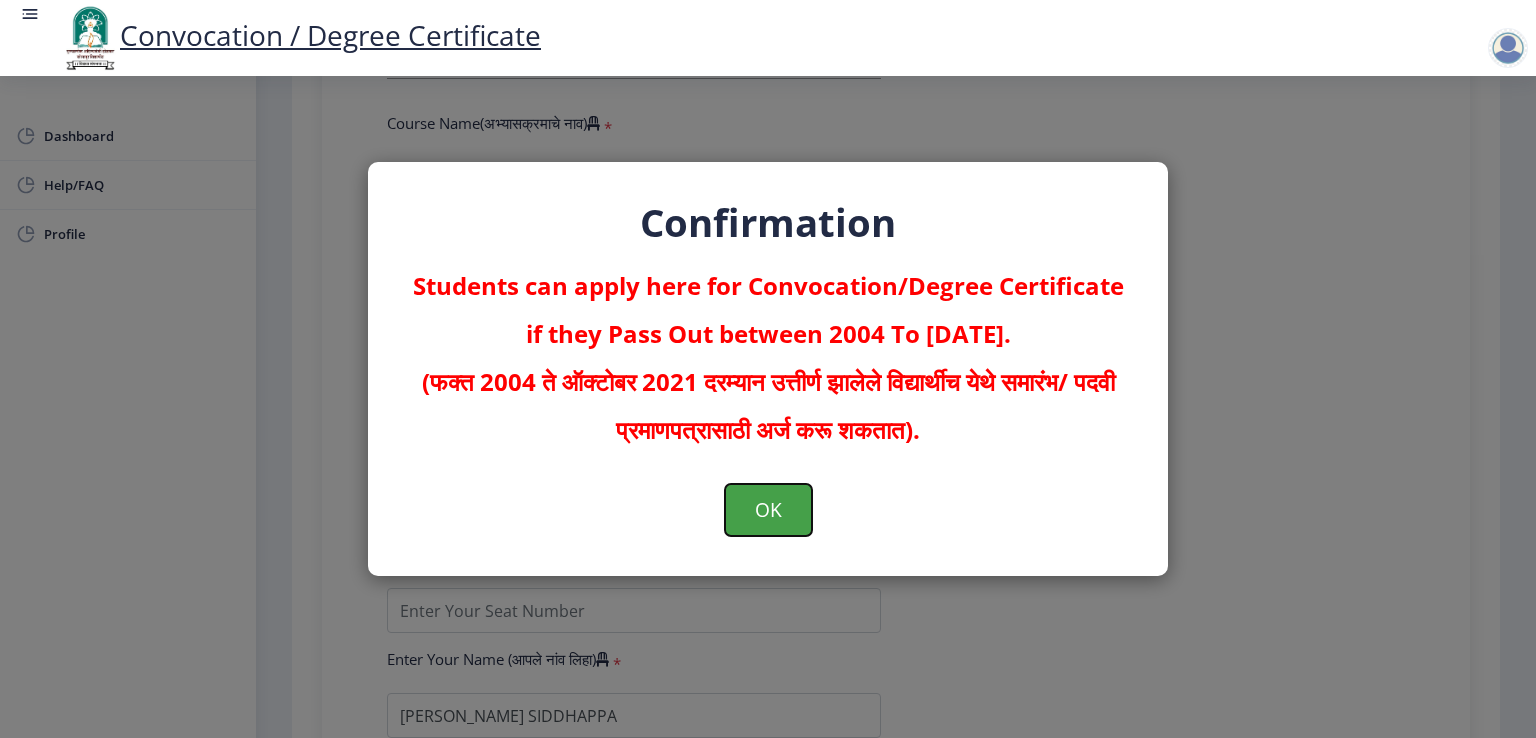 click on "OK" 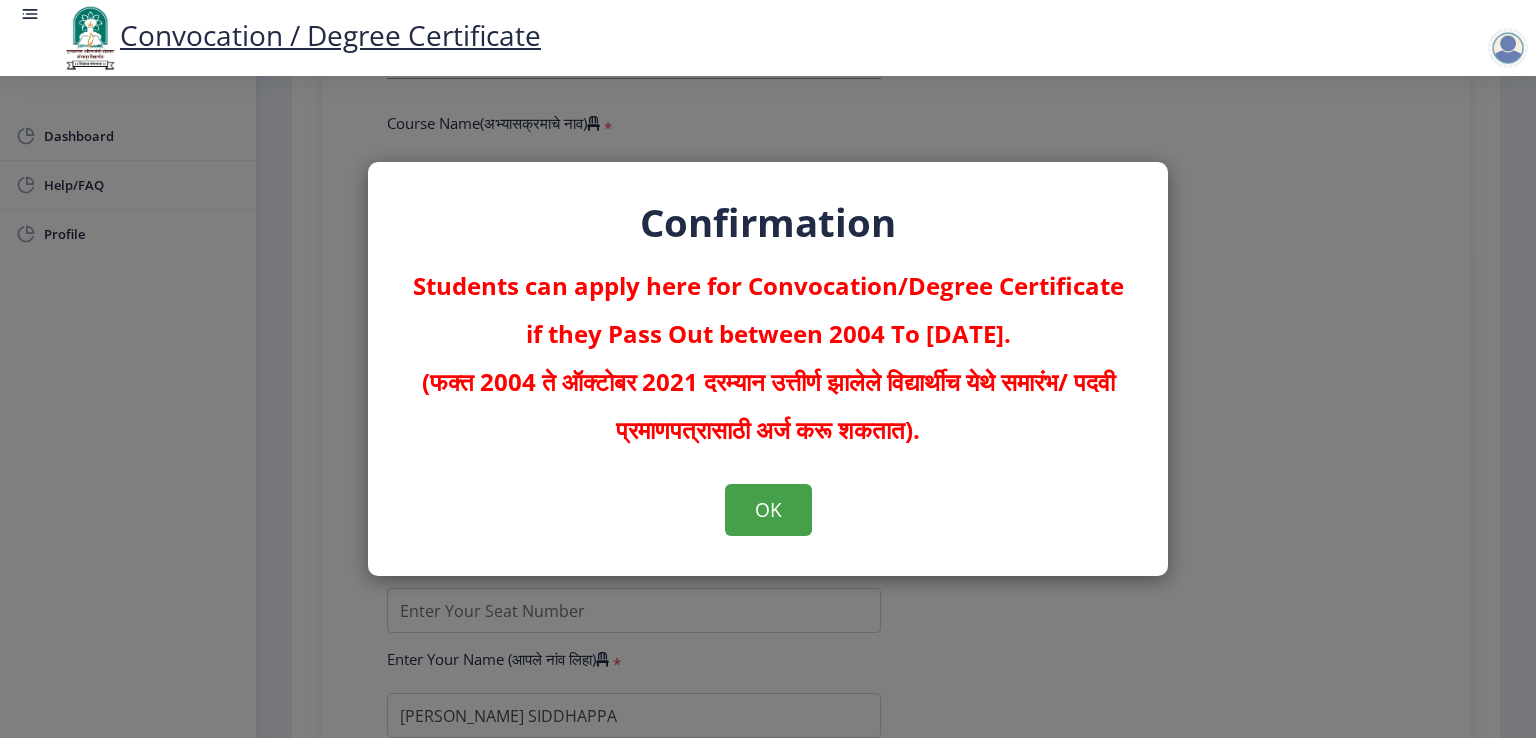 scroll, scrollTop: 0, scrollLeft: 0, axis: both 